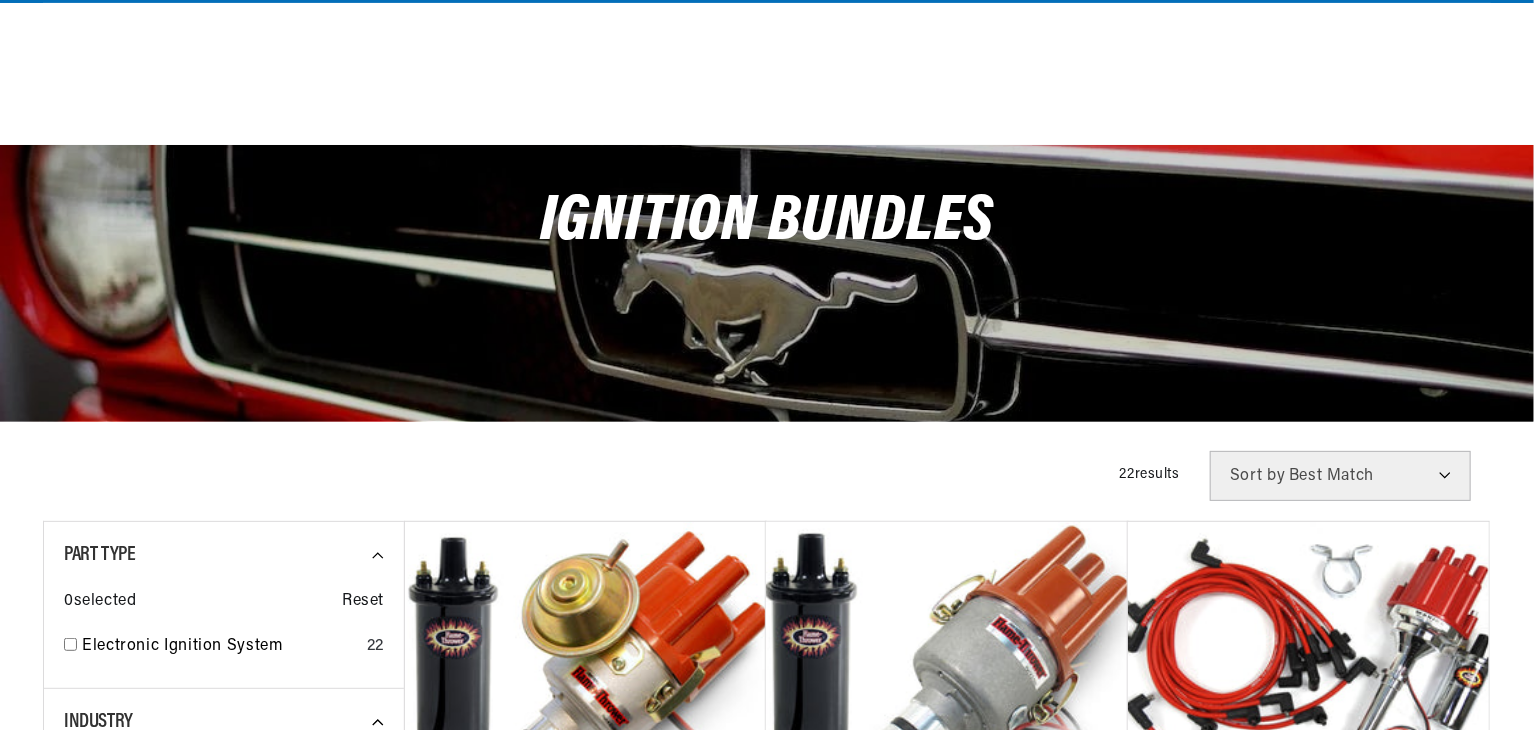 scroll, scrollTop: 400, scrollLeft: 0, axis: vertical 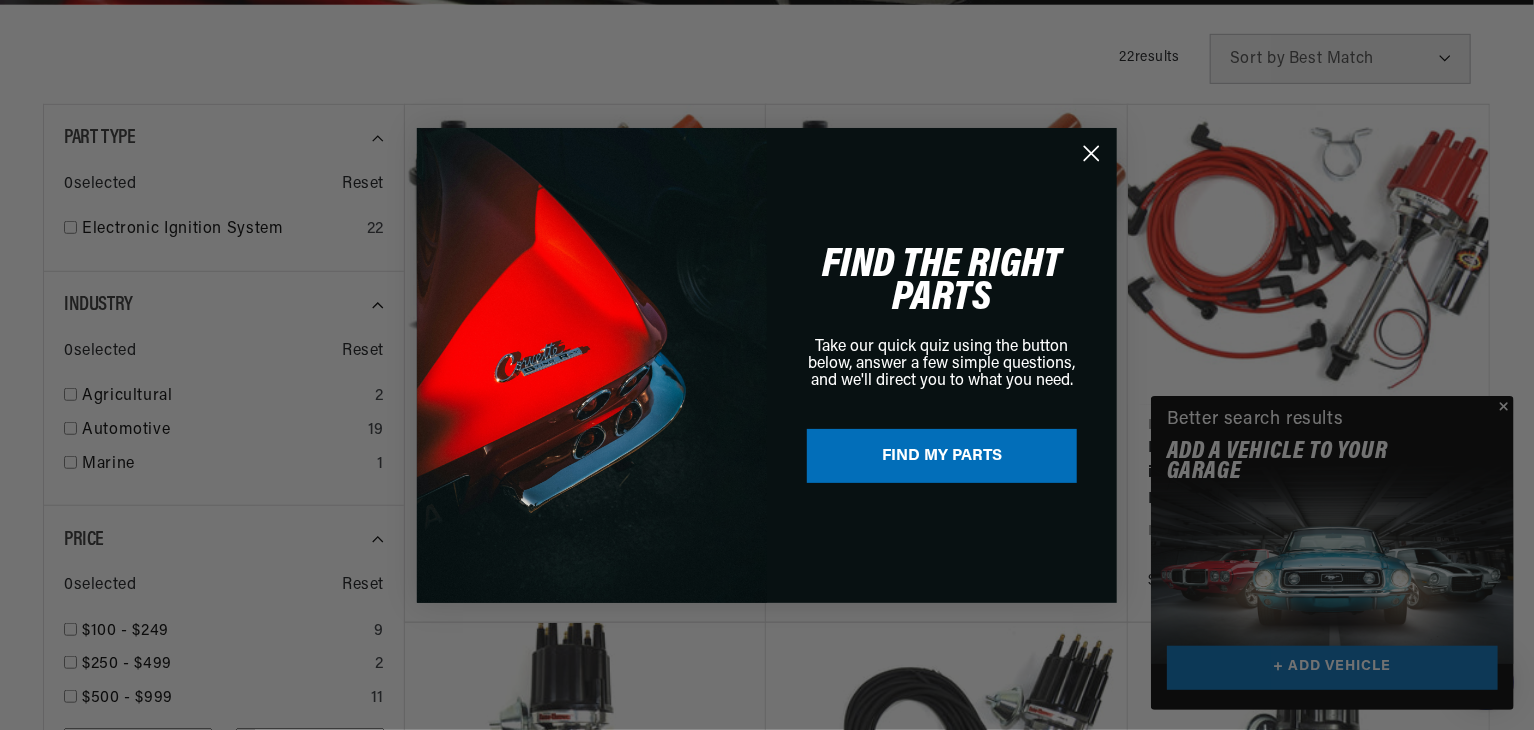 click 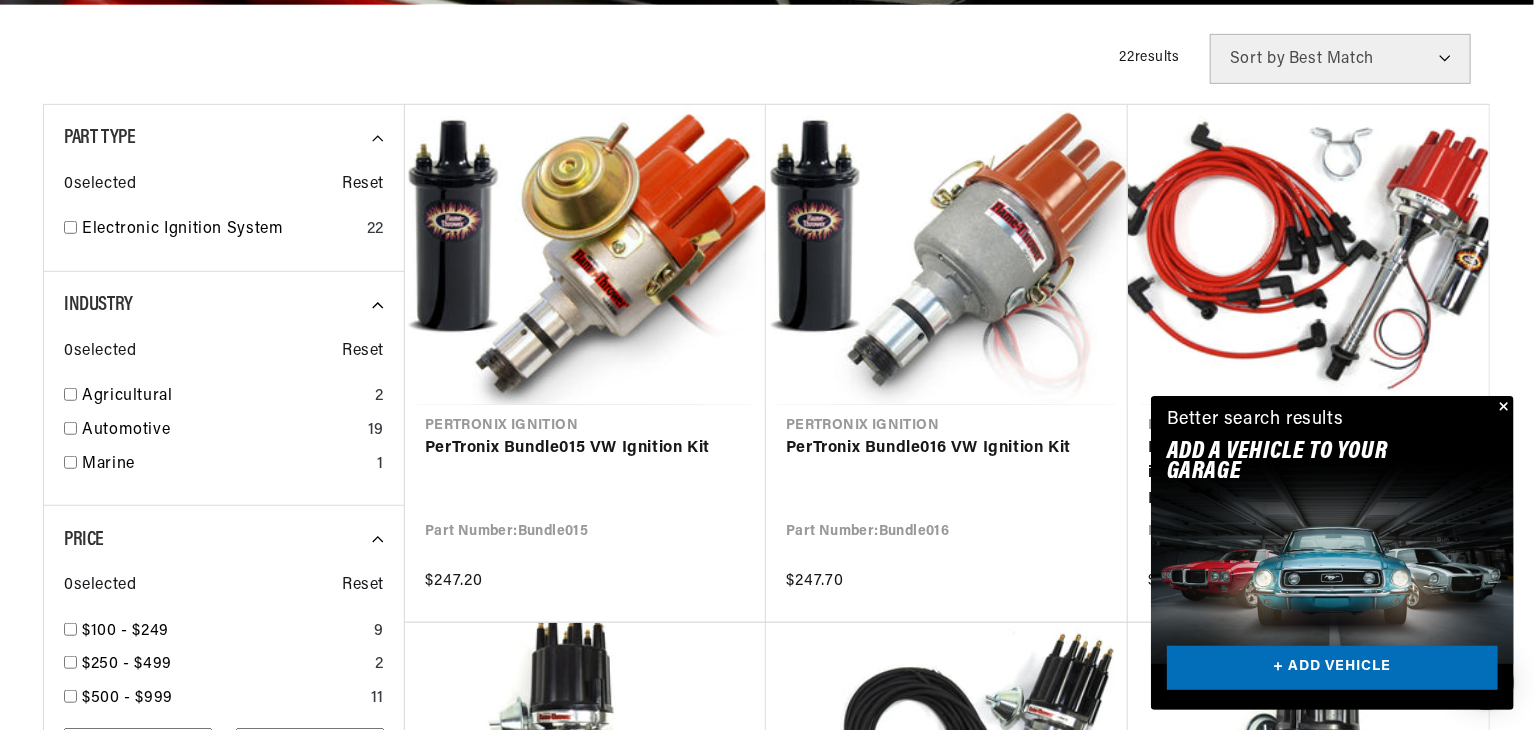 click on "Filters
22  results
Show Universal Parts
Sort by
Best Match Featured Name, A-Z Name, Z-A Price, Low to High Price, High to Low" at bounding box center [767, 59] 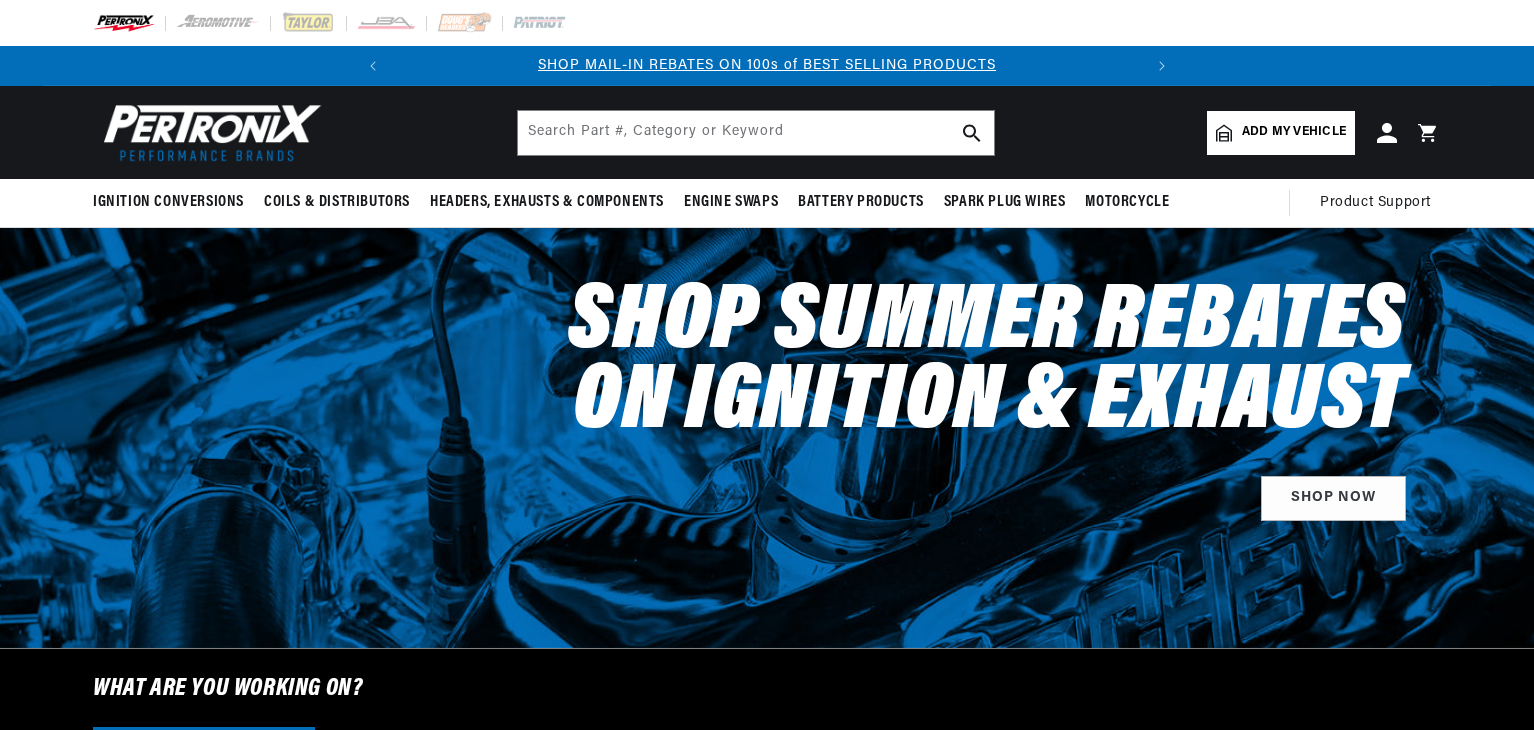 scroll, scrollTop: 0, scrollLeft: 0, axis: both 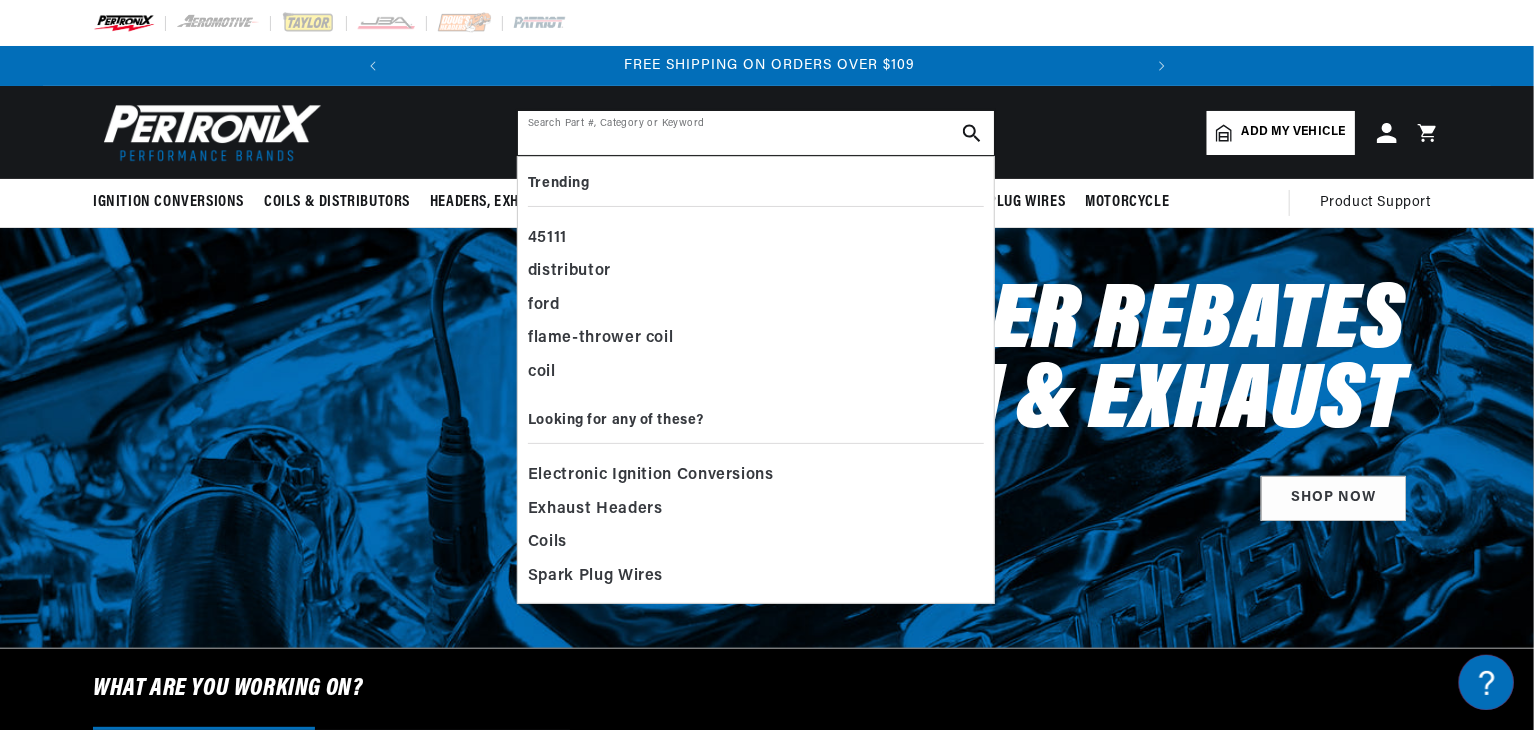 click at bounding box center (756, 133) 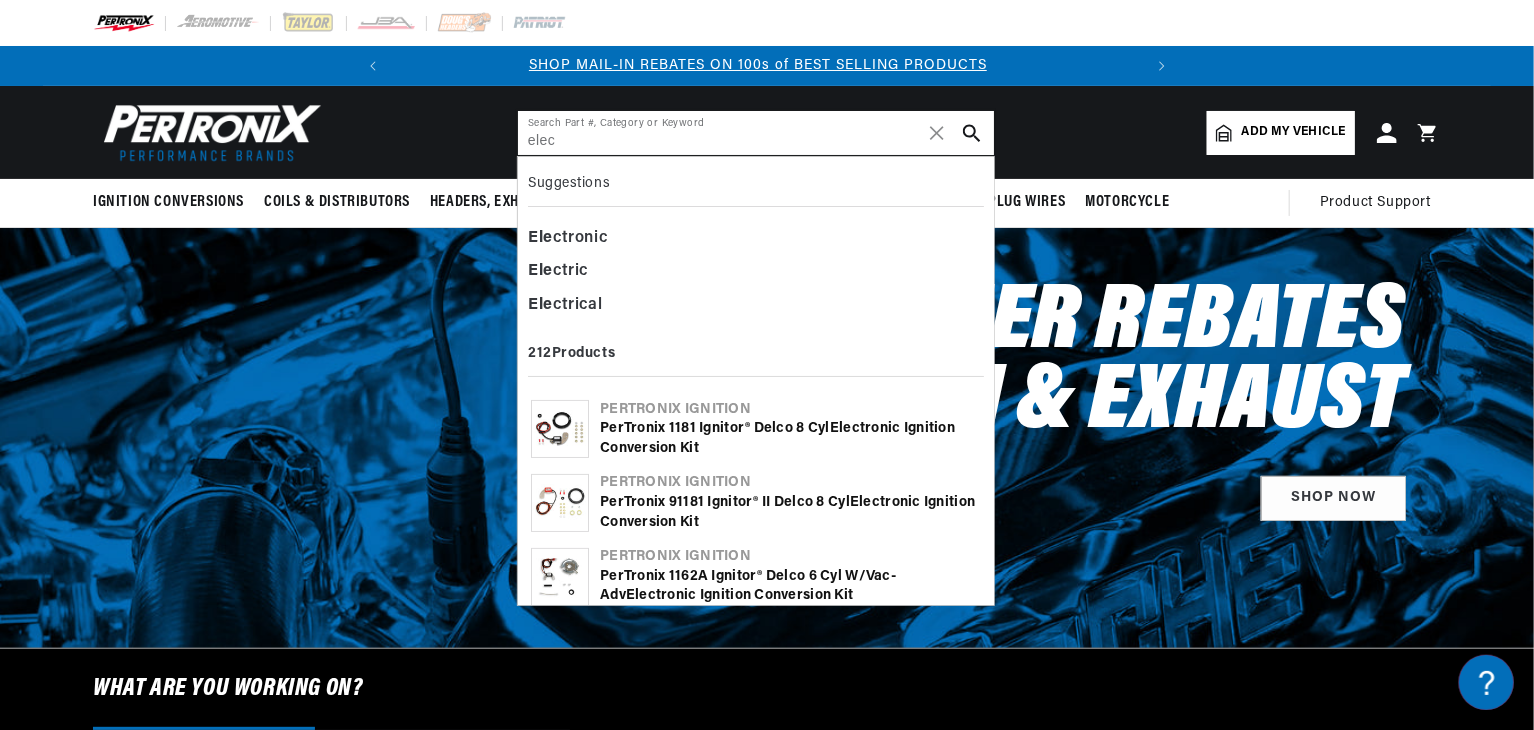 scroll, scrollTop: 0, scrollLeft: 0, axis: both 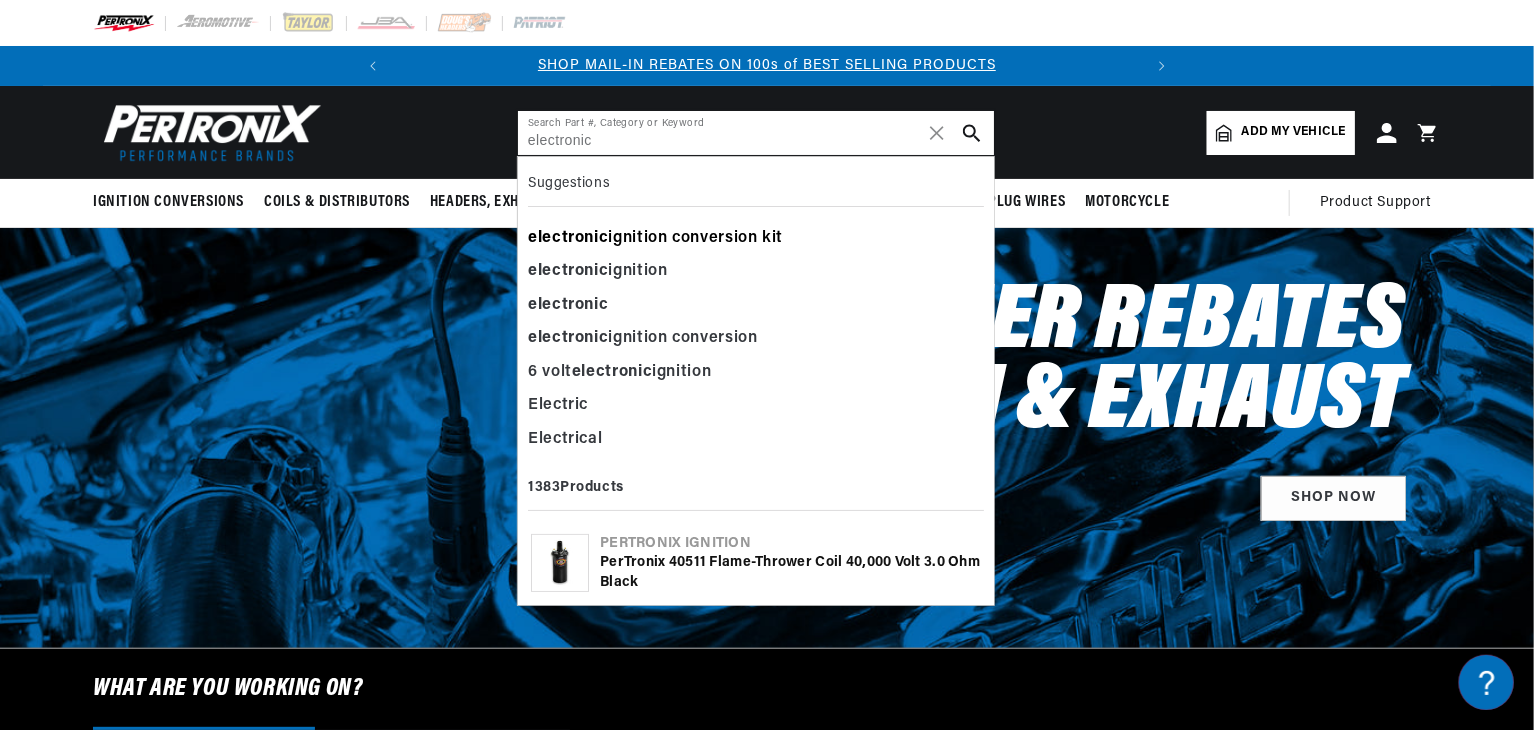 type on "electronic" 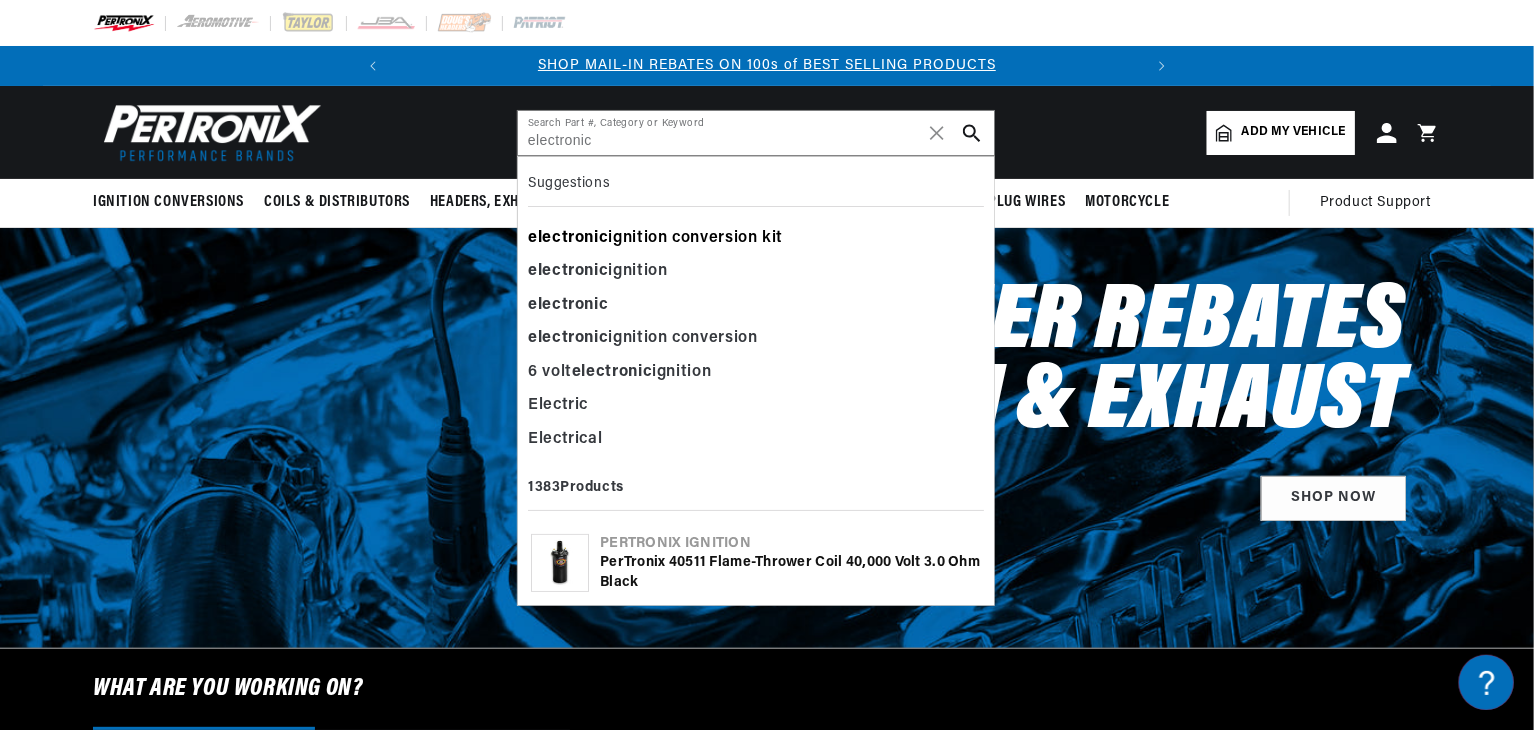 click on "electronic  ignition conversion kit" at bounding box center (756, 239) 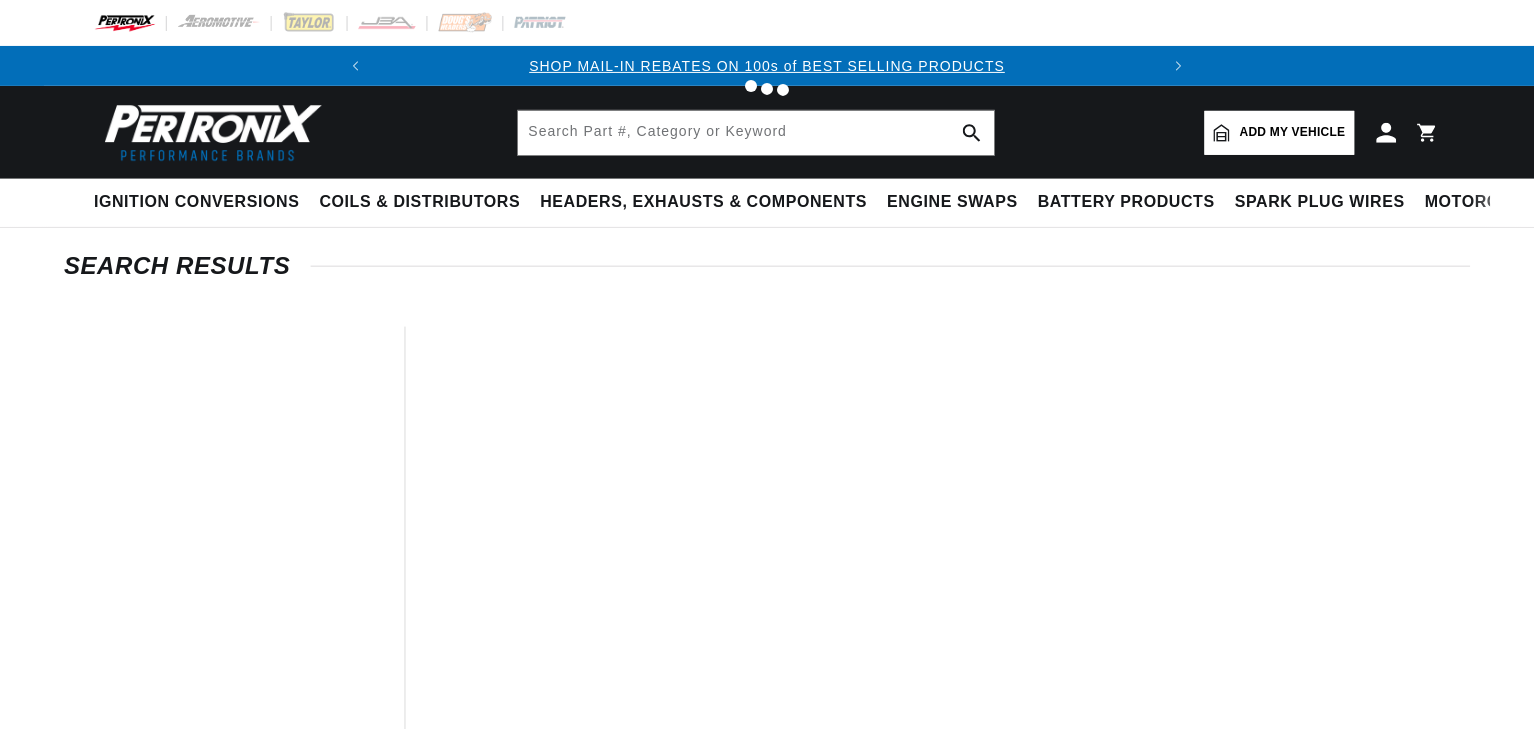 scroll, scrollTop: 0, scrollLeft: 0, axis: both 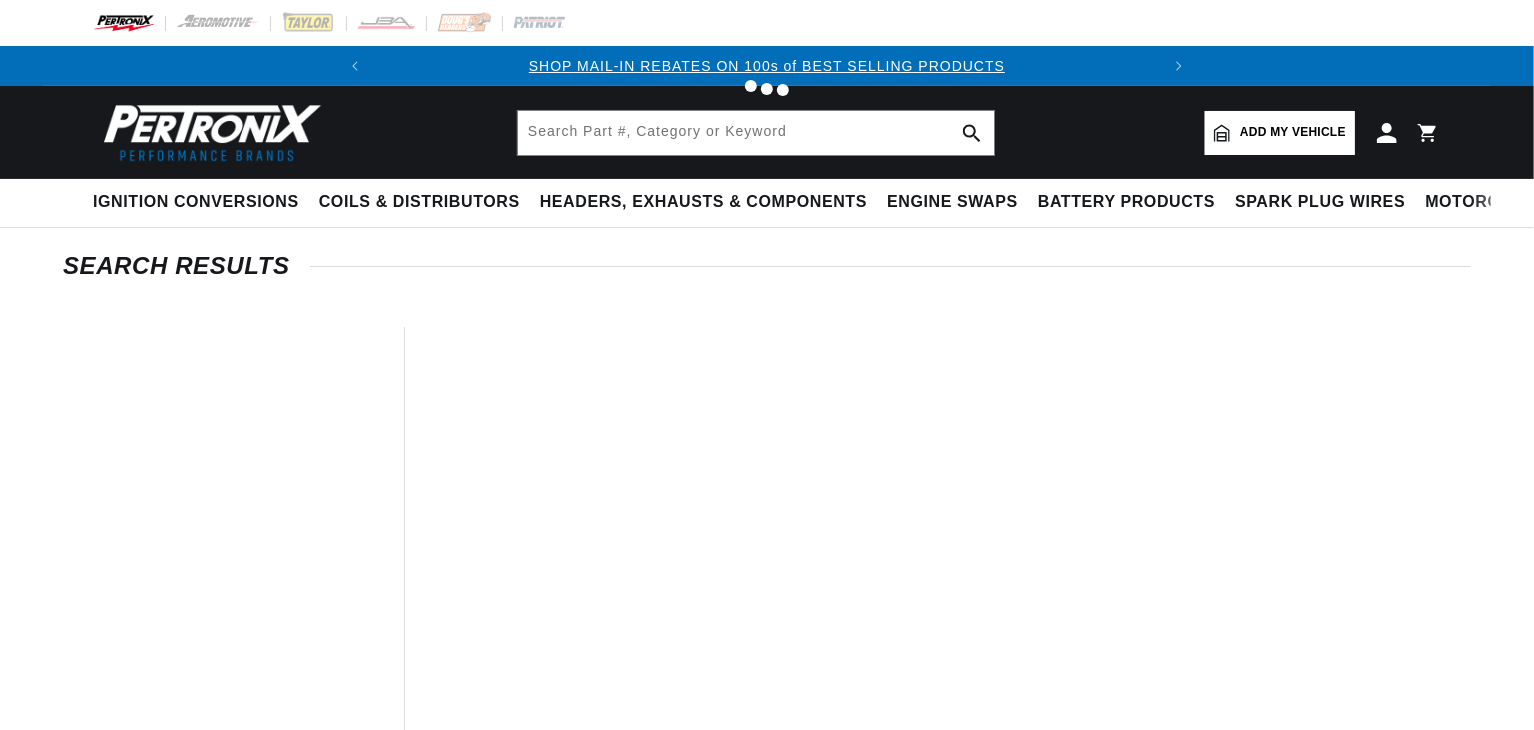 type on "electronic ignition conversion kit" 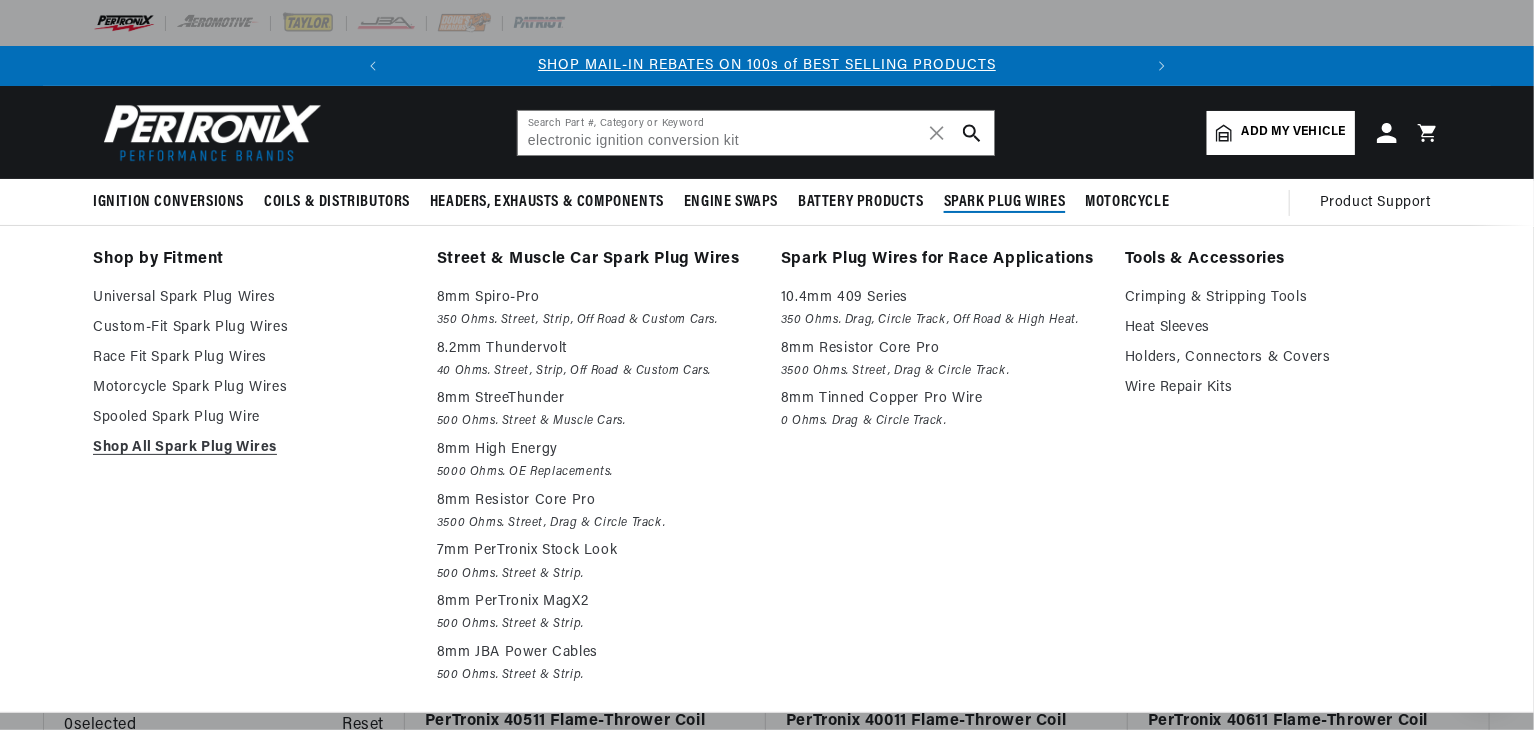 scroll, scrollTop: 0, scrollLeft: 0, axis: both 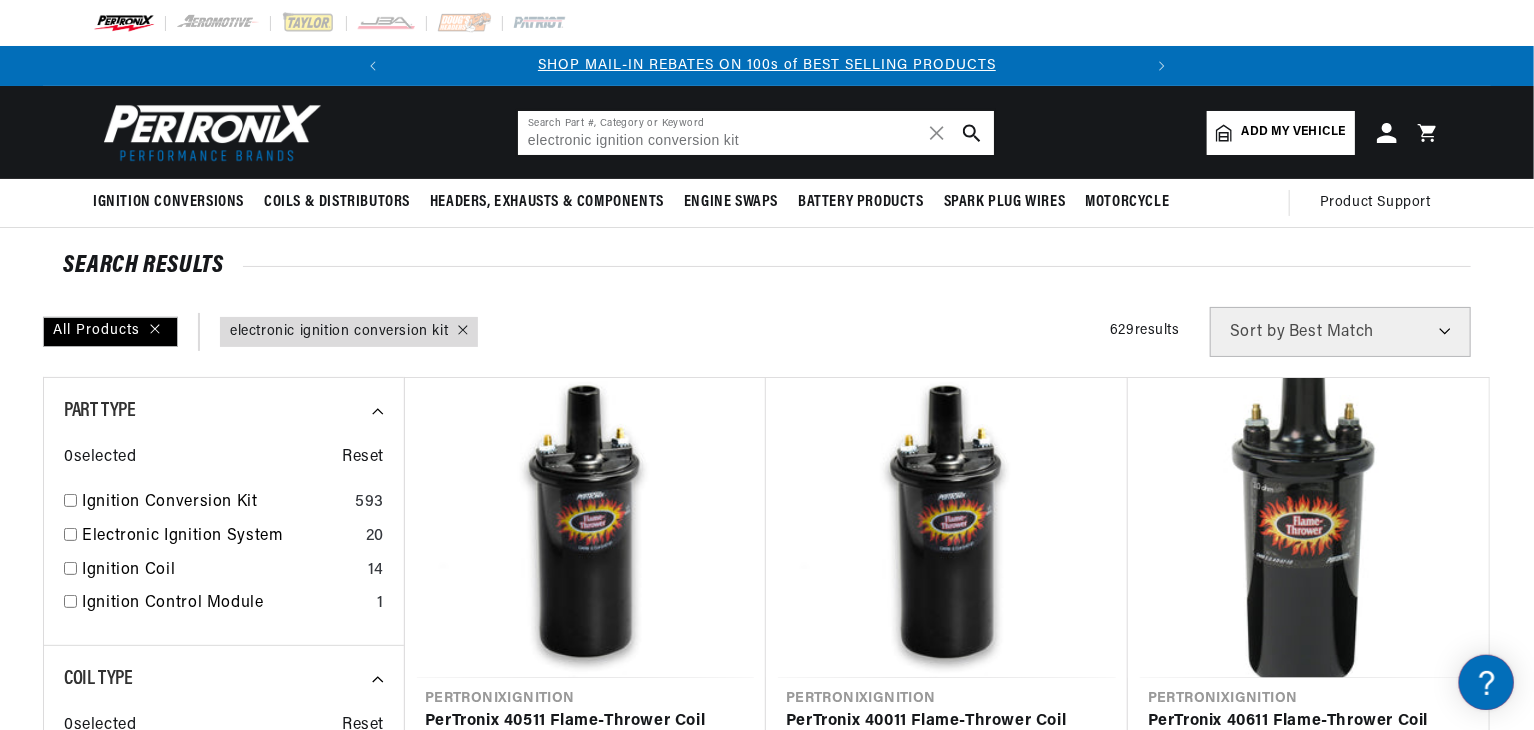 click on "electronic ignition conversion kit" at bounding box center (756, 133) 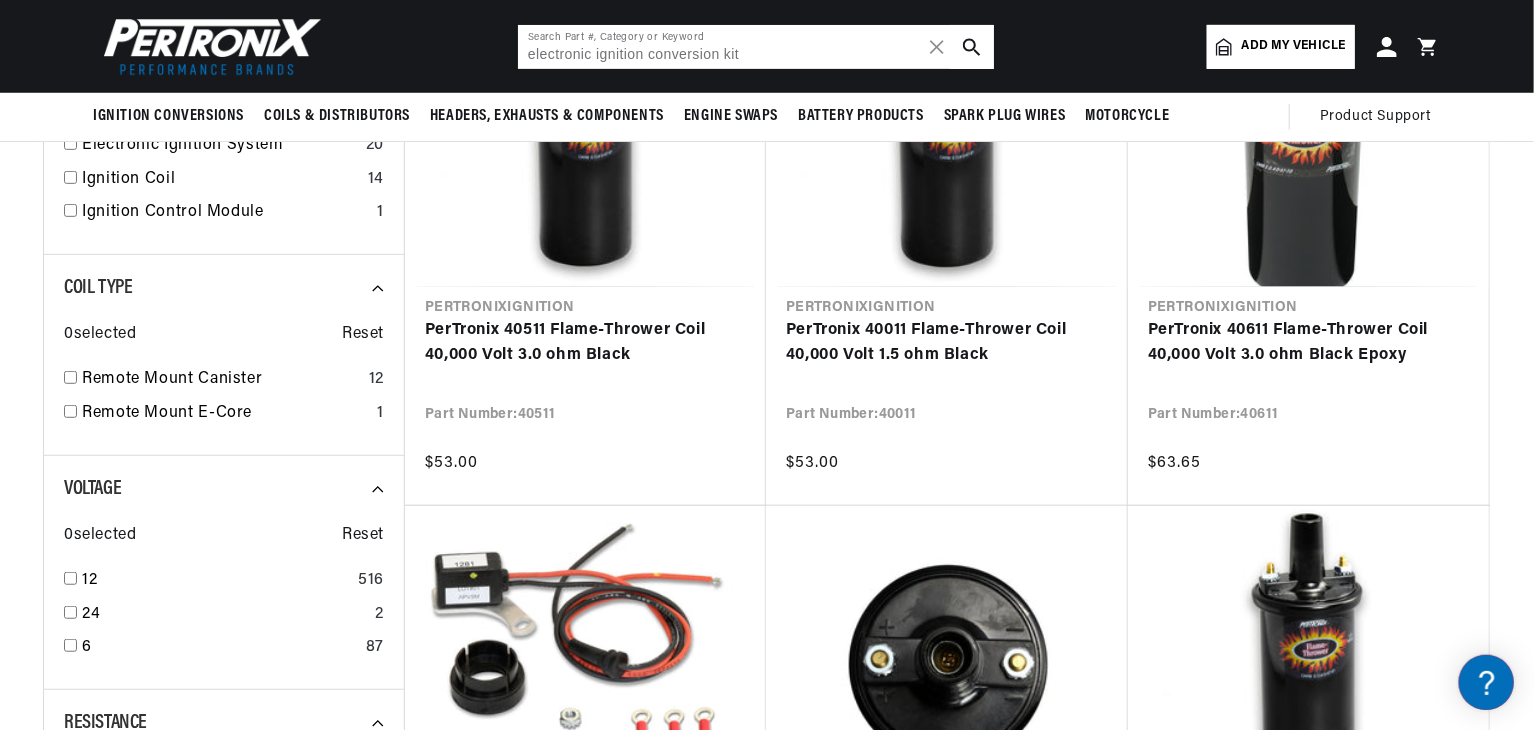scroll, scrollTop: 200, scrollLeft: 0, axis: vertical 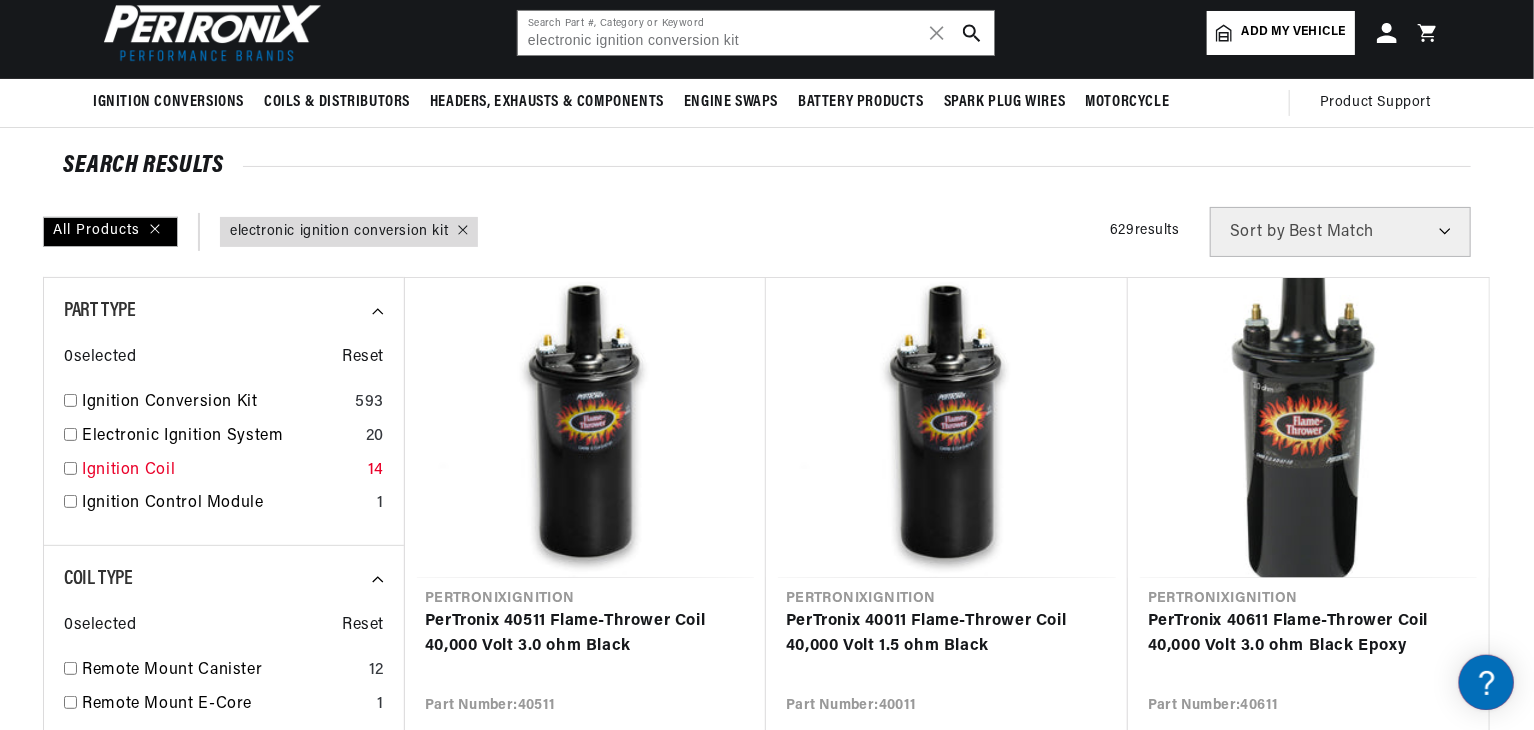 click on "Ignition Coil" at bounding box center [221, 471] 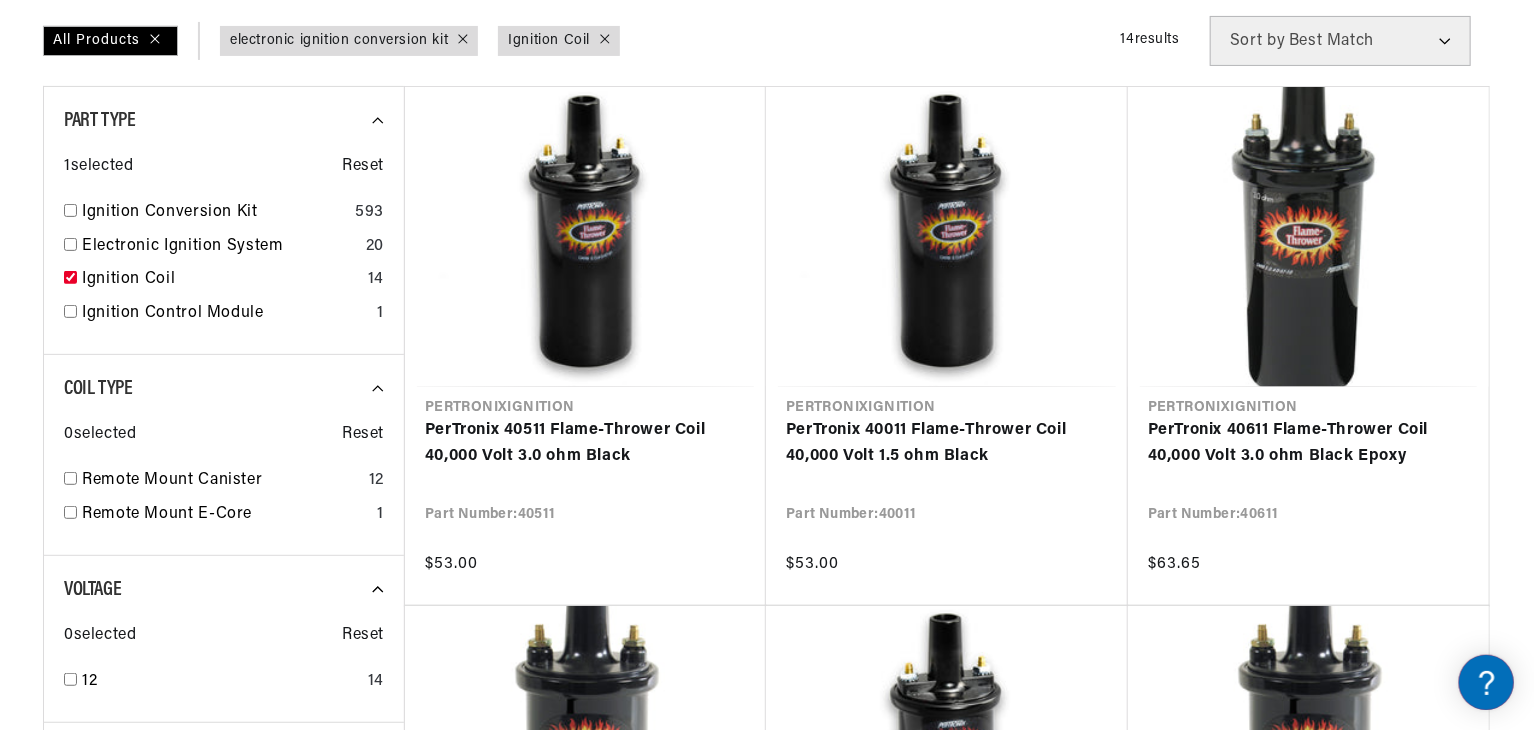 scroll, scrollTop: 500, scrollLeft: 0, axis: vertical 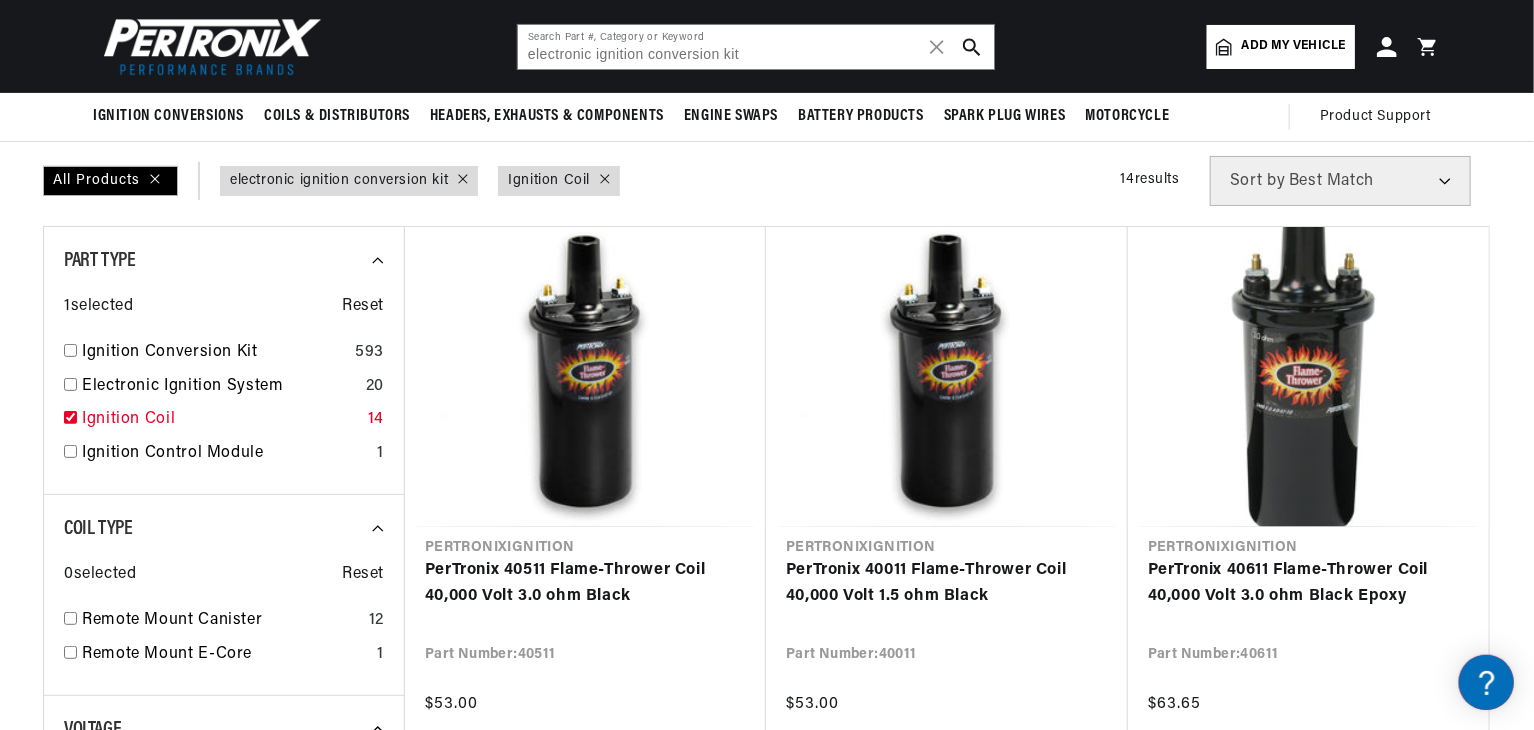 click at bounding box center [70, 417] 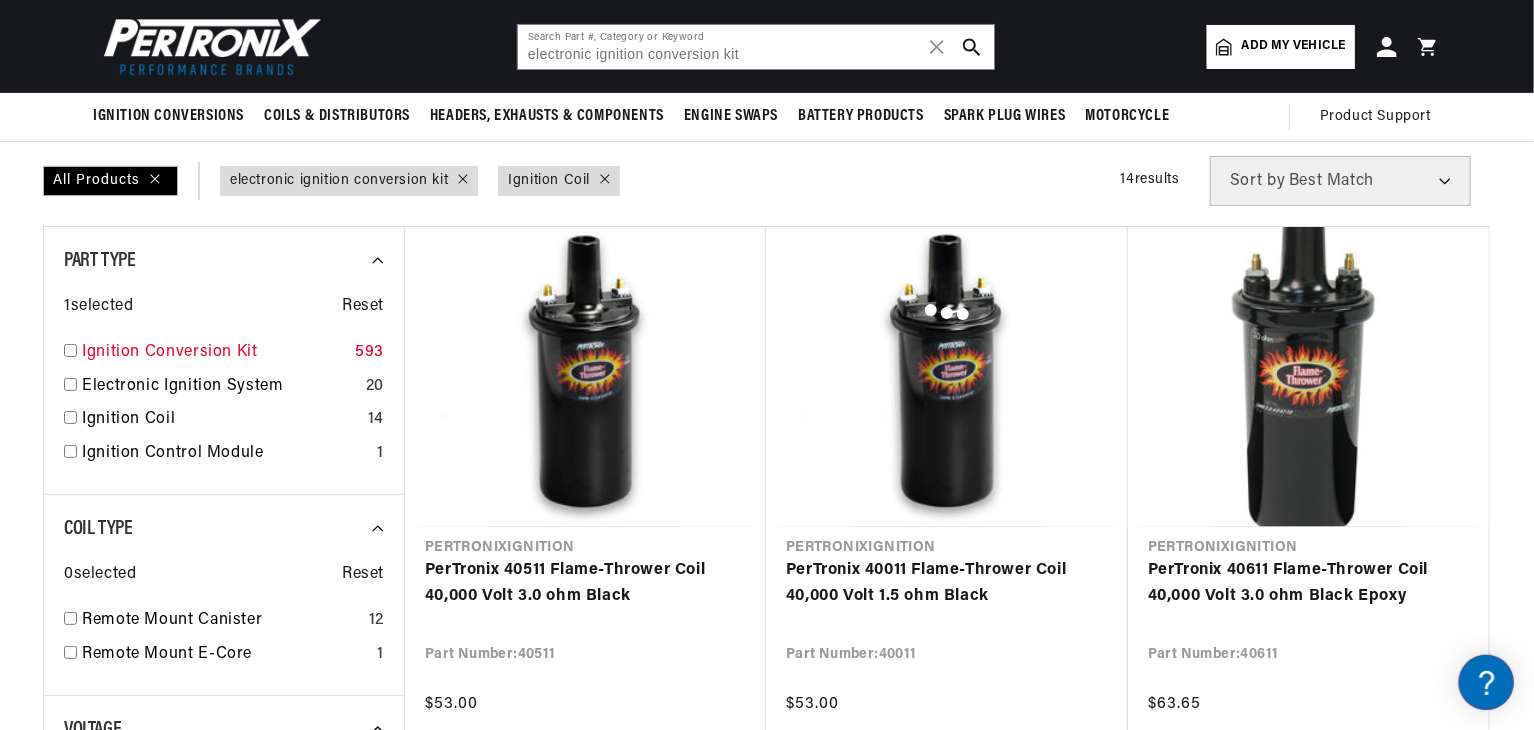 checkbox on "false" 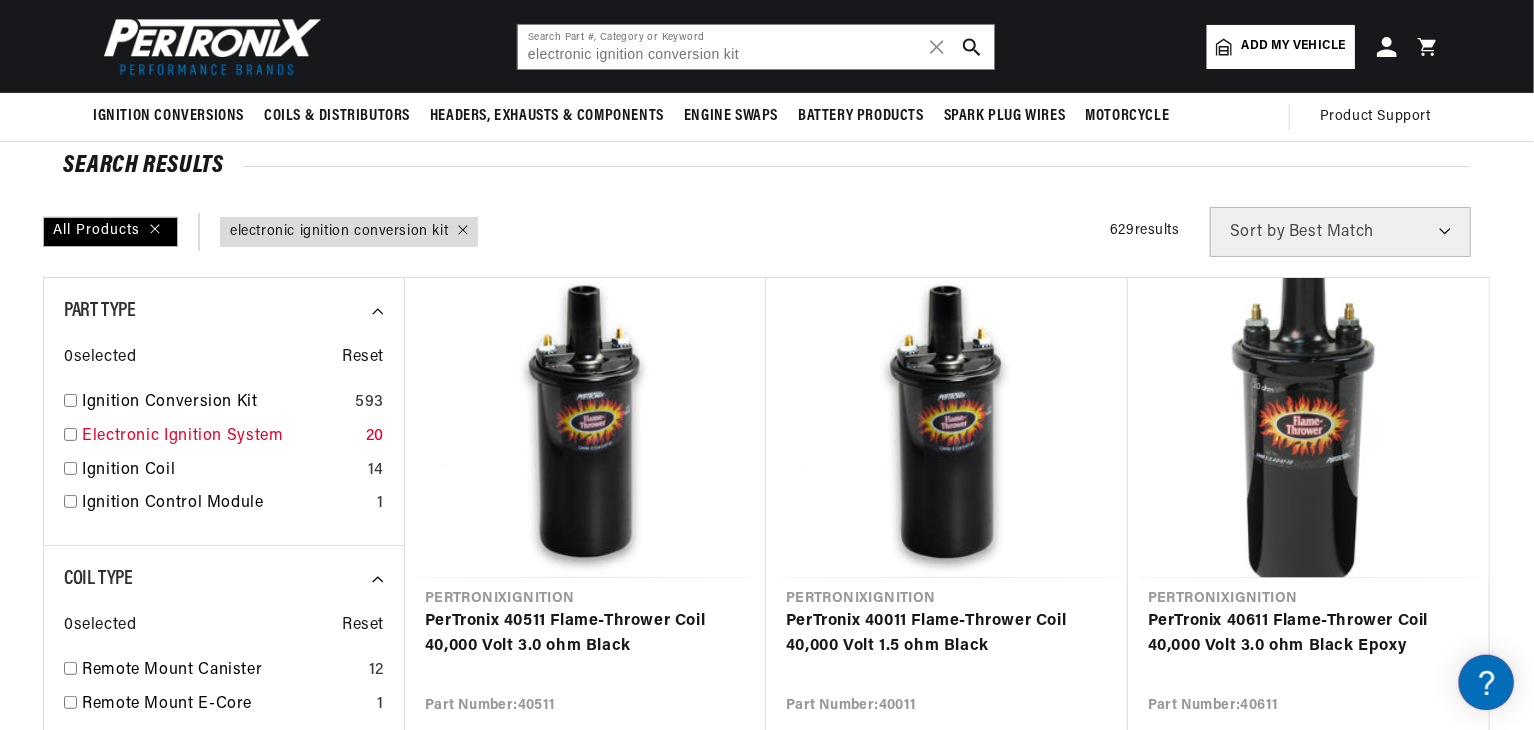 scroll, scrollTop: 0, scrollLeft: 746, axis: horizontal 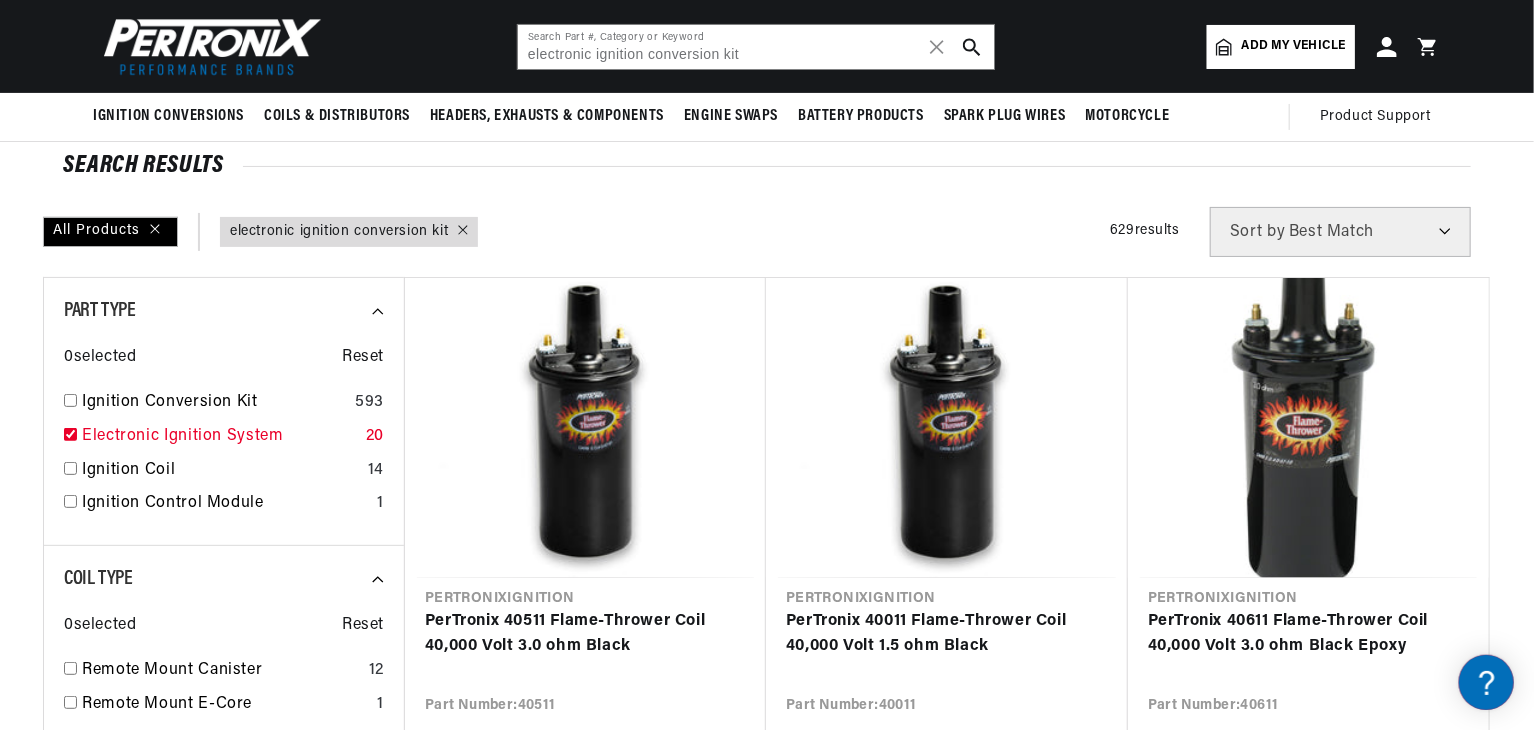 checkbox on "true" 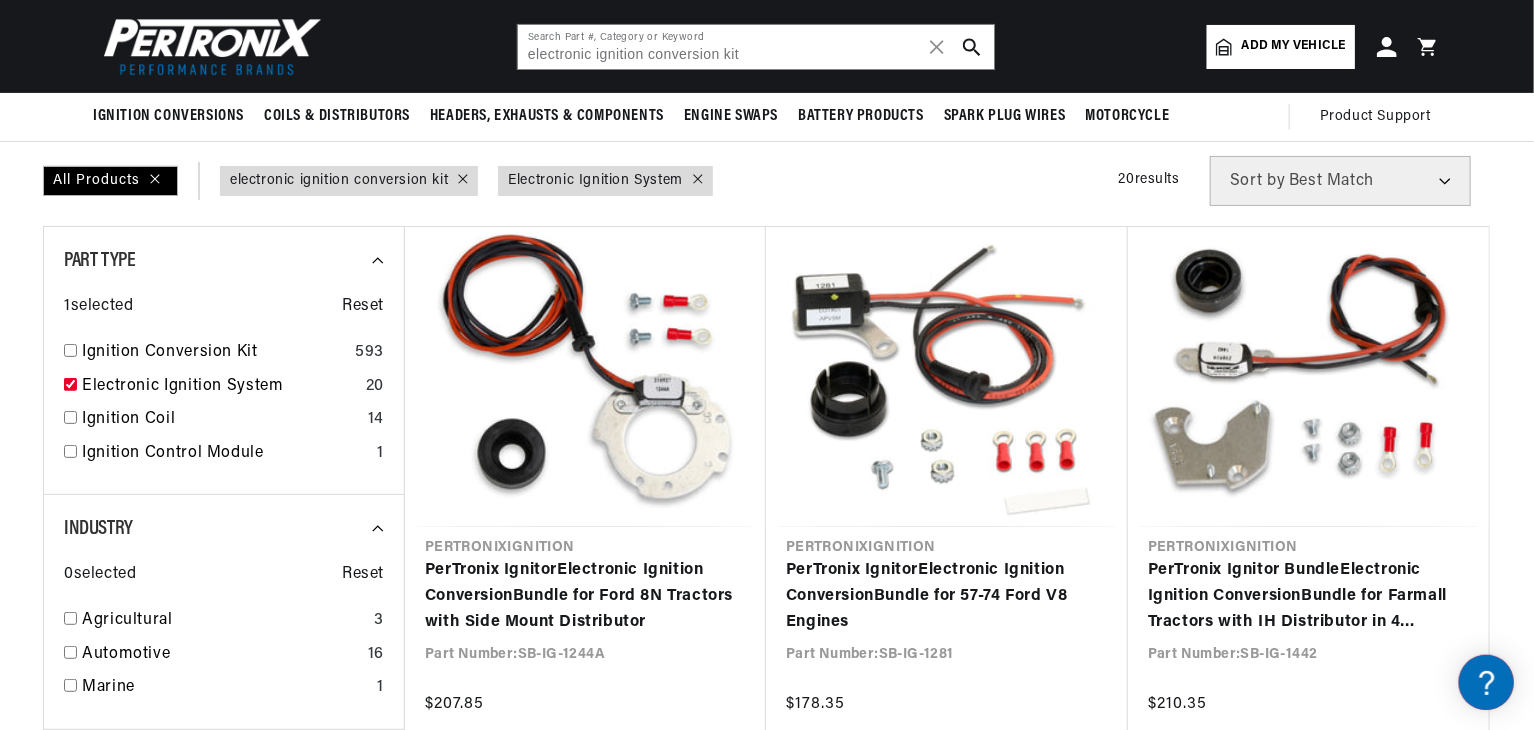 scroll, scrollTop: 200, scrollLeft: 0, axis: vertical 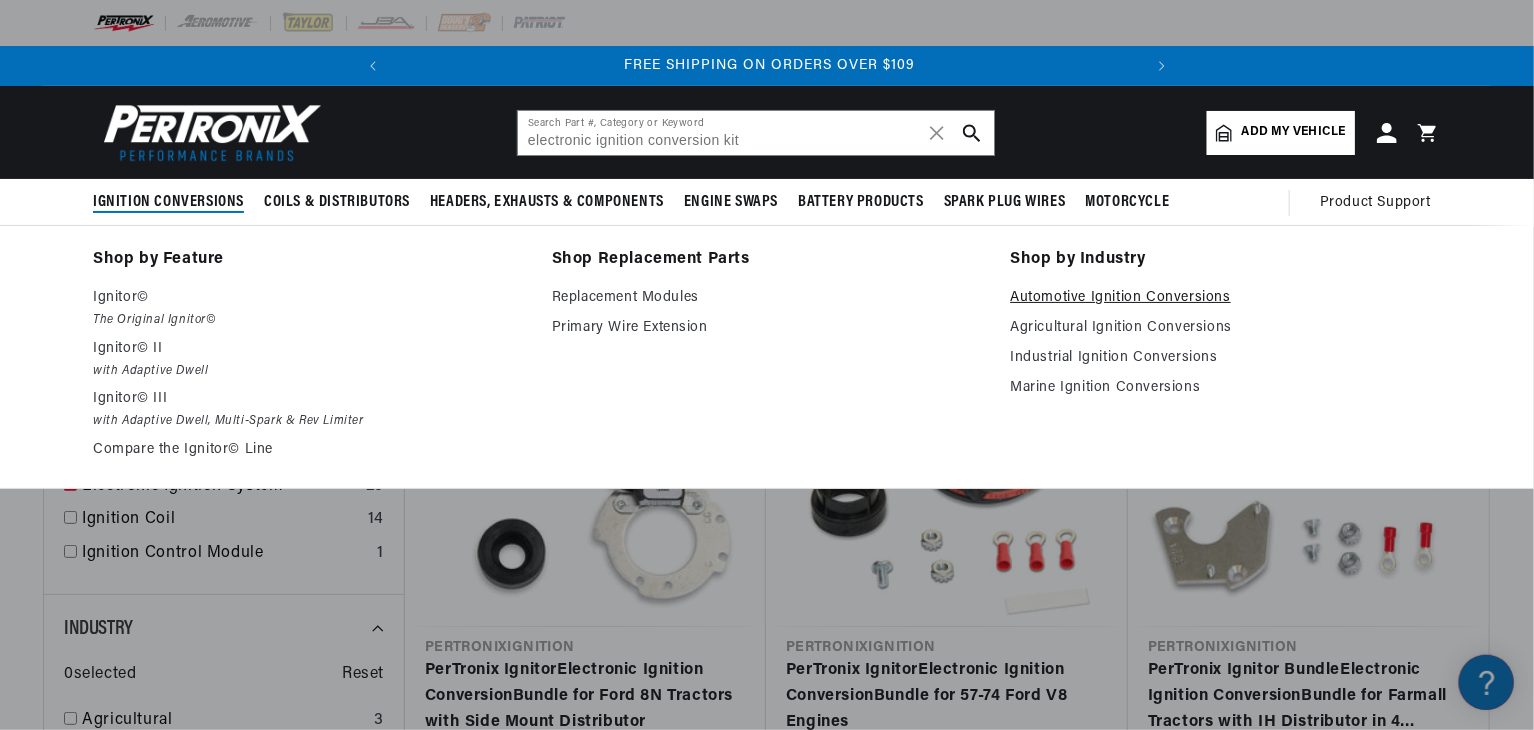 click on "Automotive Ignition Conversions" at bounding box center (1225, 298) 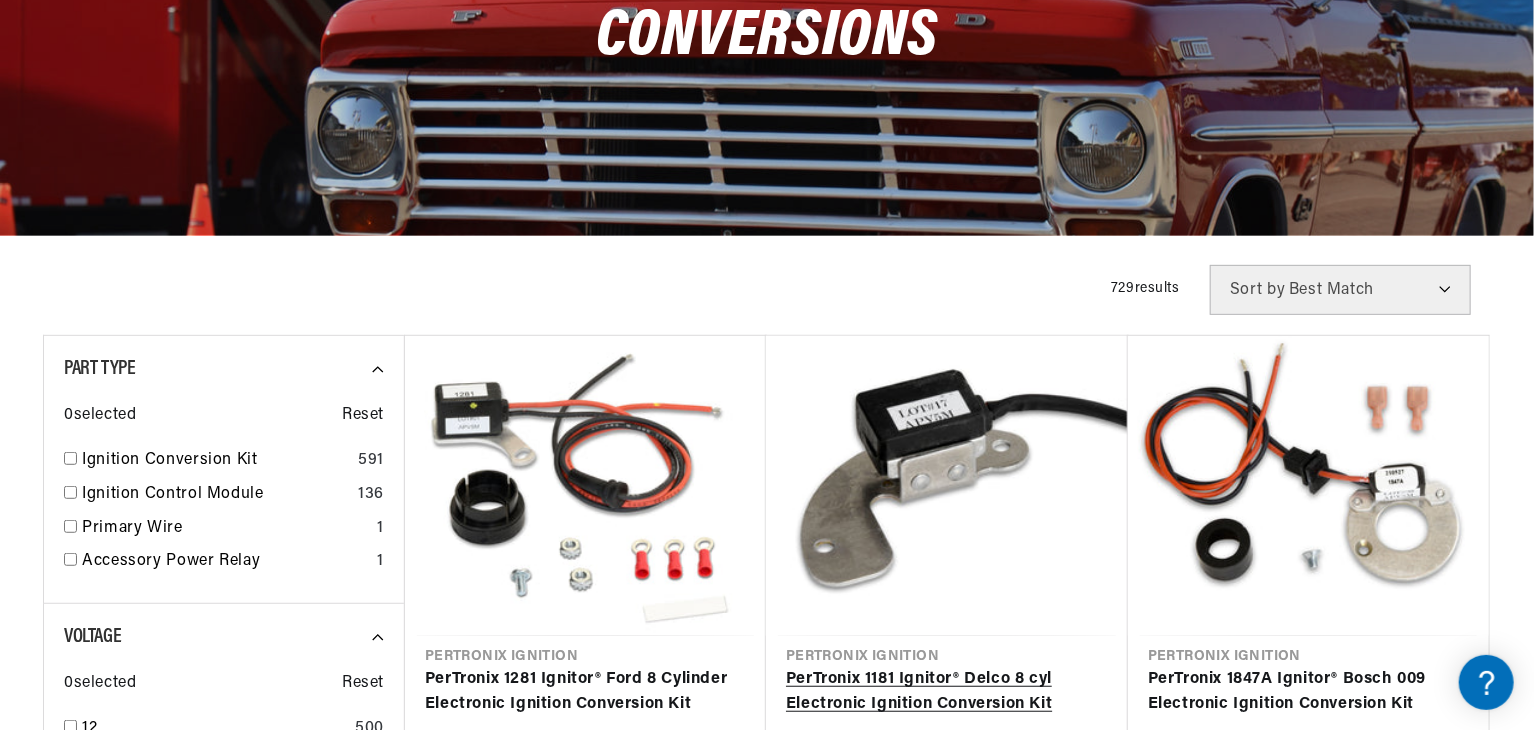 scroll, scrollTop: 500, scrollLeft: 0, axis: vertical 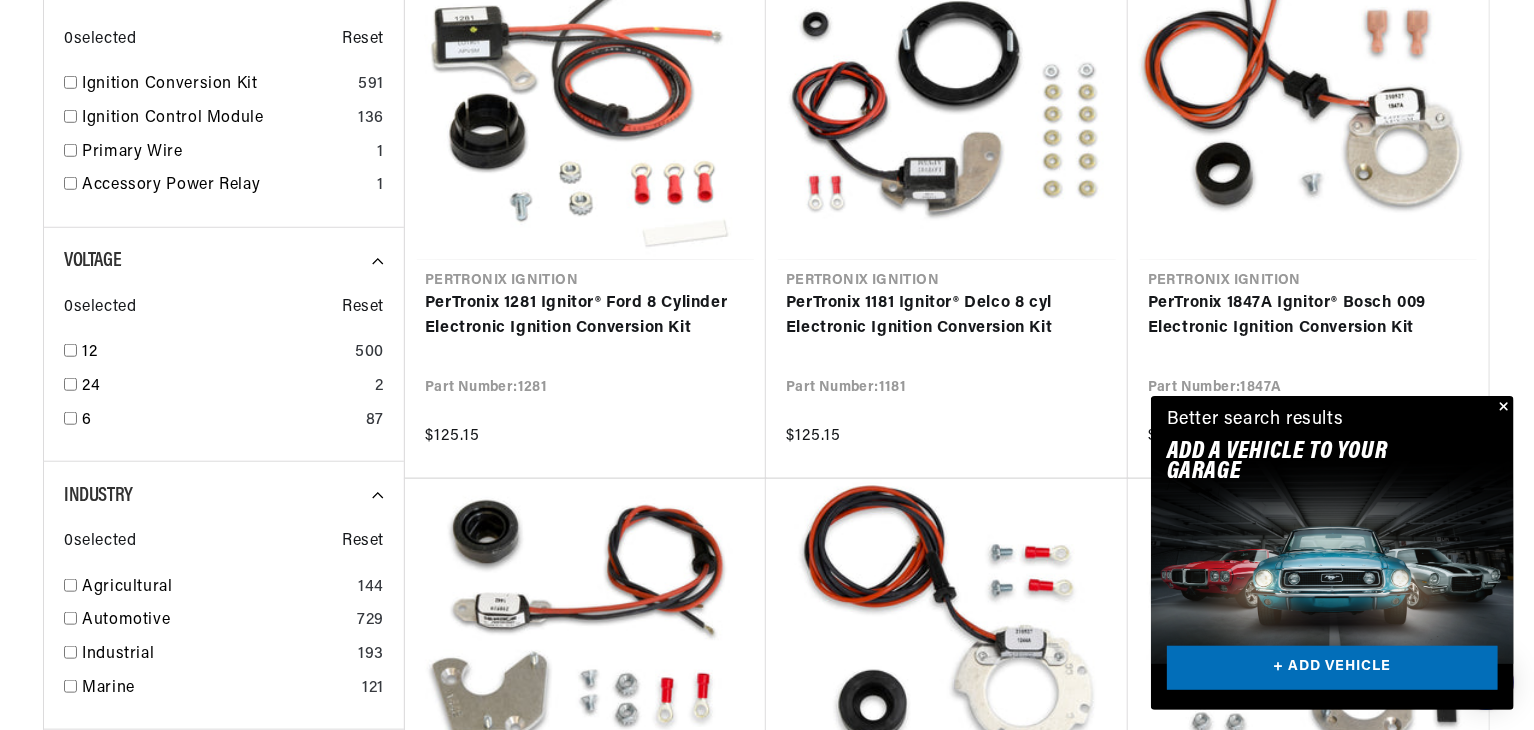 click at bounding box center [1502, 408] 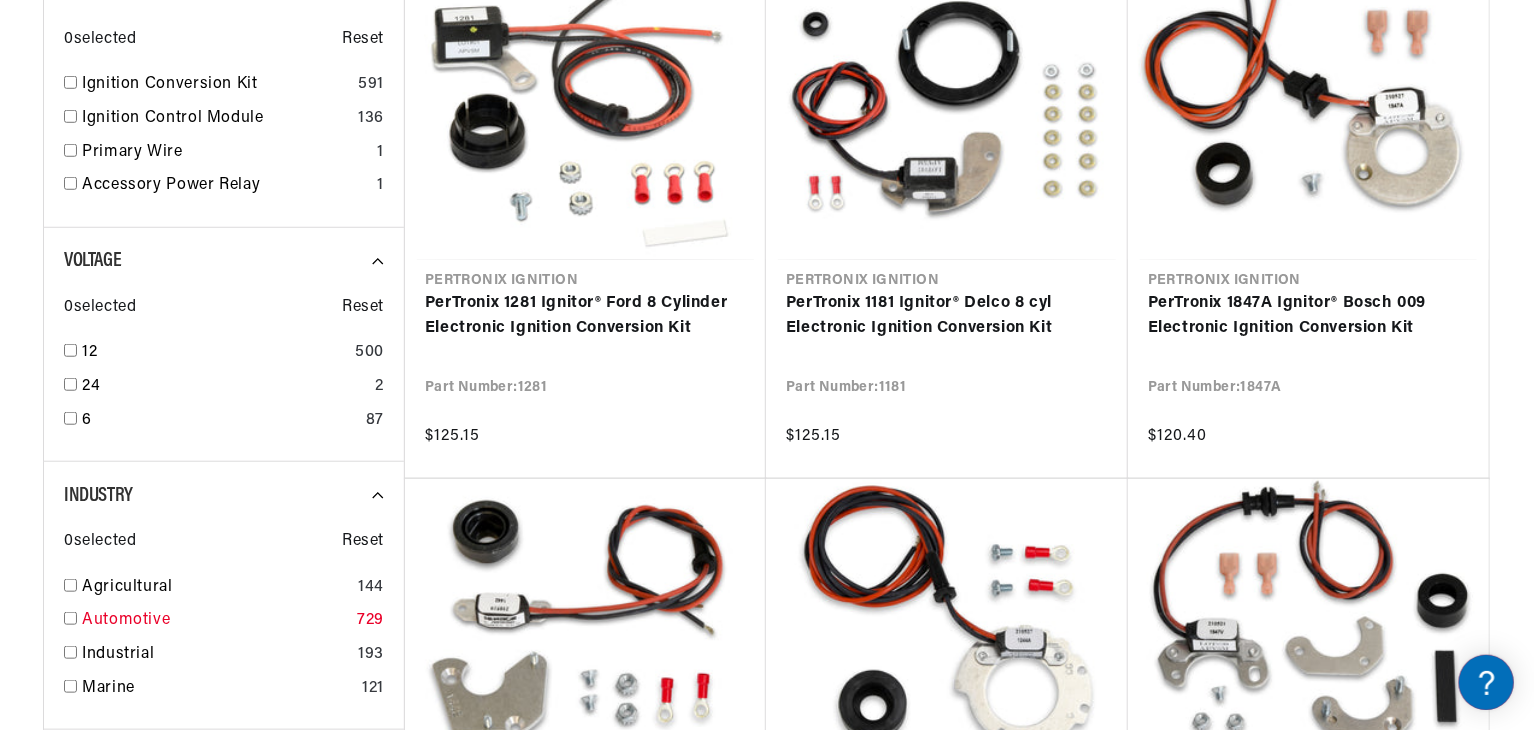 scroll, scrollTop: 0, scrollLeft: 0, axis: both 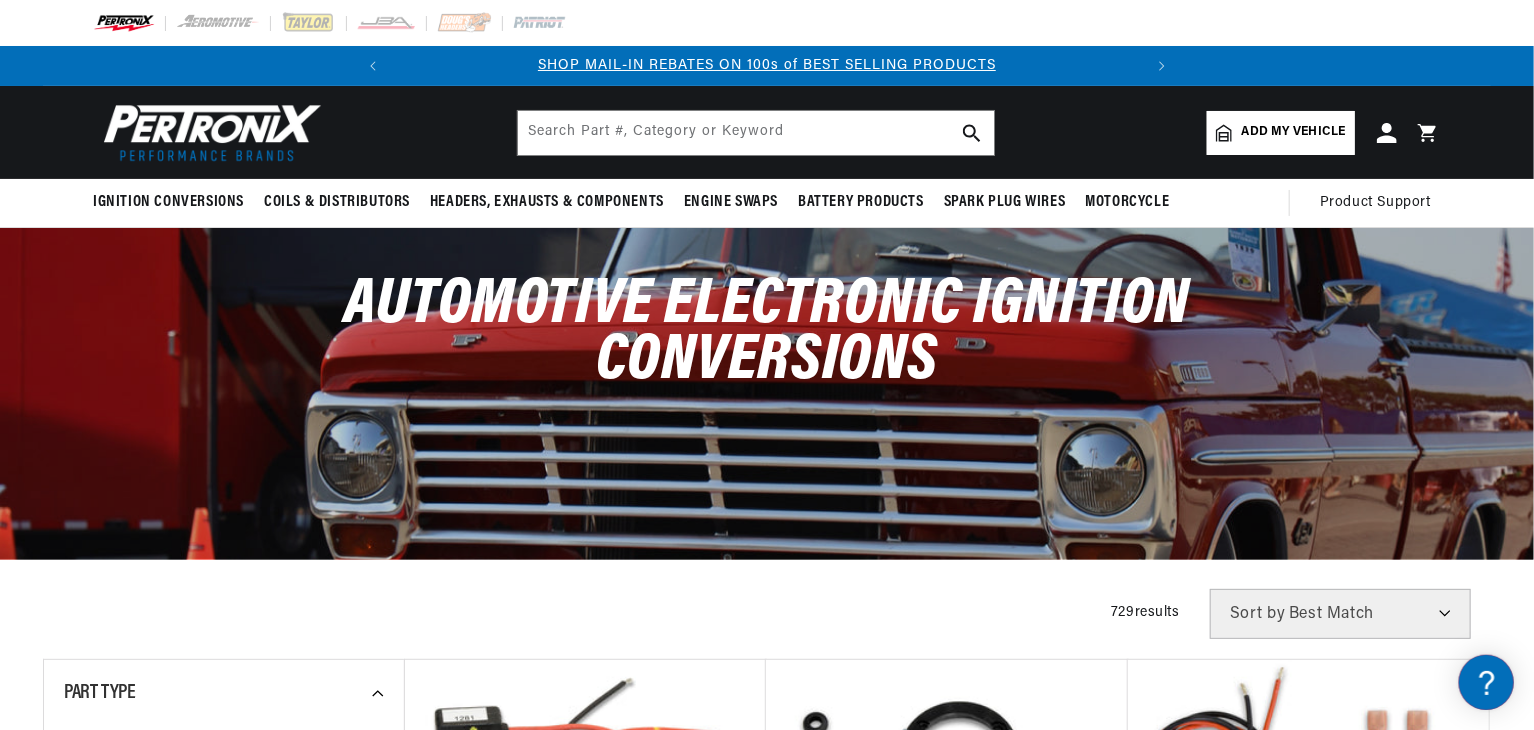 click on "Add my vehicle" at bounding box center [1294, 132] 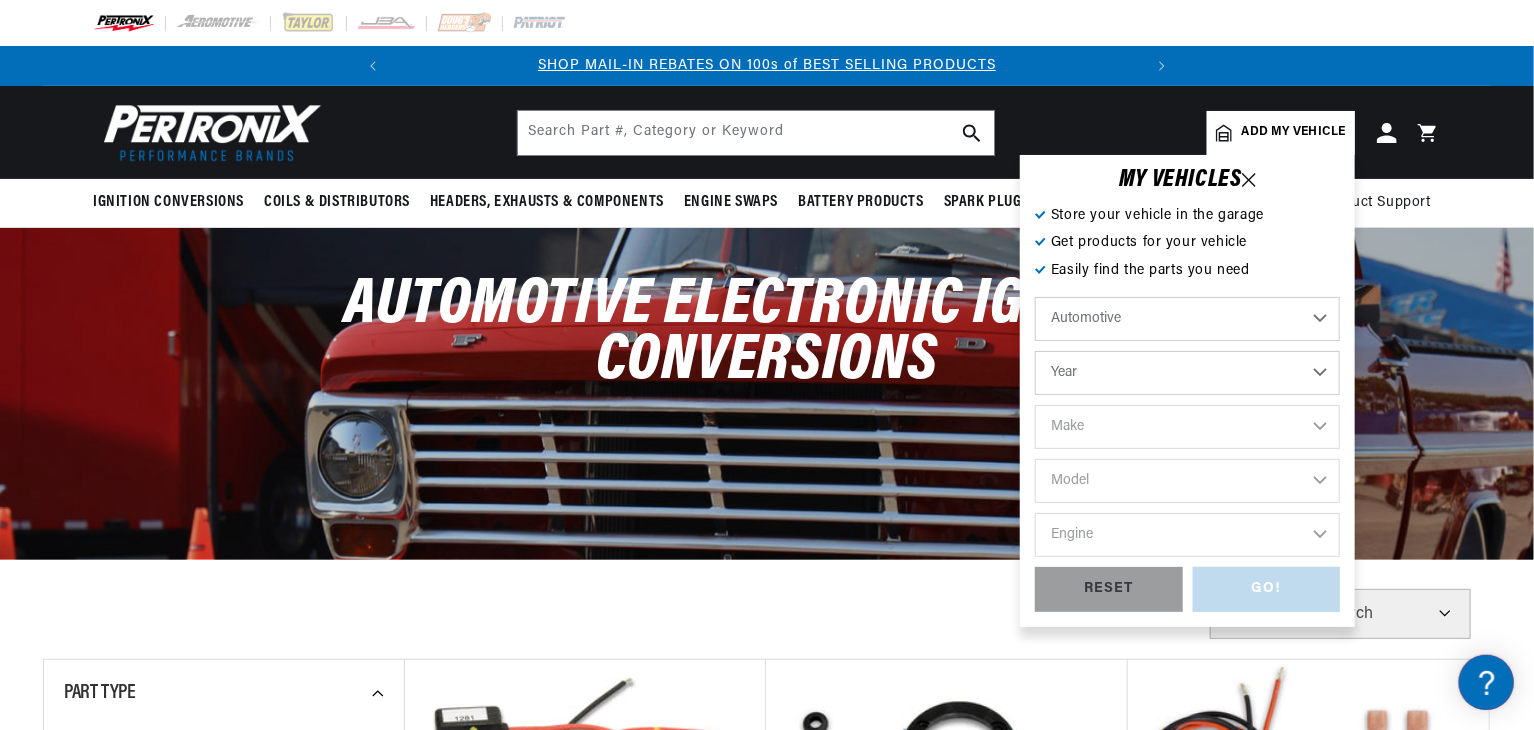 click on "Automotive
Agricultural
Industrial
Marine
Motorcycle" at bounding box center [1187, 319] 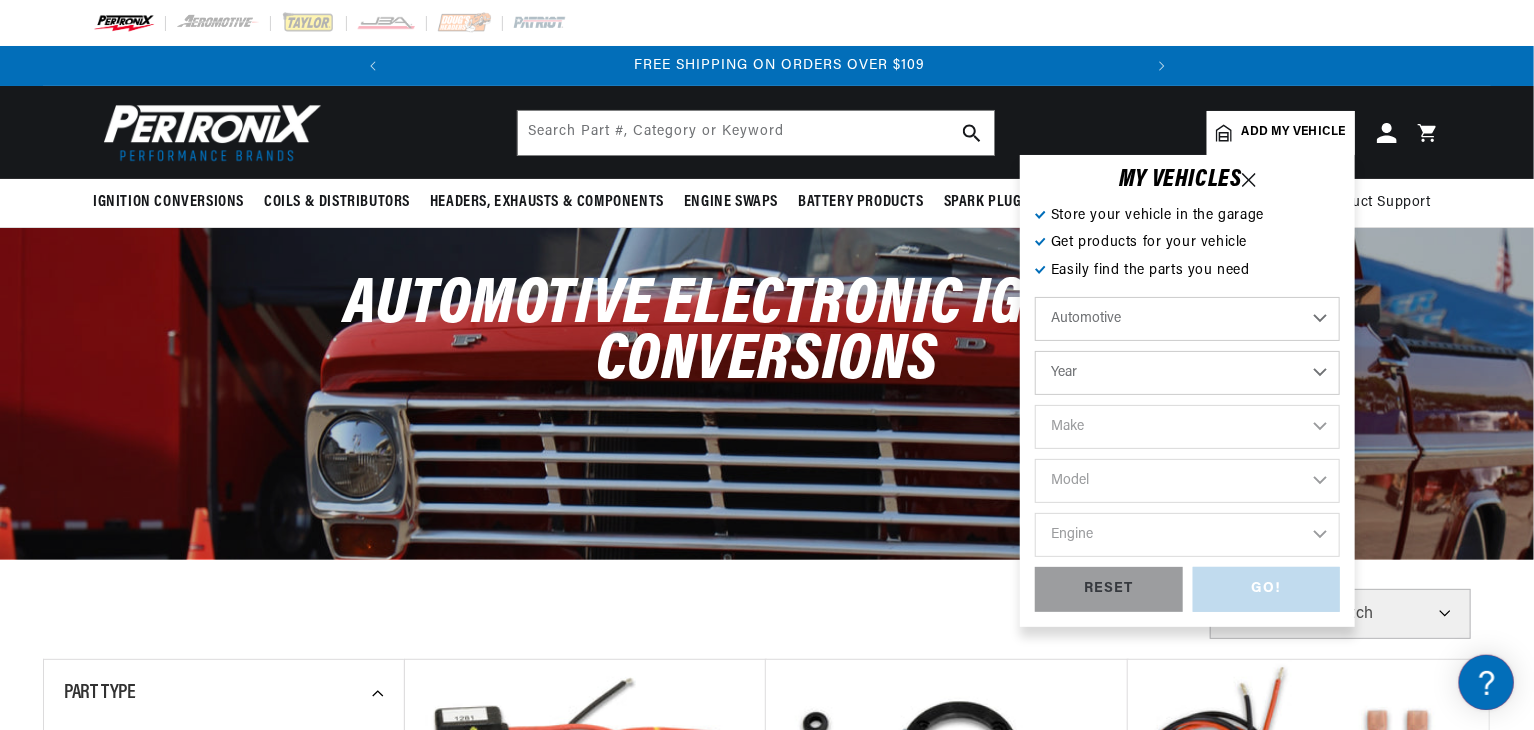 select on "1960" 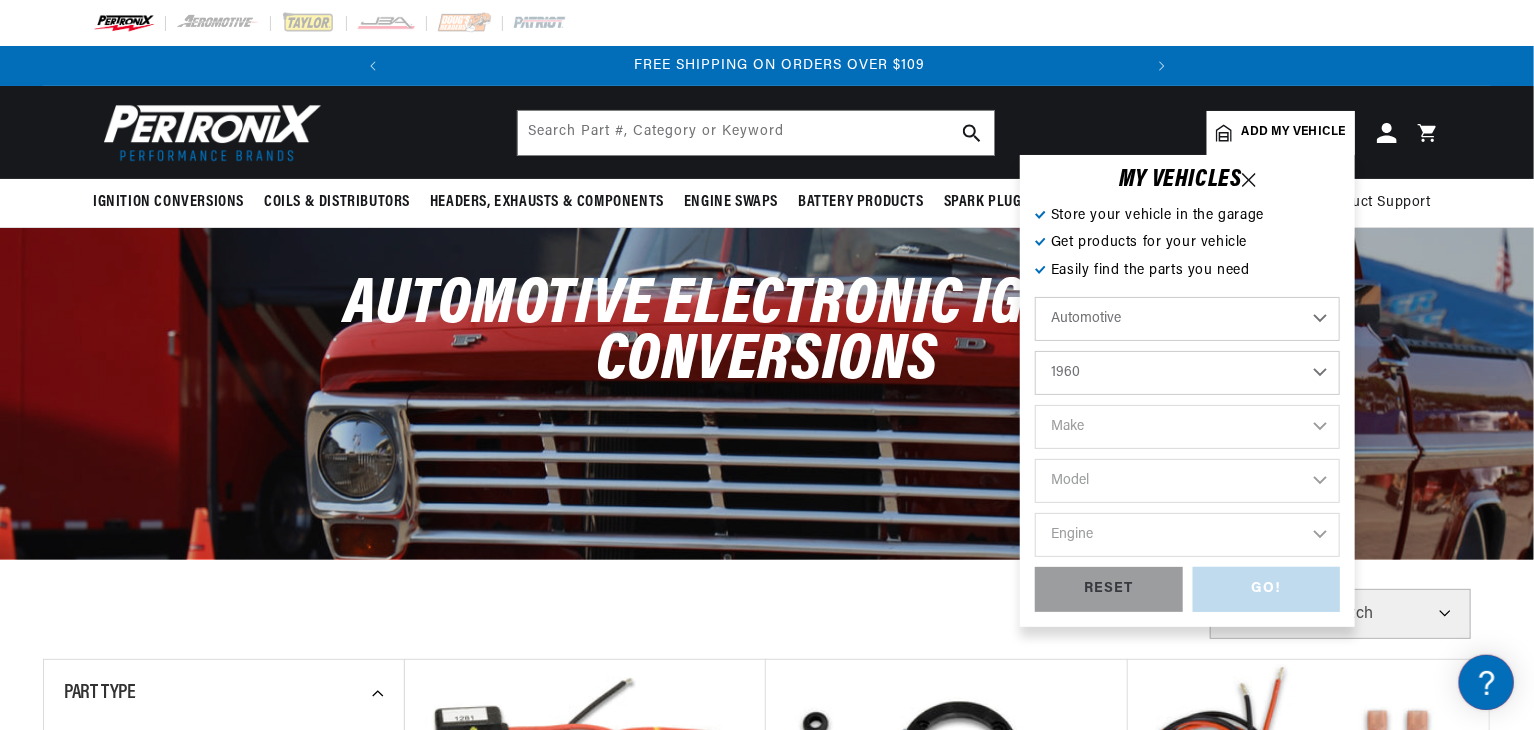 click on "Year
2022
2021
2020
2019
2018
2017
2016
2015
2014
2013
2012
2011
2010
2009
2008
2007
2006
2005
2004
2003
2002
2001
2000
1999
1998
1997
1996
1995
1994
1993
1992
1991
1990
1989
1988
1987
1986 1985" at bounding box center (1187, 373) 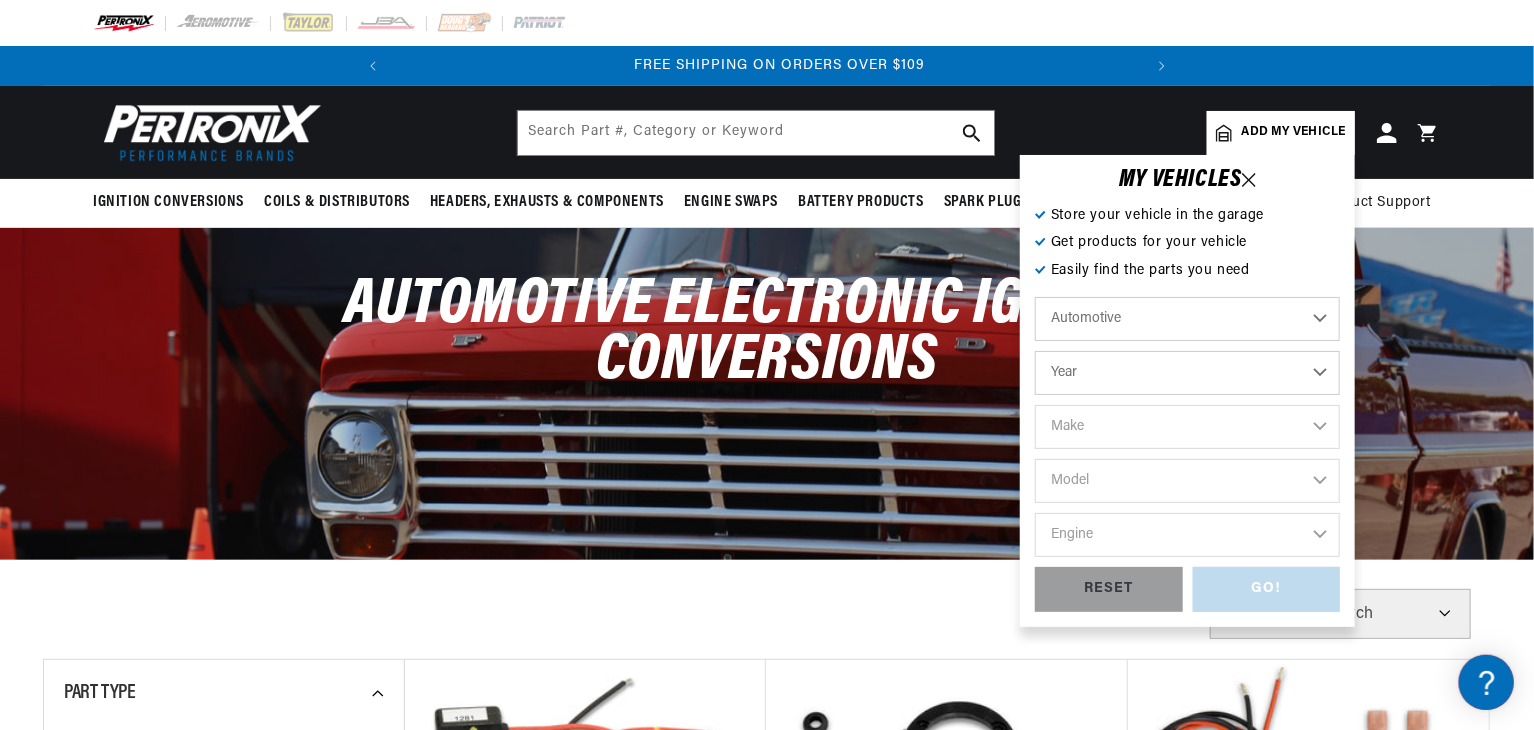 select on "1960" 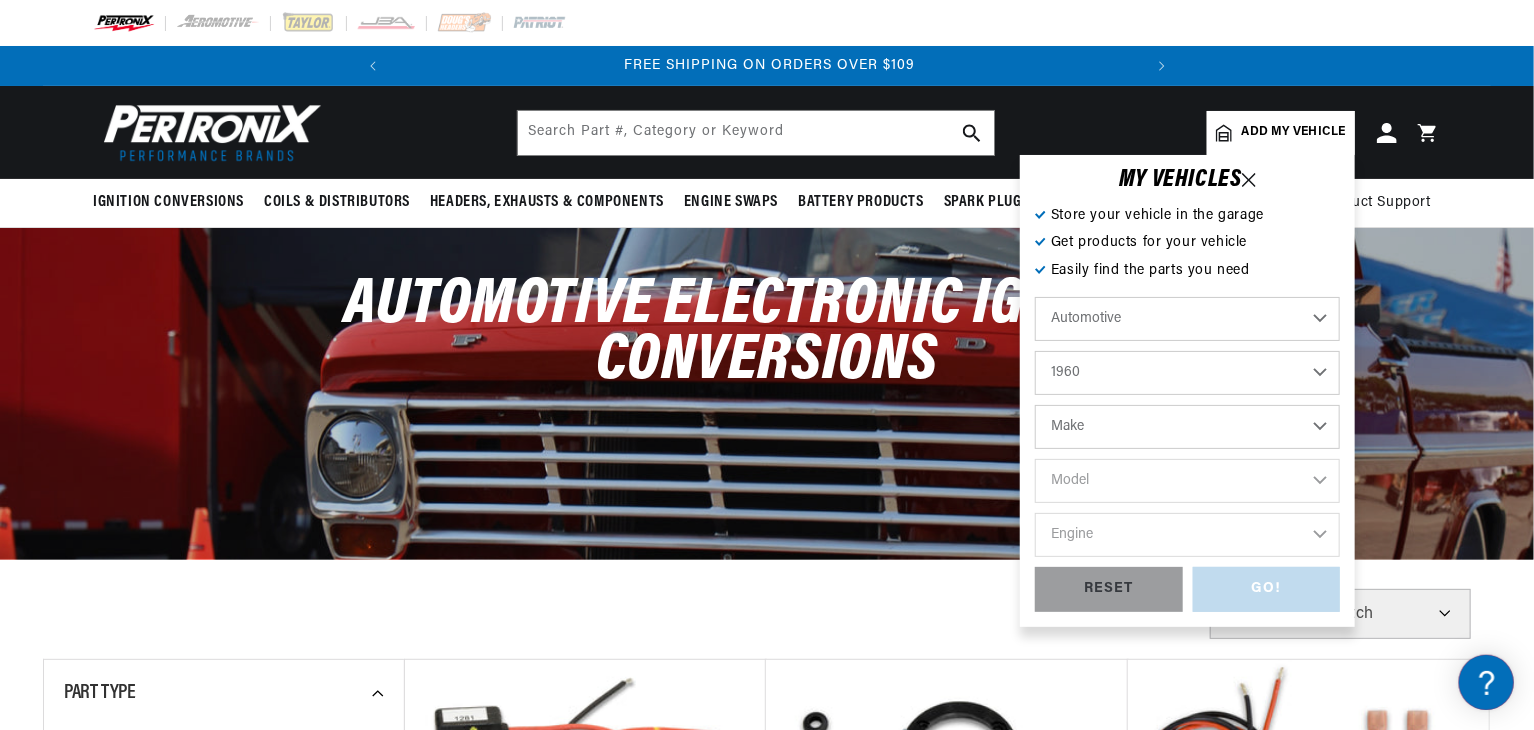 click on "Make
Alfa Romeo
American Motors
Aston Martin
Austin
Austin Healey
Buick
Cadillac
Chevrolet
Chrysler
Daimler
Dodge
Fiat
Ford
GMC
Jaguar
Jeep
Lincoln
Lotus
Maserati
Mercedes-Benz
Mercury
MG
Military Vehicles
Morris
Oldsmobile
Plymouth
Pontiac
Porsche
Rolls-Royce
Simca
Studebaker
Triumph" at bounding box center [1187, 427] 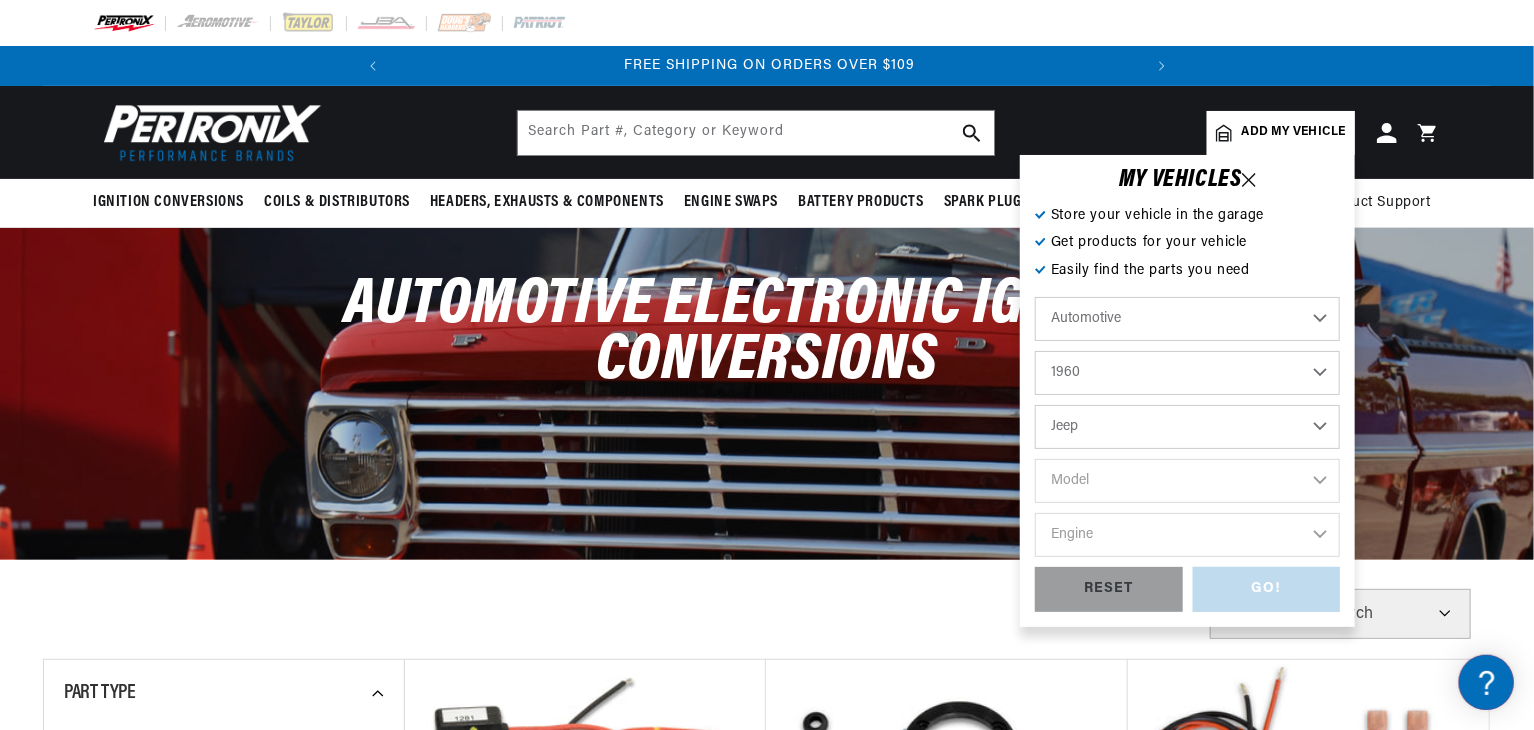 click on "Make
Alfa Romeo
American Motors
Aston Martin
Austin
Austin Healey
Buick
Cadillac
Chevrolet
Chrysler
Daimler
Dodge
Fiat
Ford
GMC
Jaguar
Jeep
Lincoln
Lotus
Maserati
Mercedes-Benz
Mercury
MG
Military Vehicles
Morris
Oldsmobile
Plymouth
Pontiac
Porsche
Rolls-Royce
Simca
Studebaker
Triumph" at bounding box center (1187, 427) 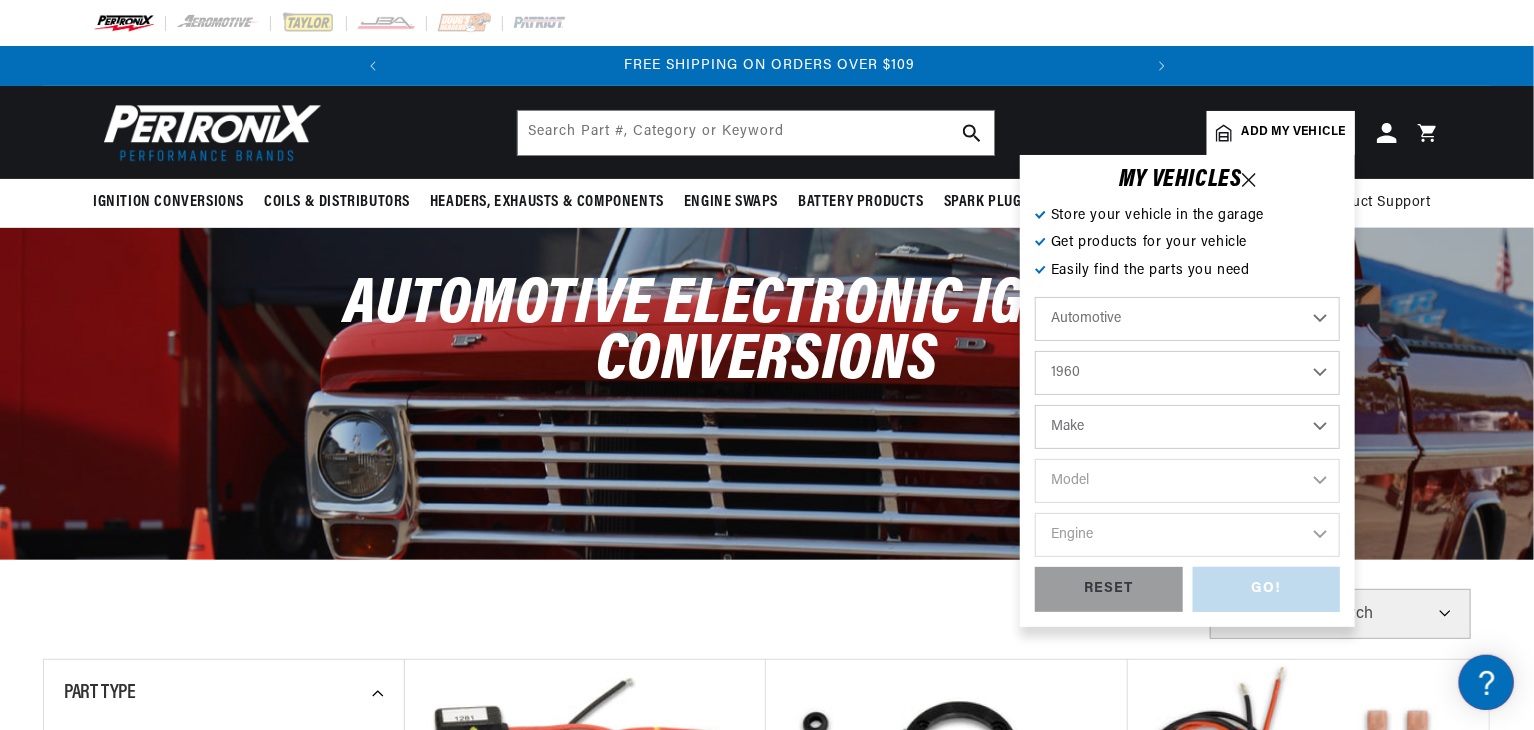 select on "Jeep" 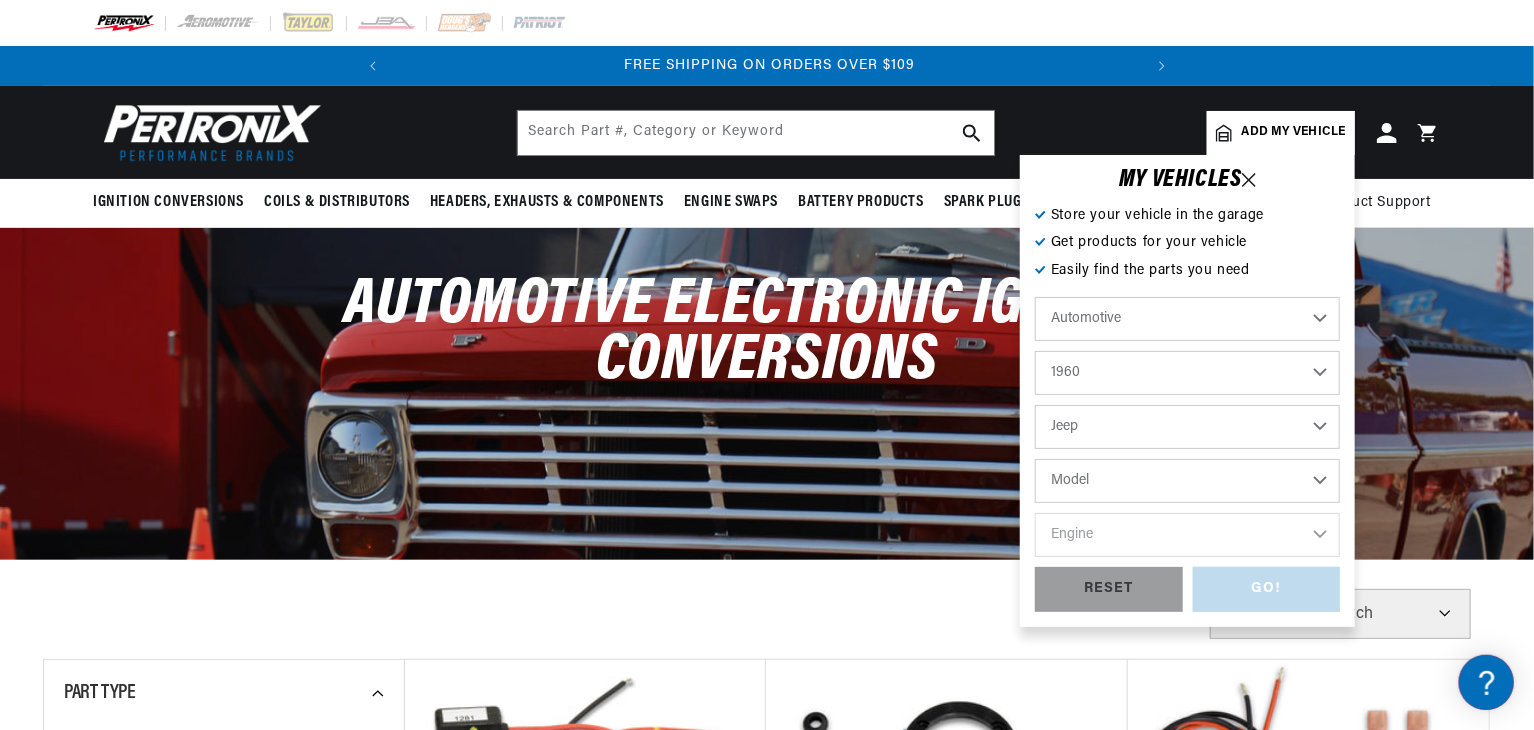 click on "Model
6-226
CJ3
CJ5
CJ6
DJ3
FC150
Truck" at bounding box center (1187, 481) 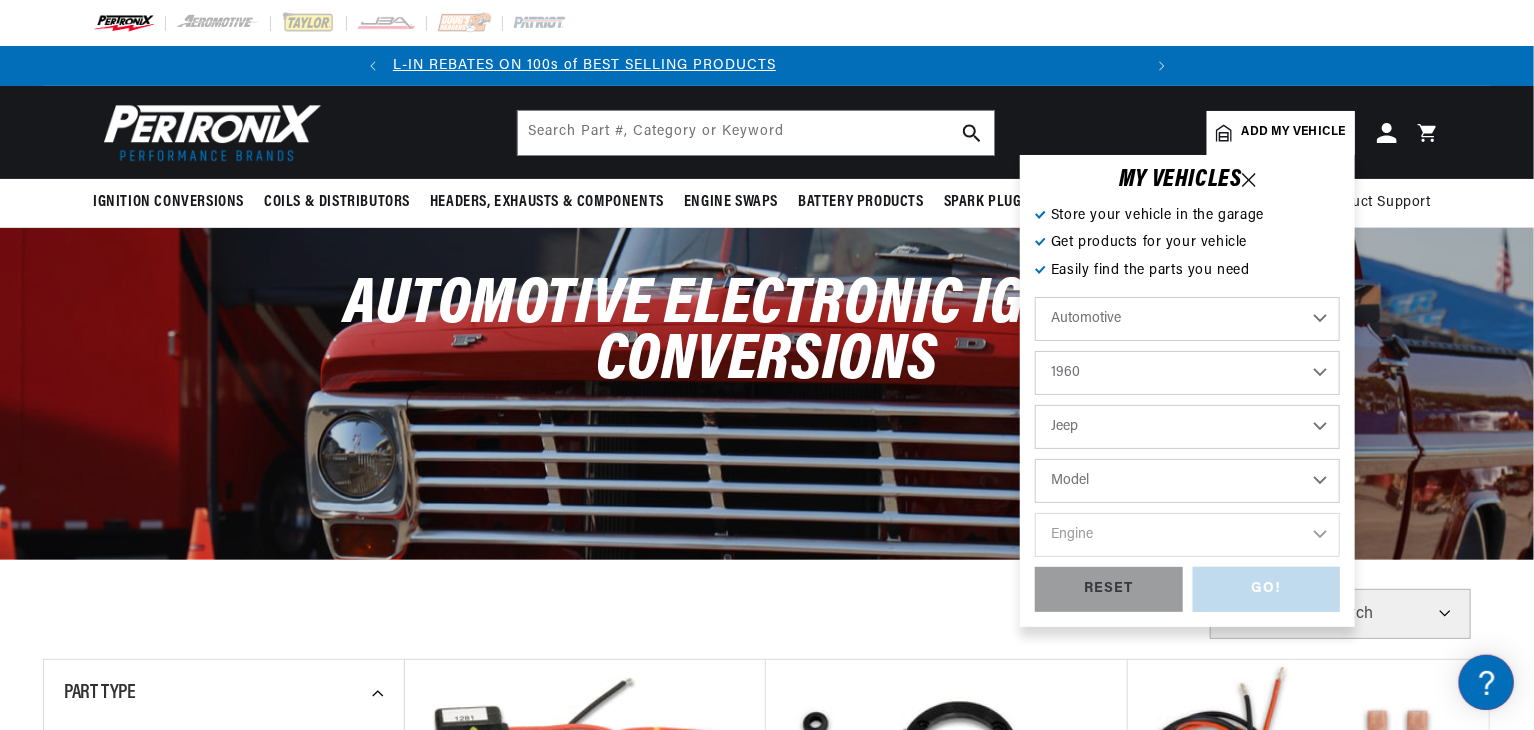scroll, scrollTop: 0, scrollLeft: 32, axis: horizontal 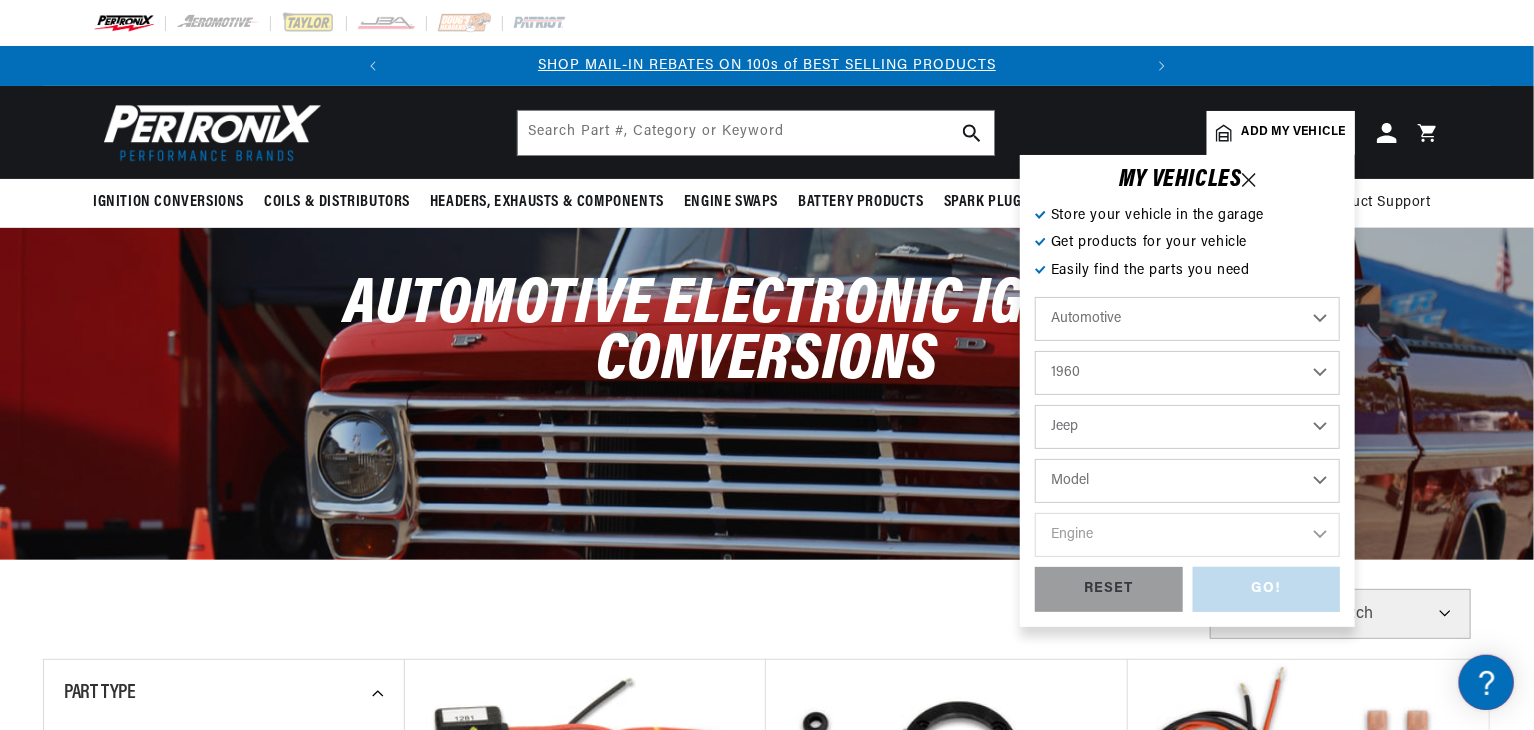 select on "6-226" 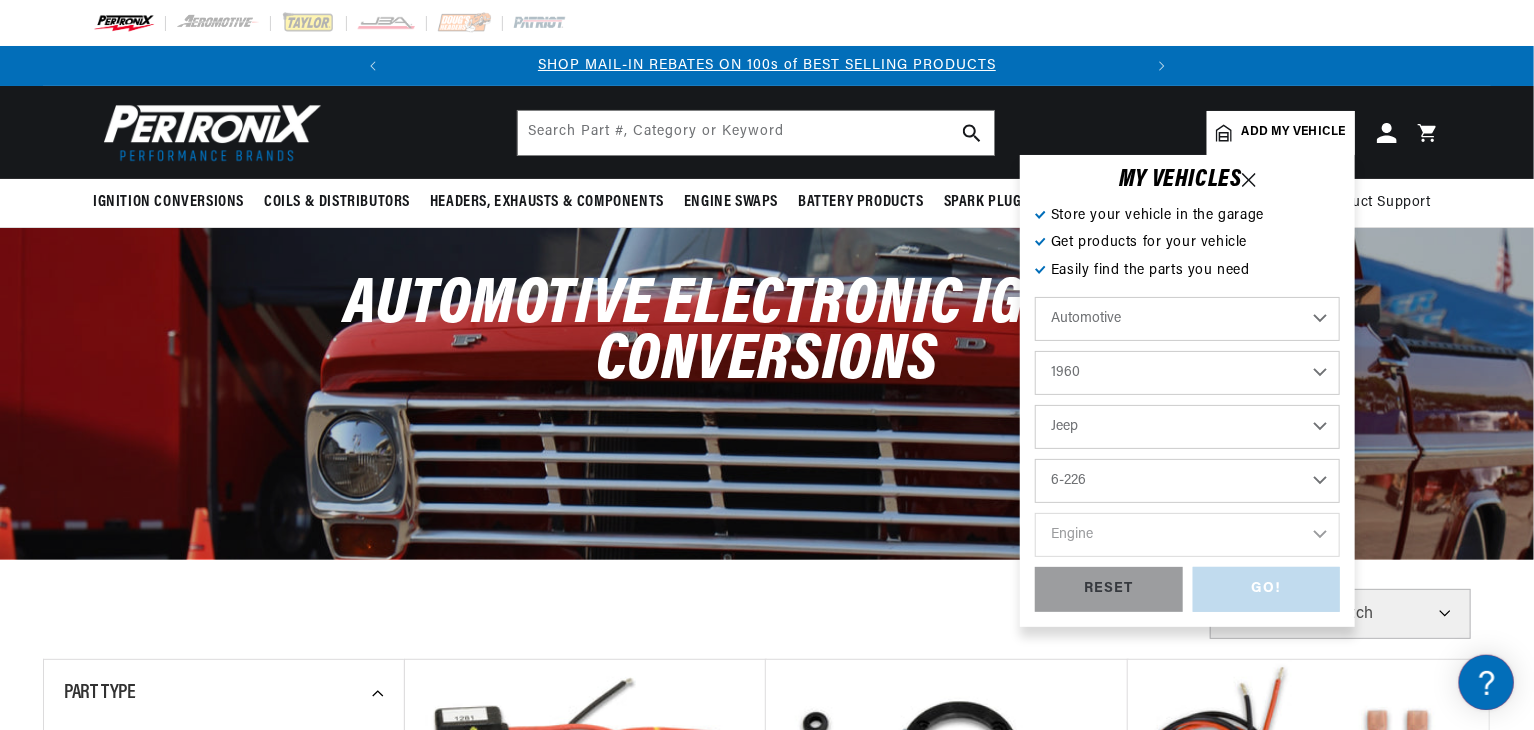 click on "Model
6-226
CJ3
CJ5
CJ6
DJ3
FC150
Truck" at bounding box center [1187, 481] 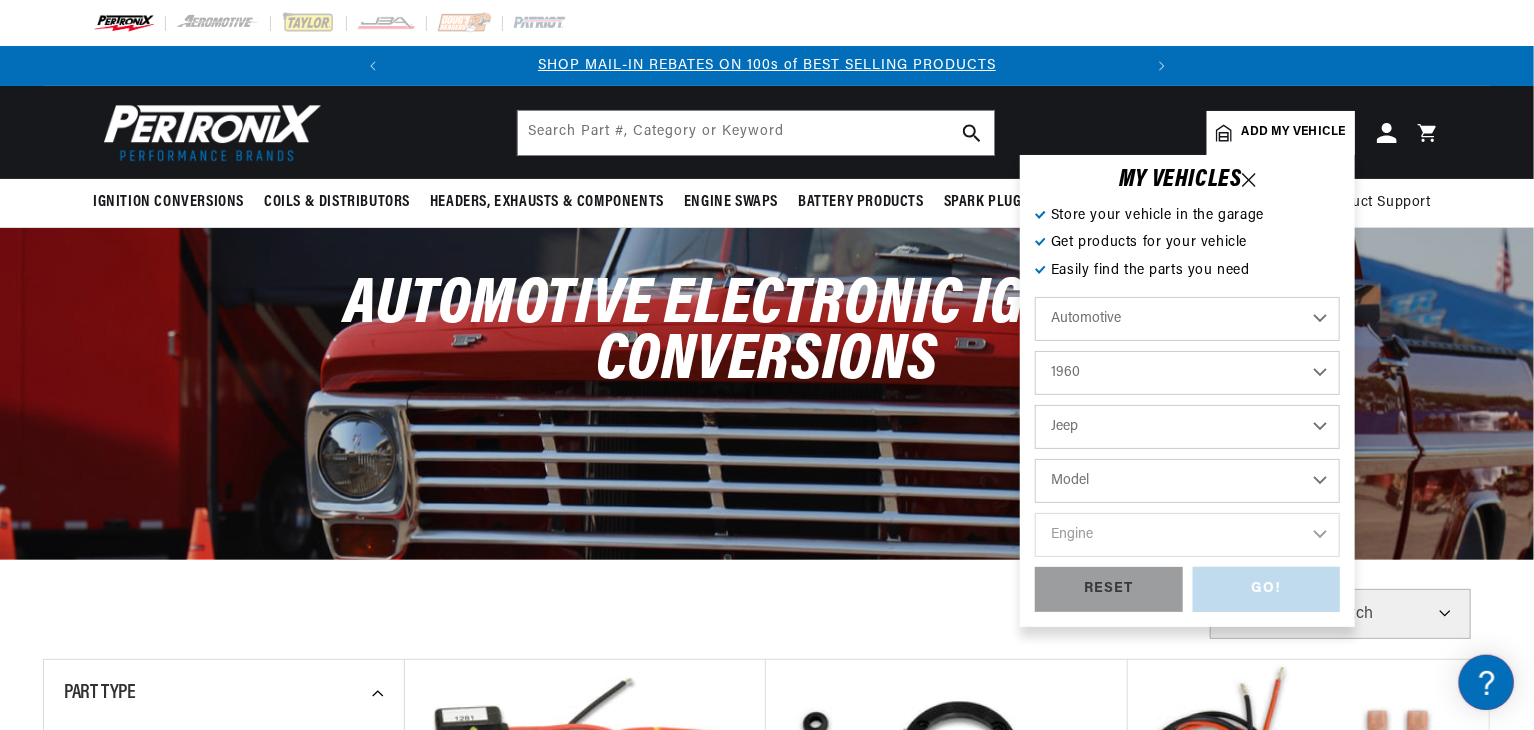 select on "6-226" 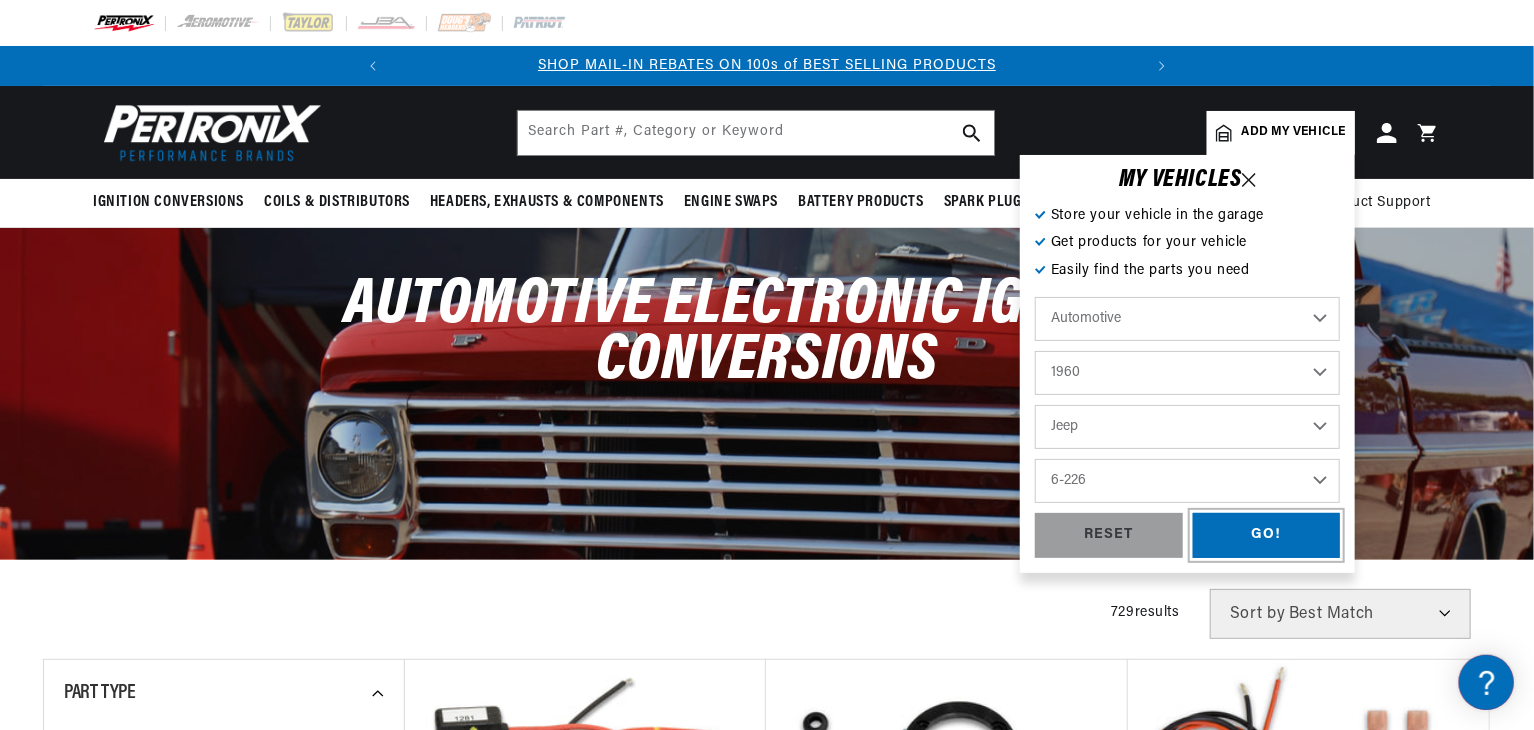 click on "GO!" at bounding box center (1267, 535) 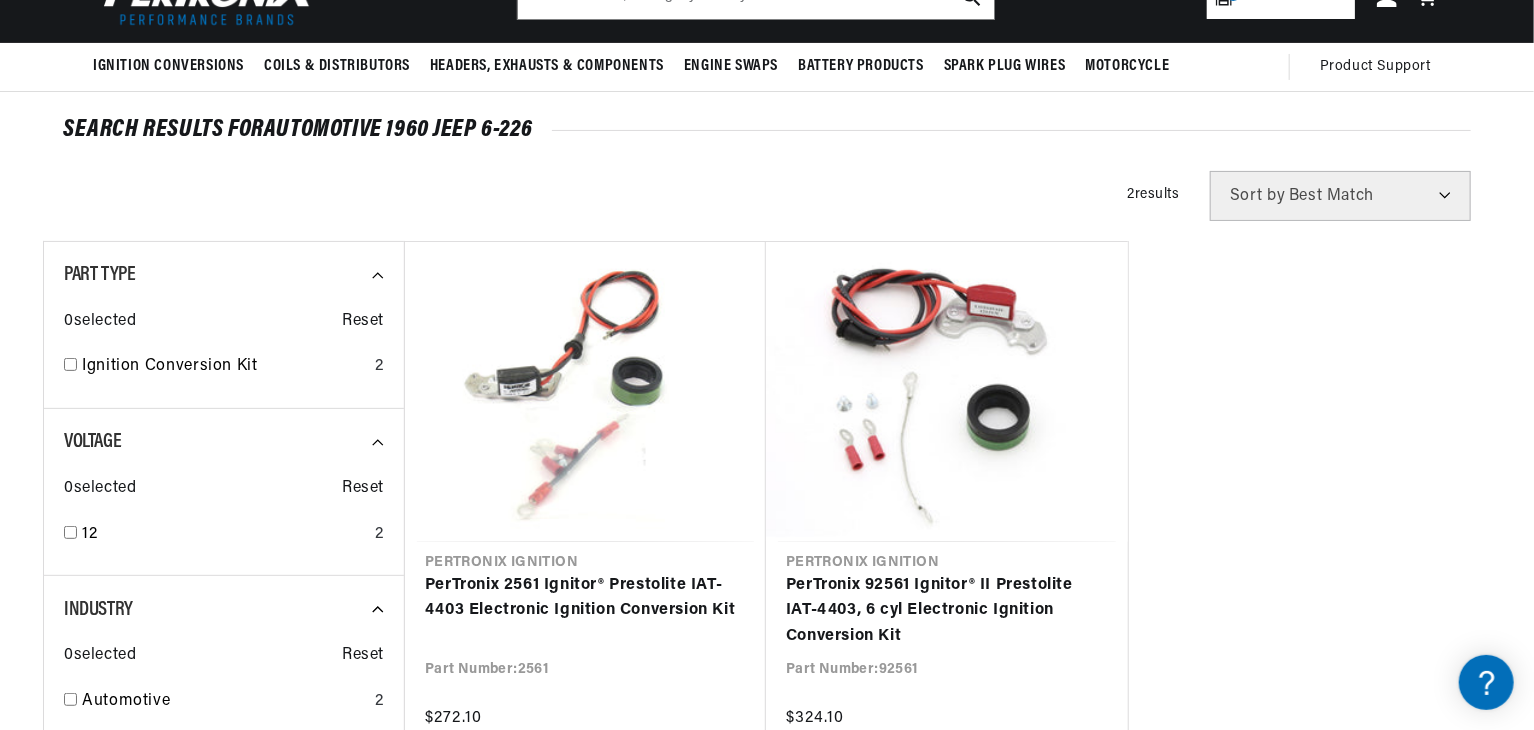 scroll, scrollTop: 200, scrollLeft: 0, axis: vertical 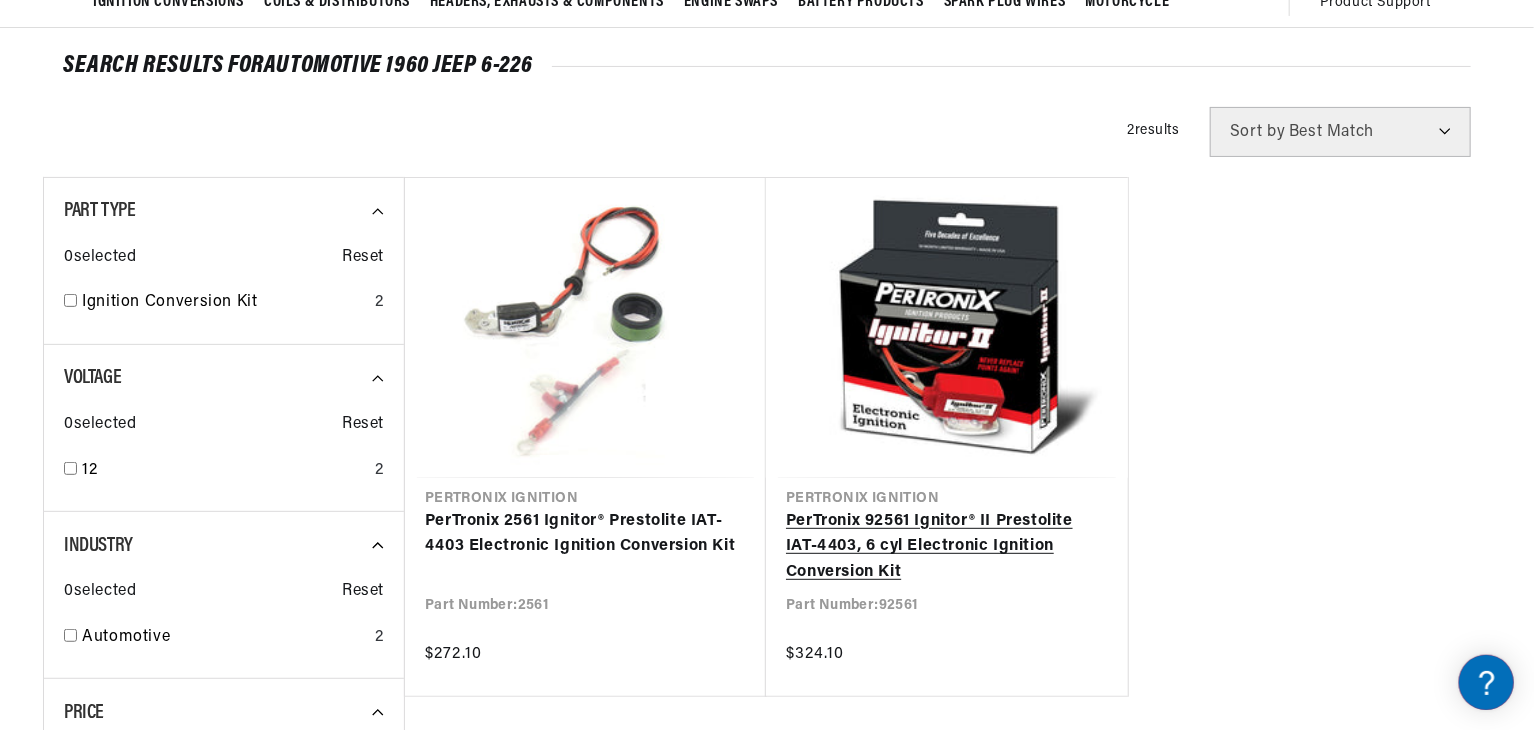 click on "PerTronix 92561 Ignitor® II Prestolite IAT-4403, 6 cyl Electronic Ignition Conversion Kit" at bounding box center [947, 547] 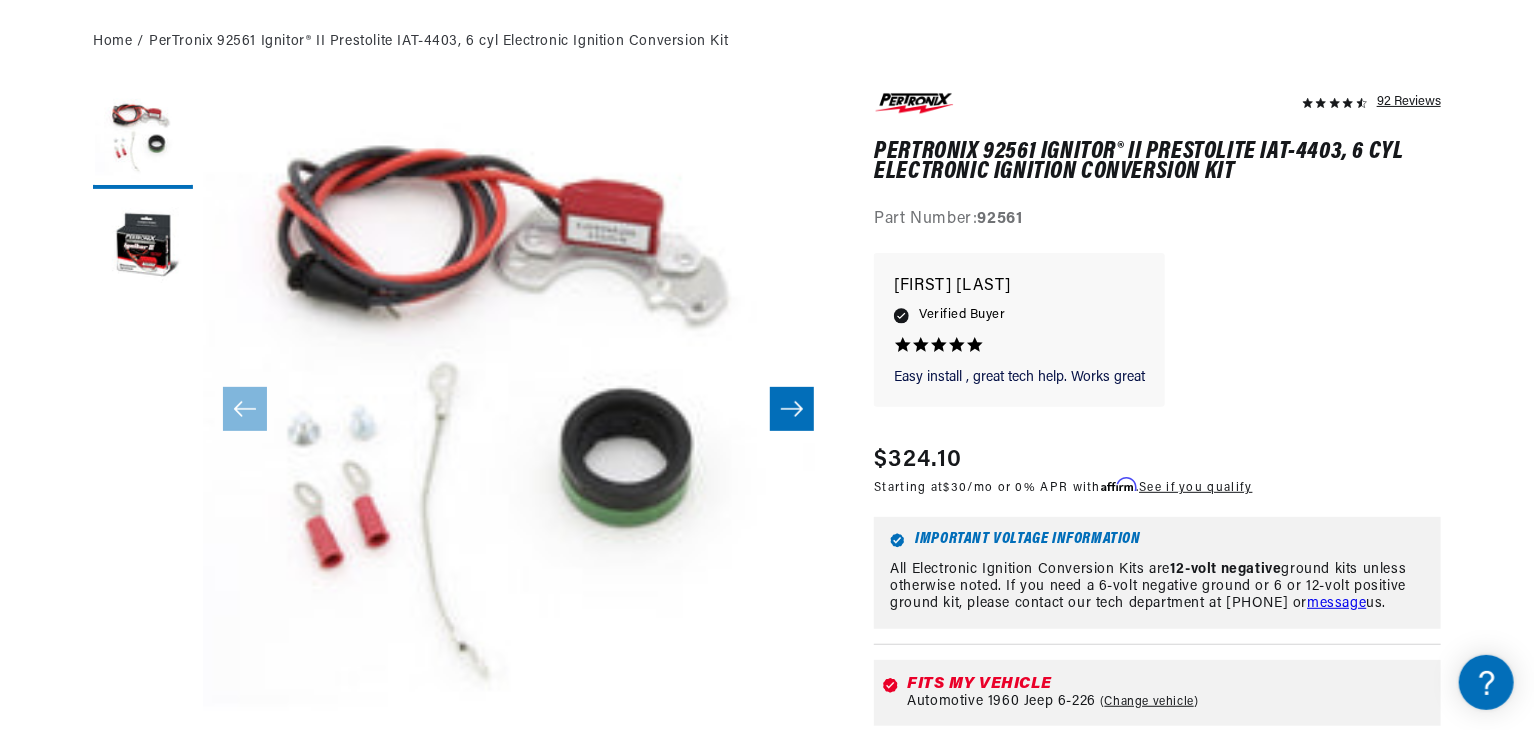 scroll, scrollTop: 300, scrollLeft: 0, axis: vertical 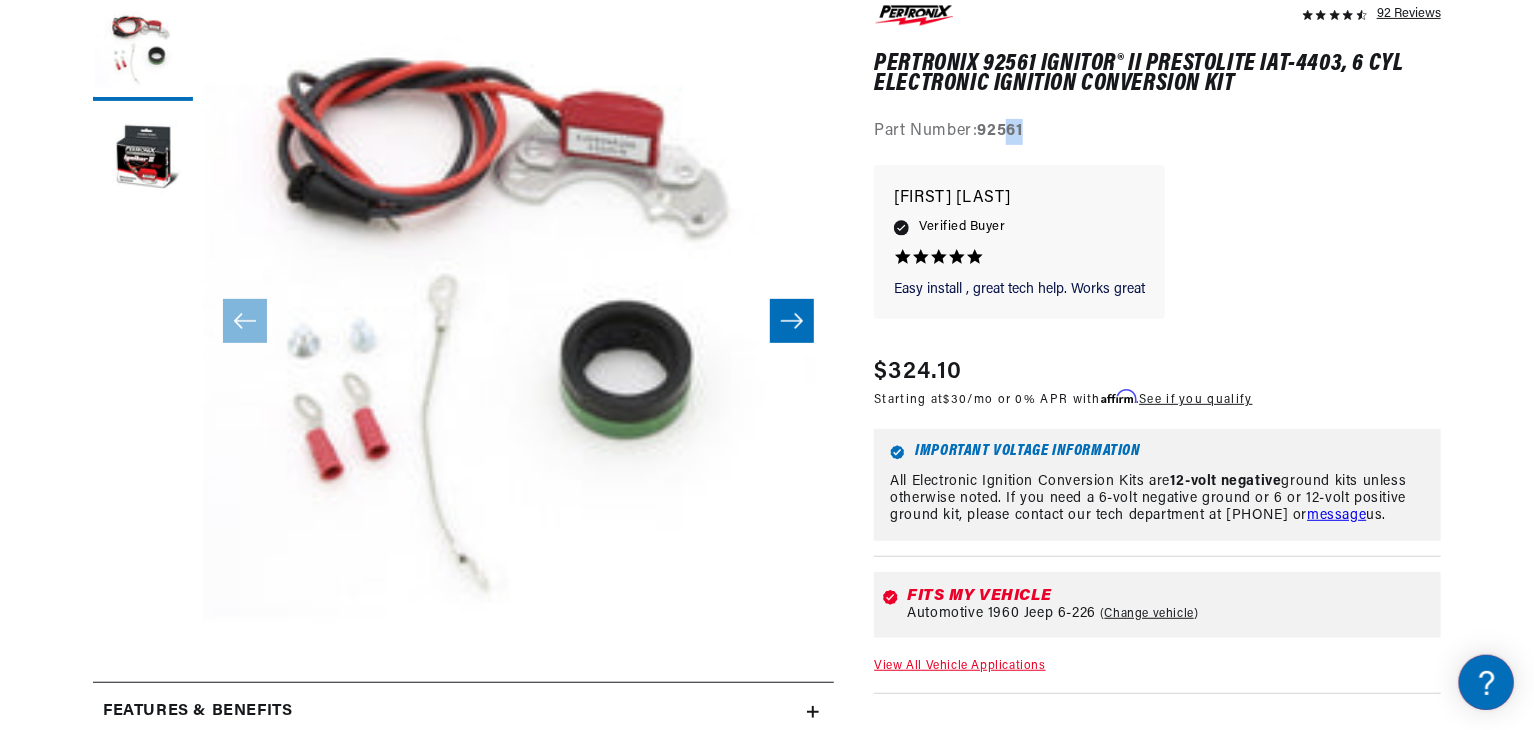 drag, startPoint x: 1091, startPoint y: 125, endPoint x: 1013, endPoint y: 128, distance: 78.05767 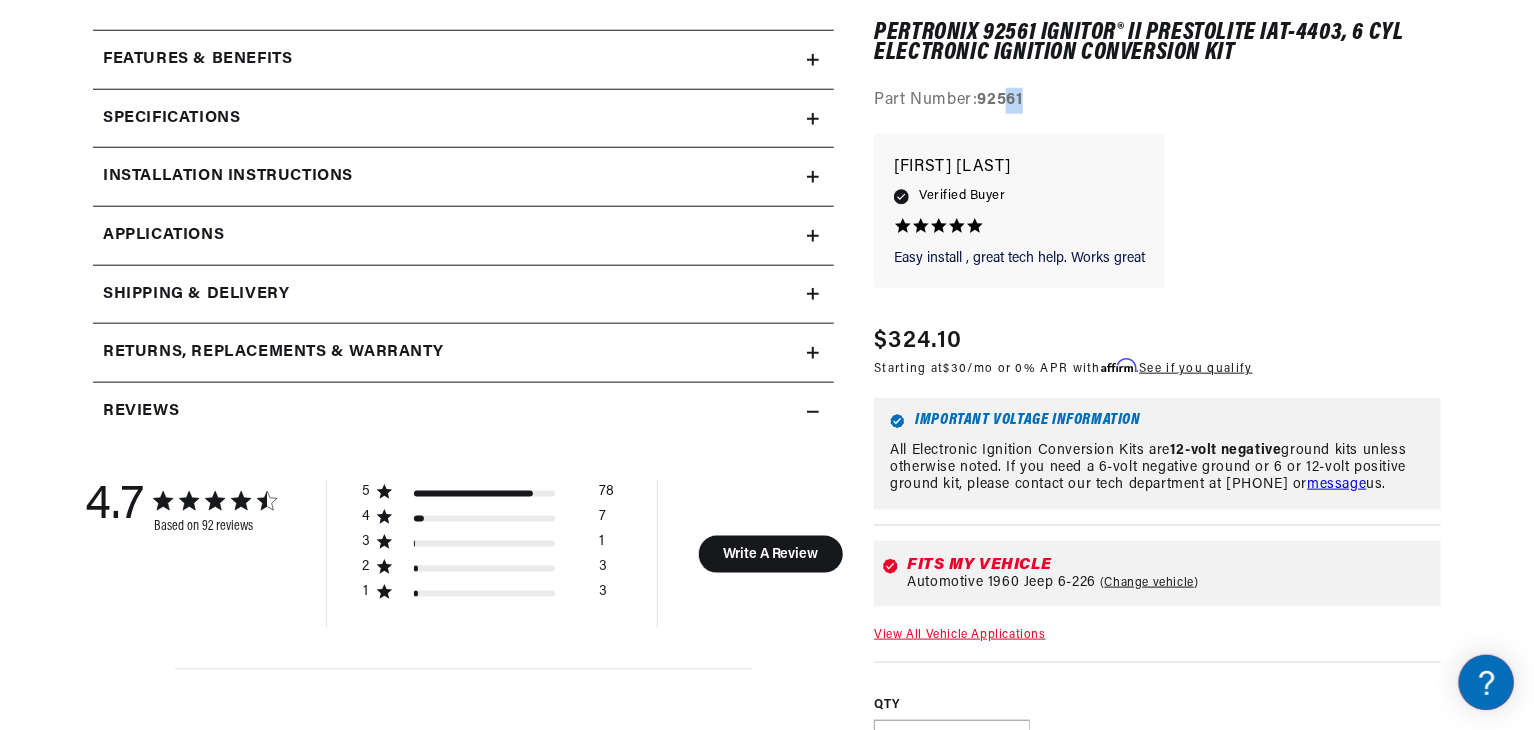 scroll, scrollTop: 1000, scrollLeft: 0, axis: vertical 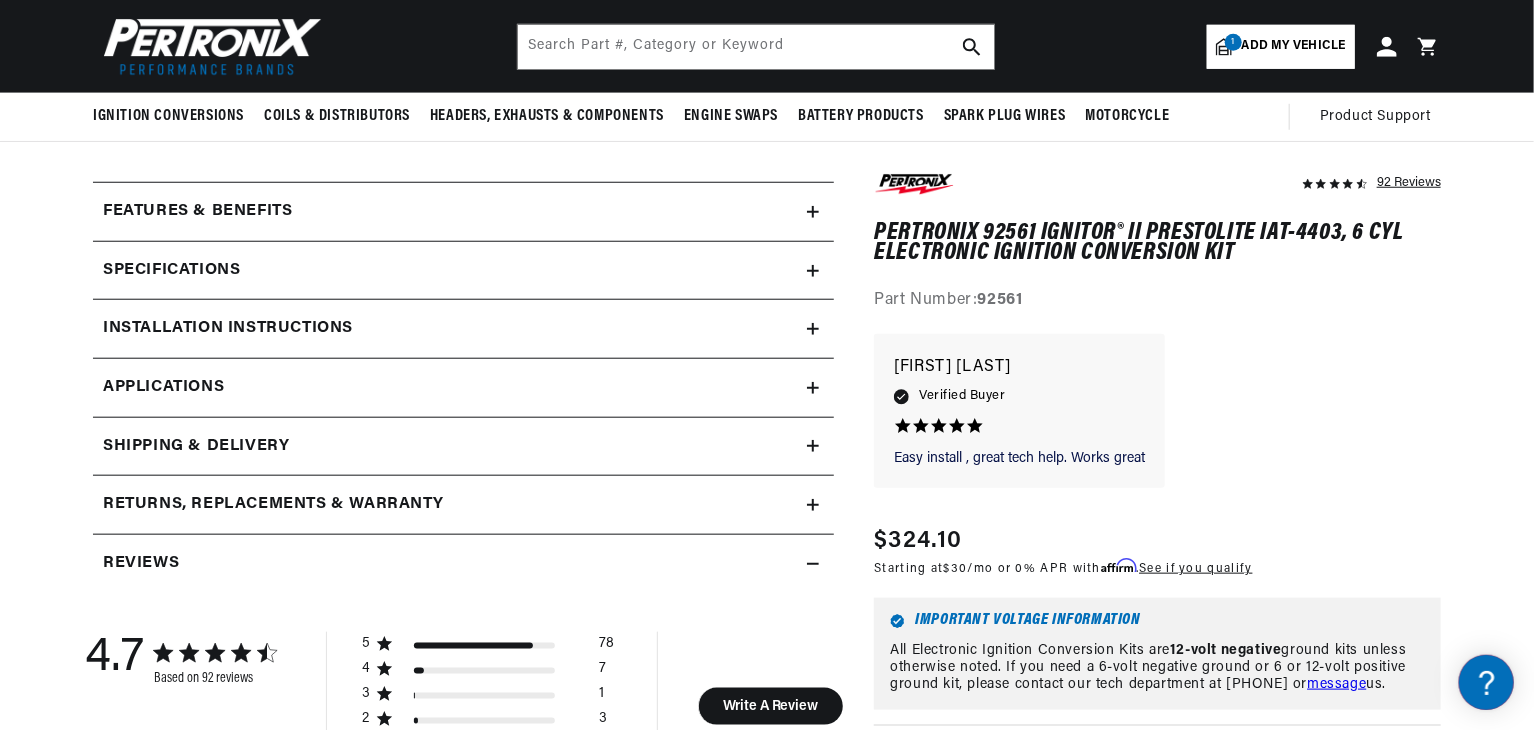 click on "92561" at bounding box center (1000, 301) 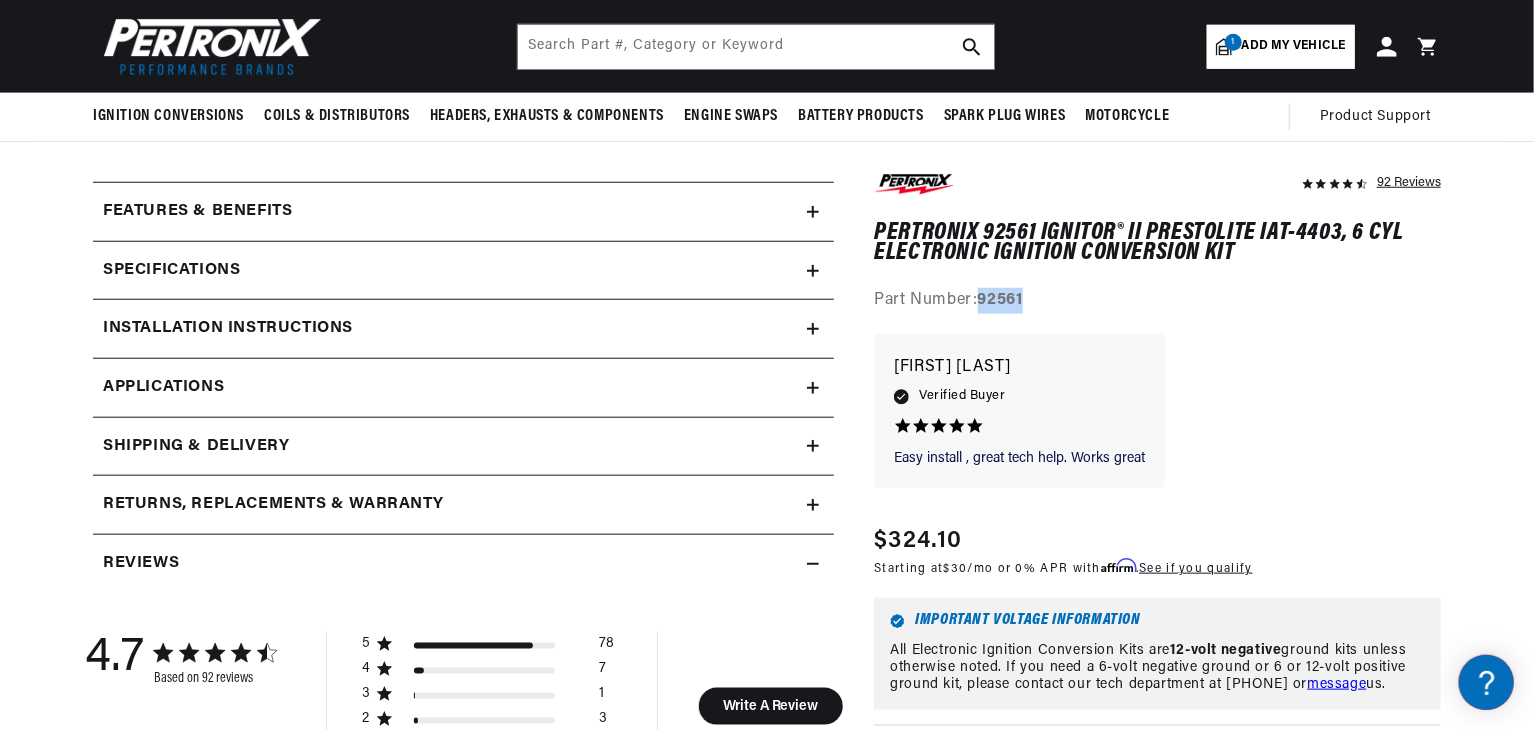click on "92561" at bounding box center [1000, 301] 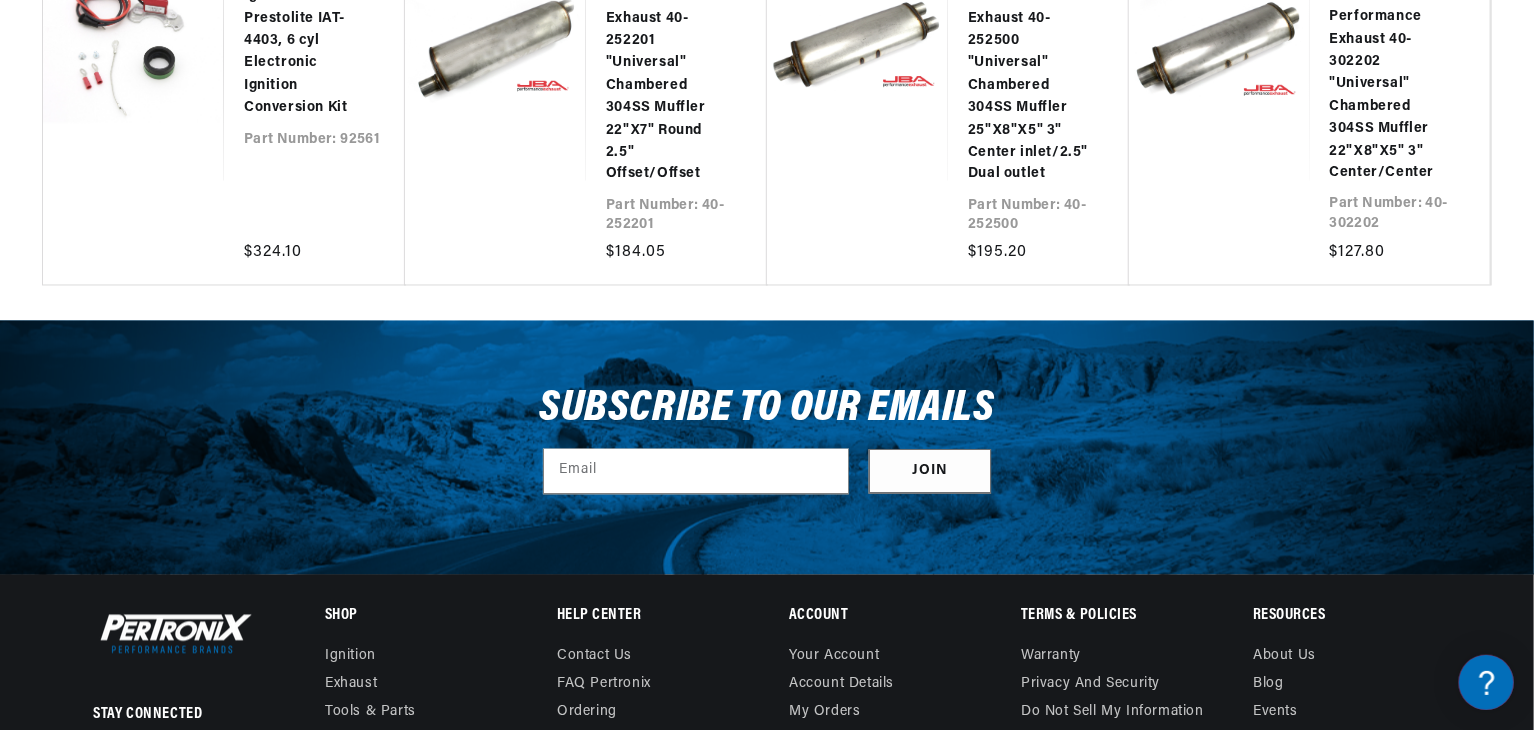 scroll, scrollTop: 5907, scrollLeft: 0, axis: vertical 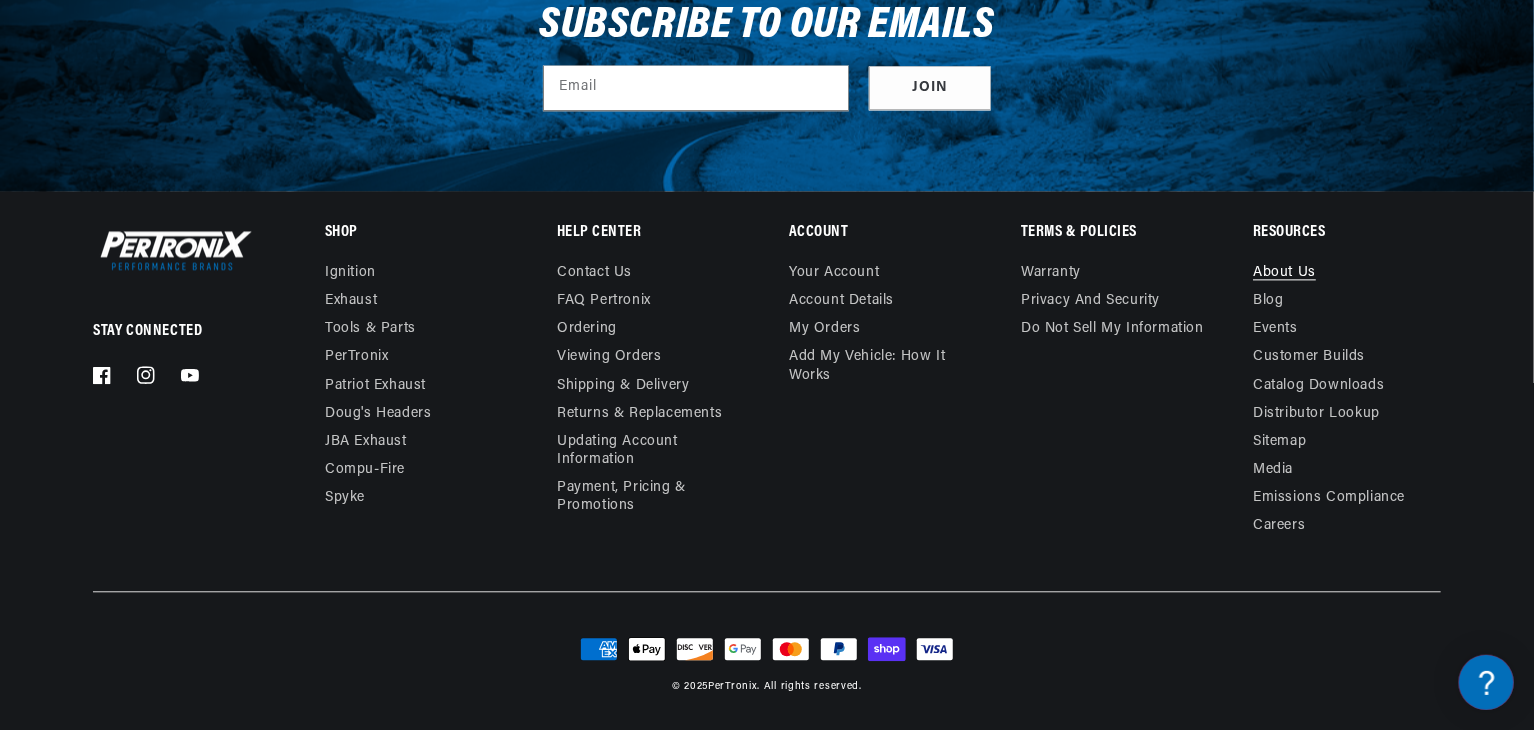 click on "About Us" at bounding box center (1284, 275) 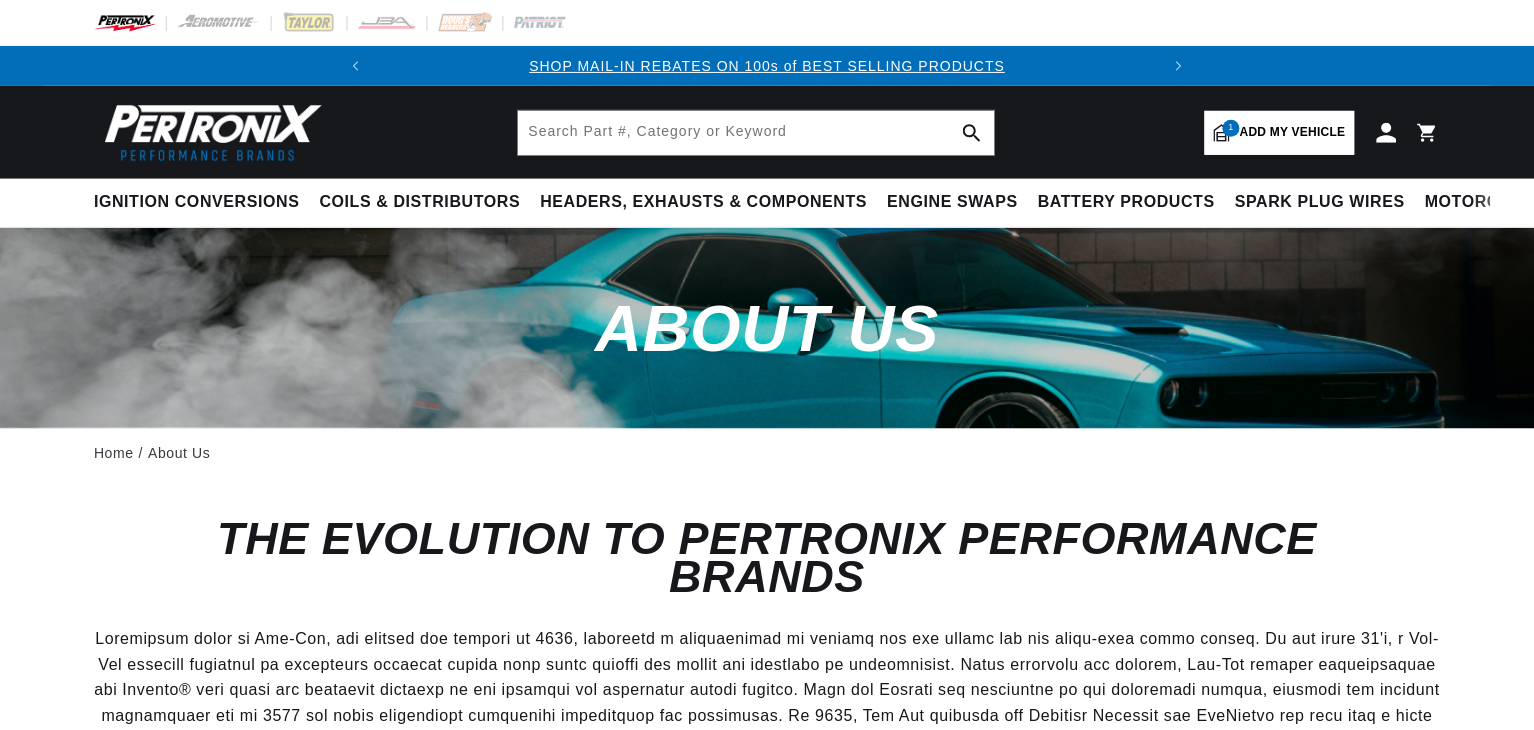 scroll, scrollTop: 0, scrollLeft: 0, axis: both 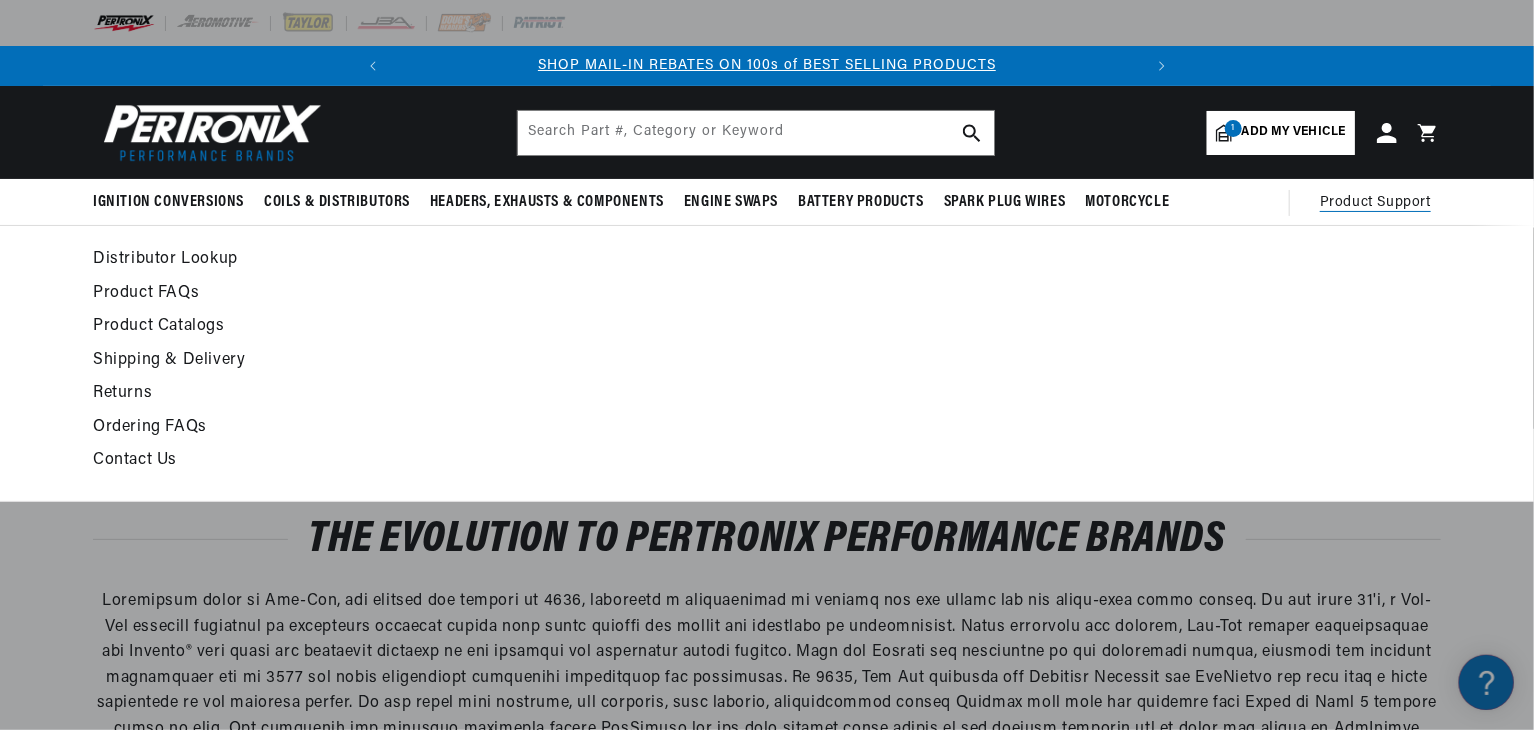 click on "Contact Us" at bounding box center [584, 461] 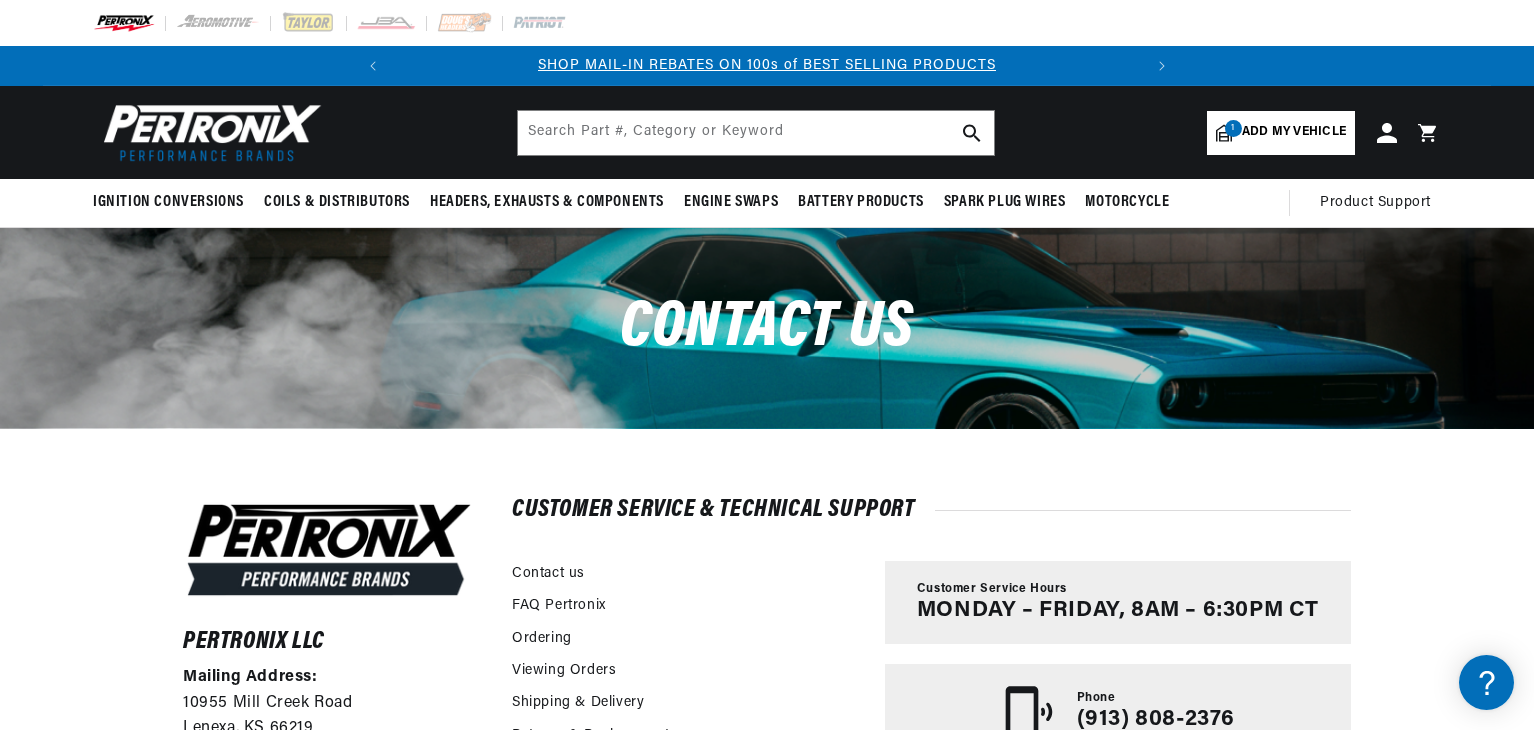 scroll, scrollTop: 0, scrollLeft: 0, axis: both 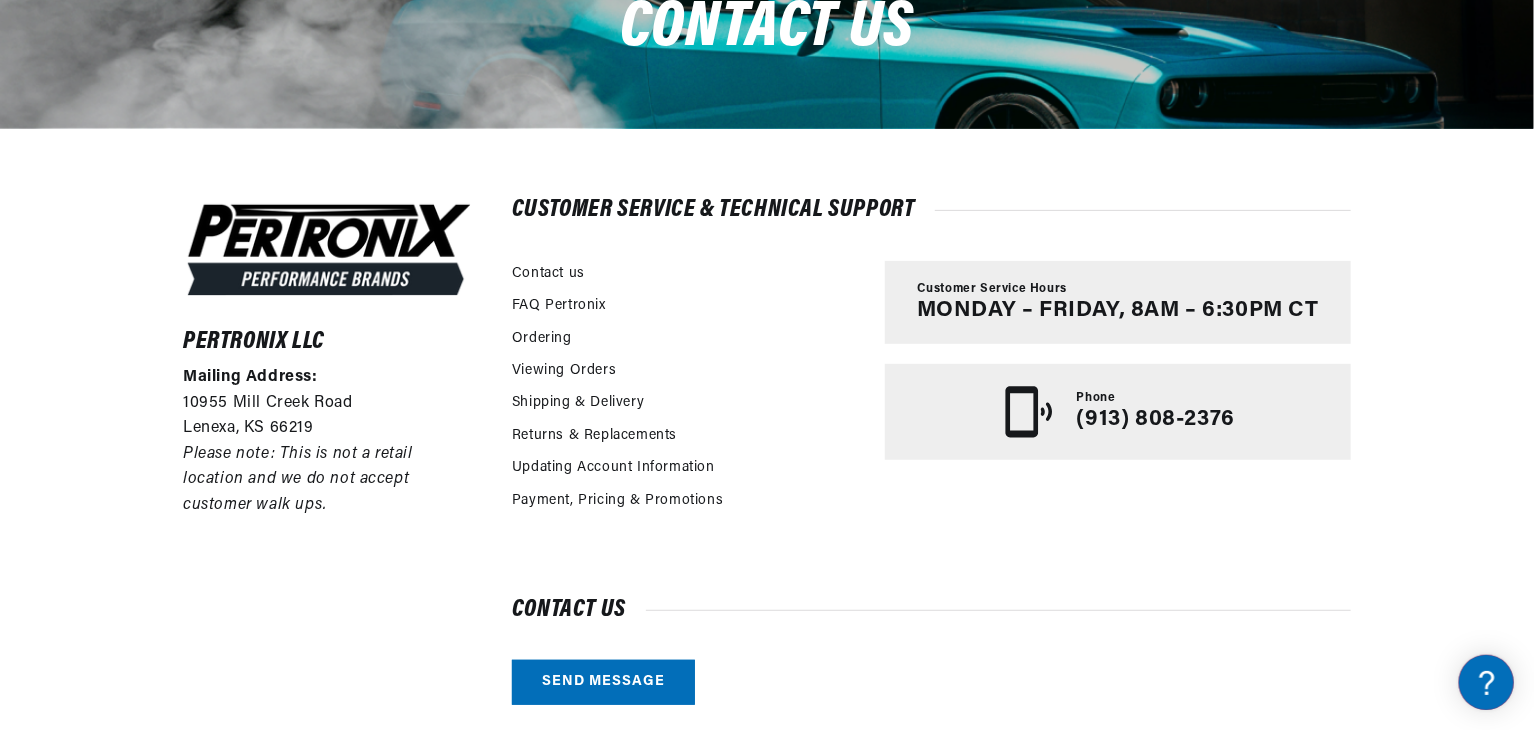 click on "Pertronix LLC
Mailing Address: [NUMBER] [STREET] [CITY], [STATE] [POSTAL_CODE] Please note: This is not a retail location and we do not accept customer walk ups.
Customer Service & Technical Support
Contact us
FAQ Pertronix
Ordering
Viewing Orders" at bounding box center [767, 452] 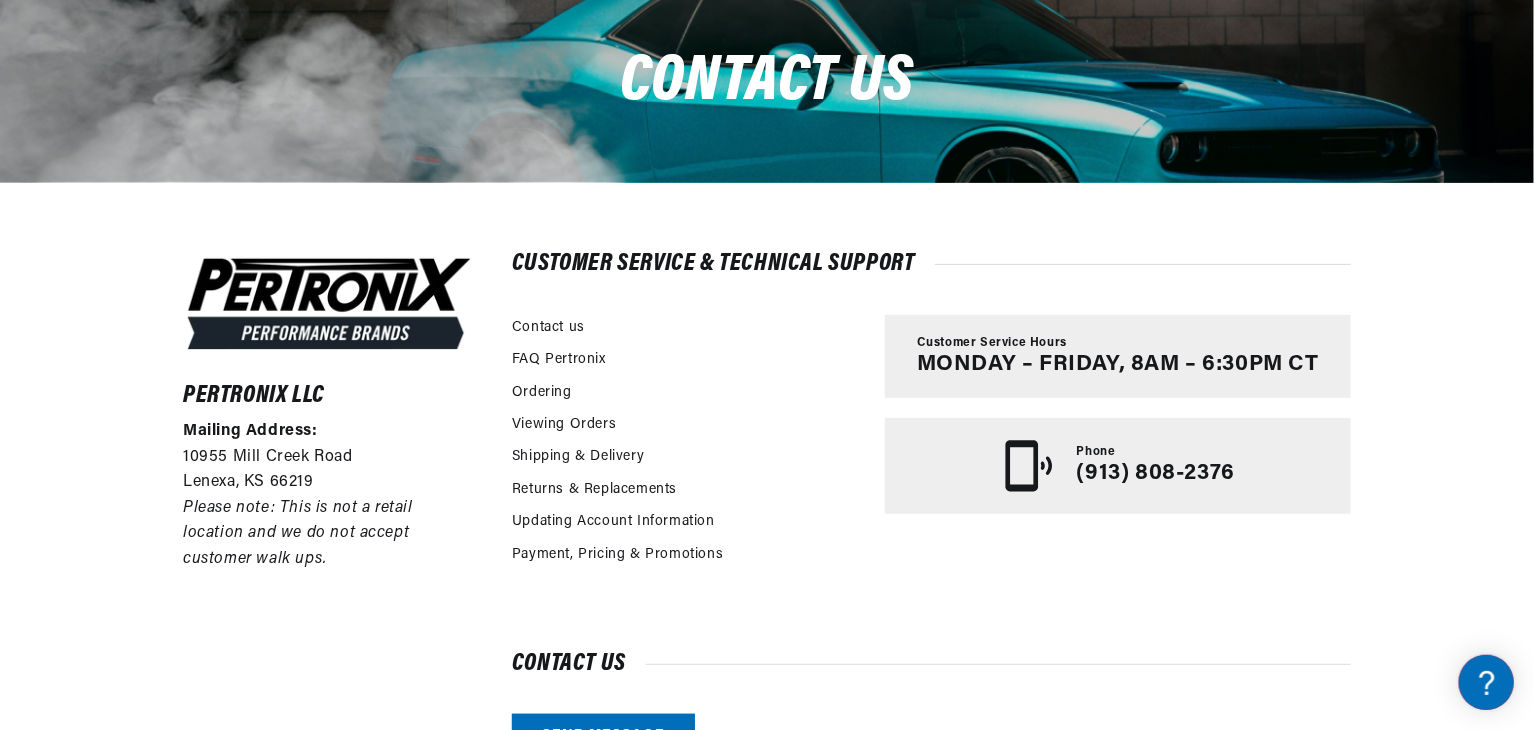 scroll, scrollTop: 200, scrollLeft: 0, axis: vertical 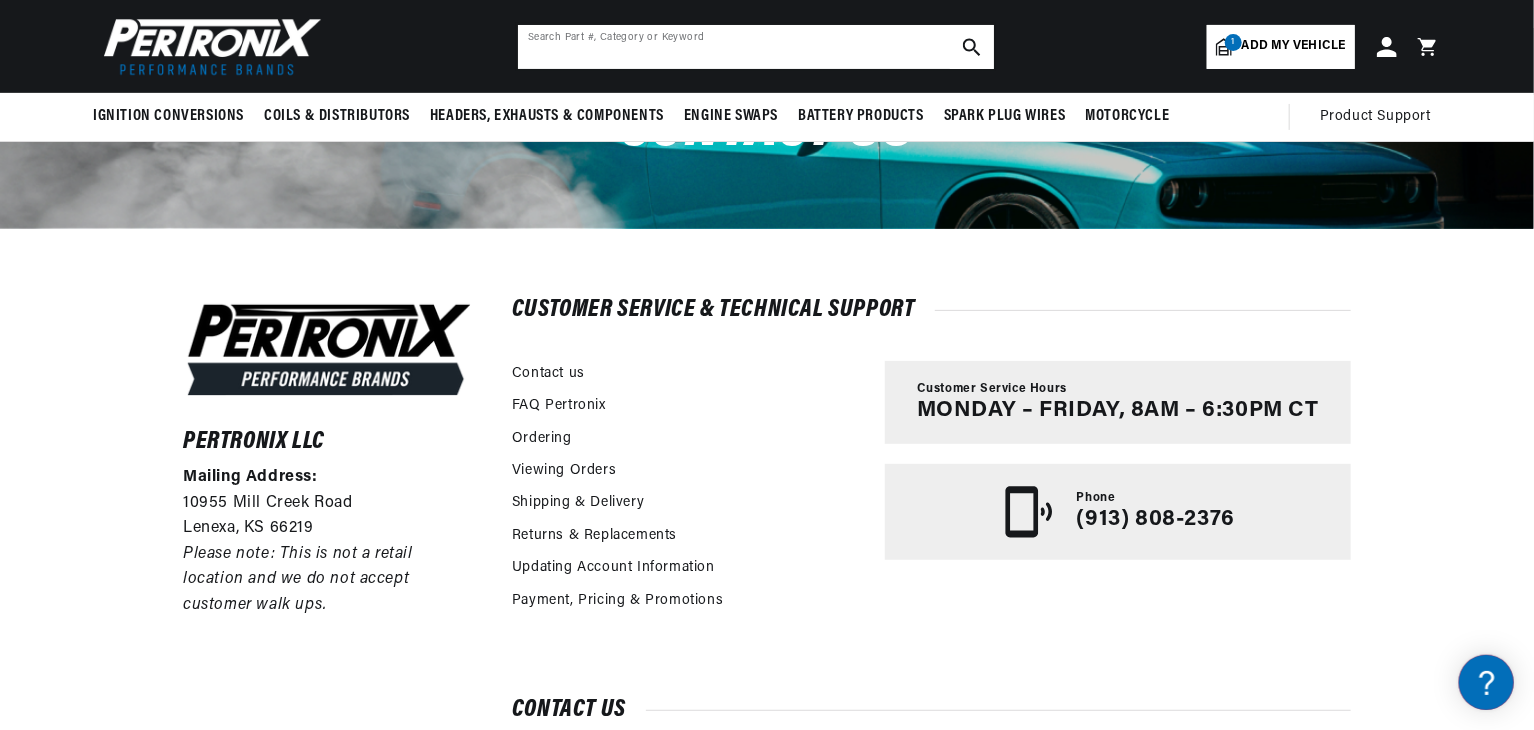 click at bounding box center (756, 47) 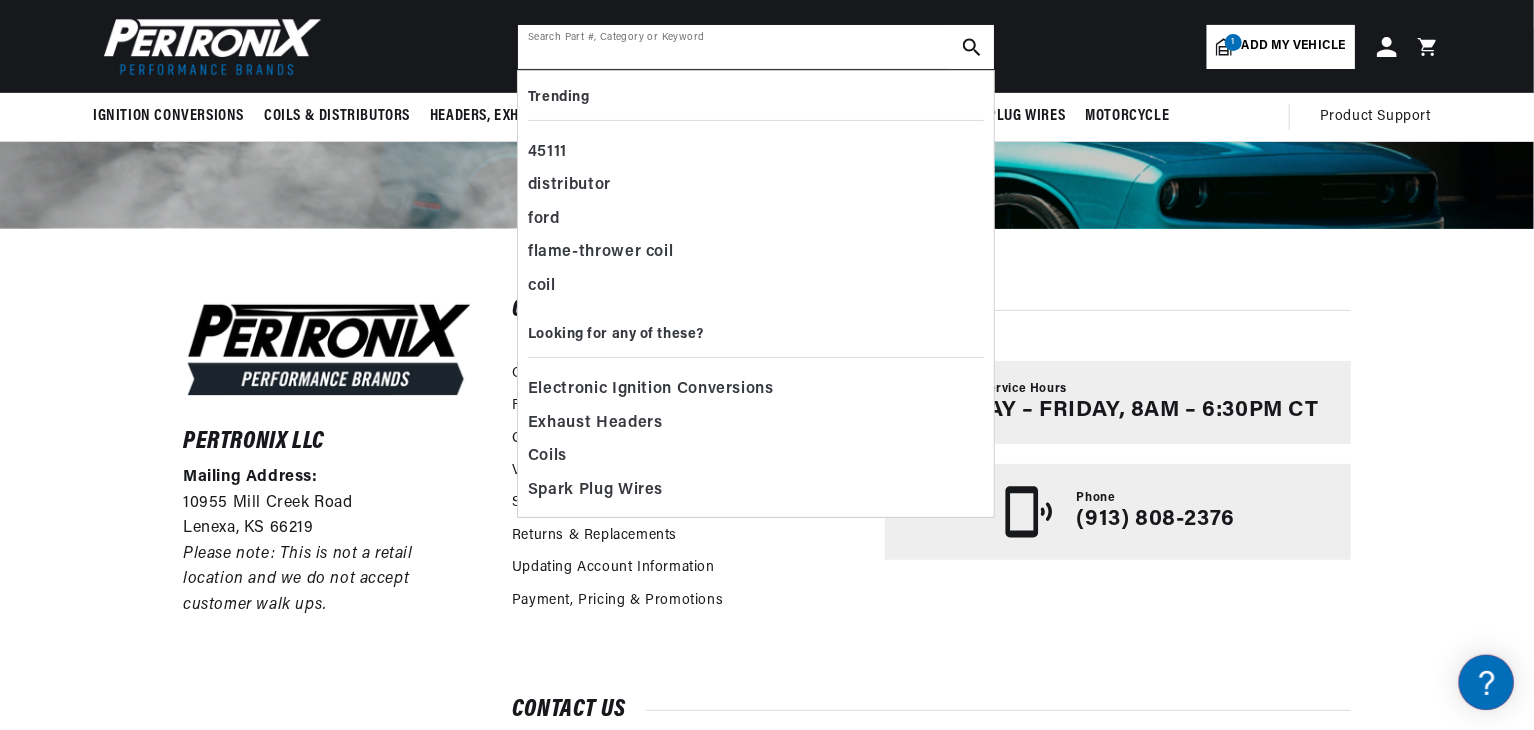 scroll, scrollTop: 0, scrollLeft: 151, axis: horizontal 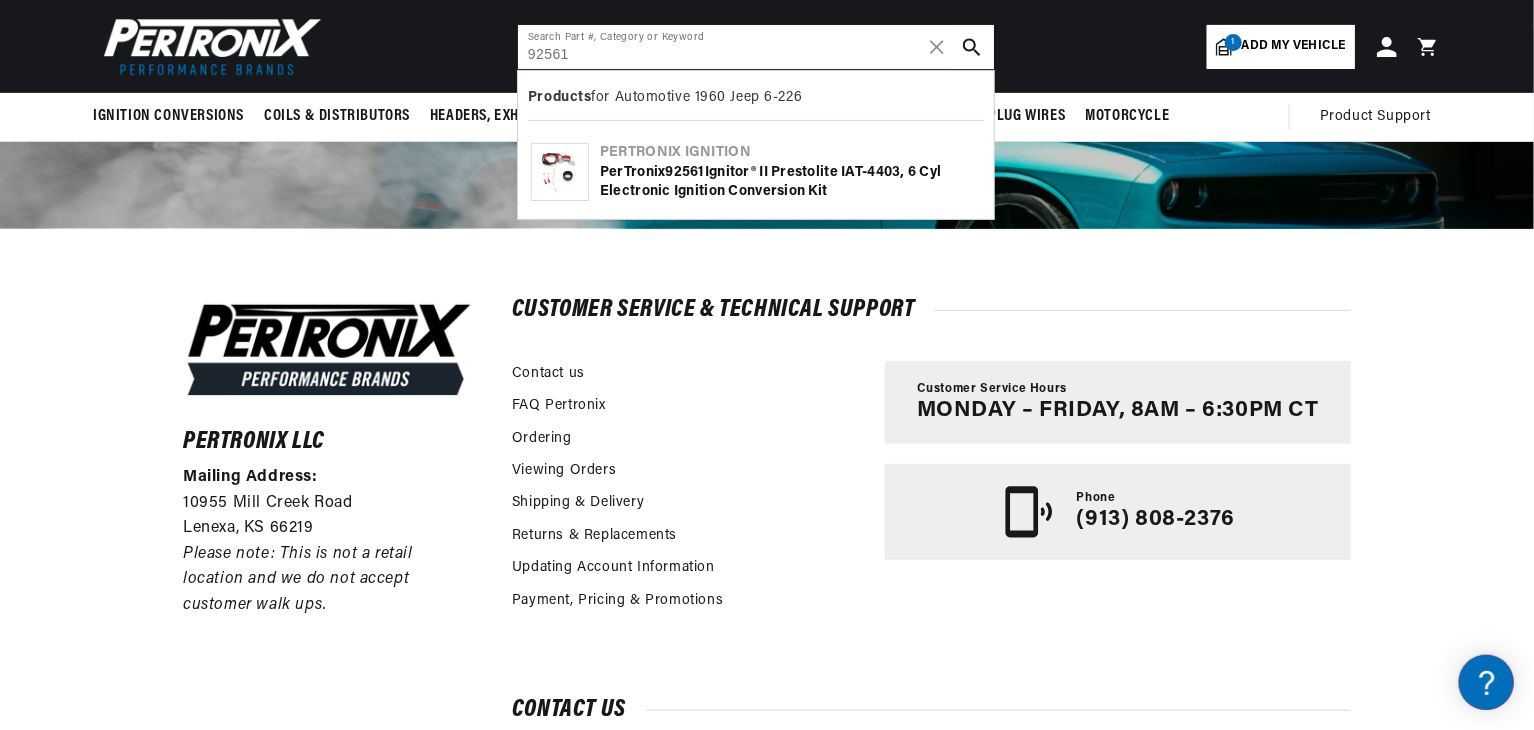 type on "92561" 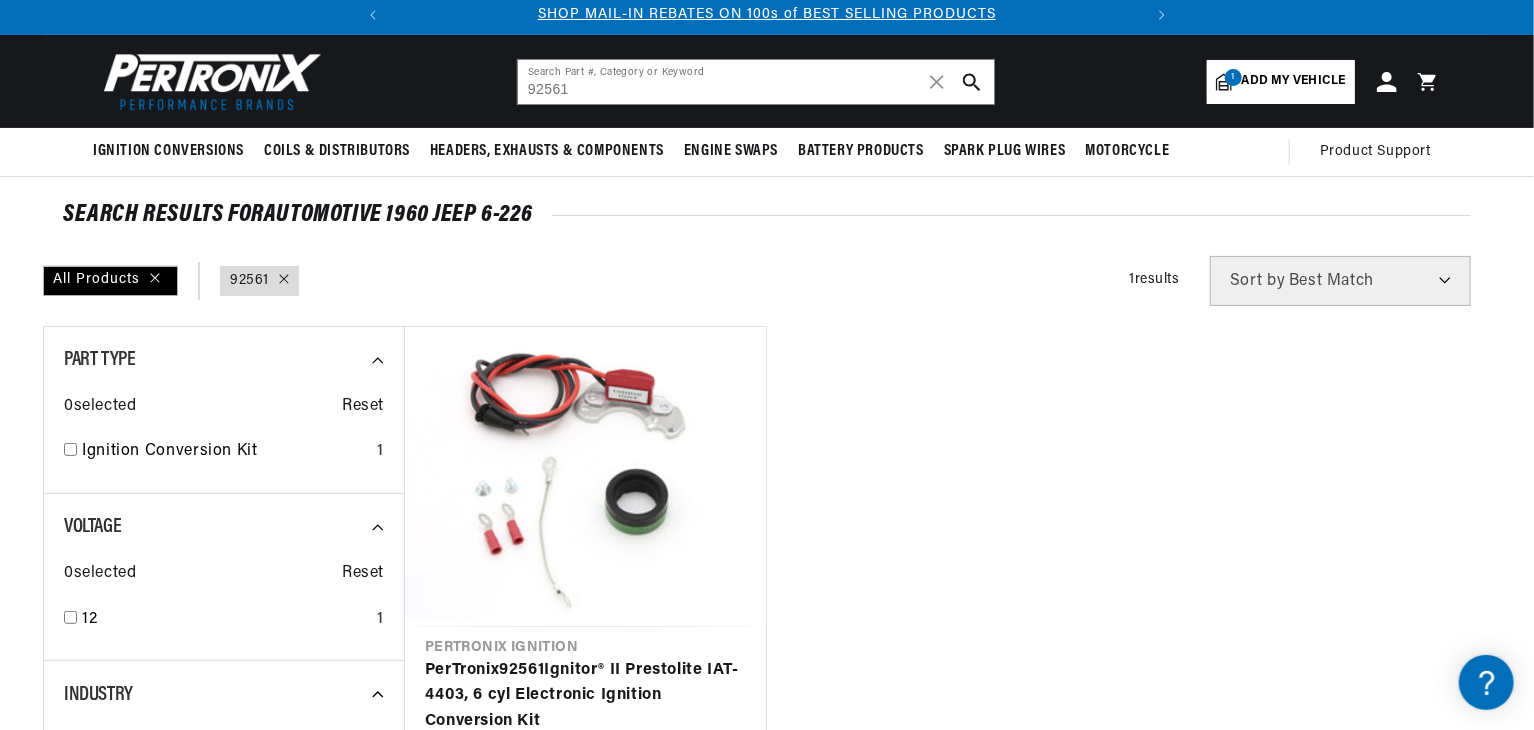 scroll, scrollTop: 100, scrollLeft: 0, axis: vertical 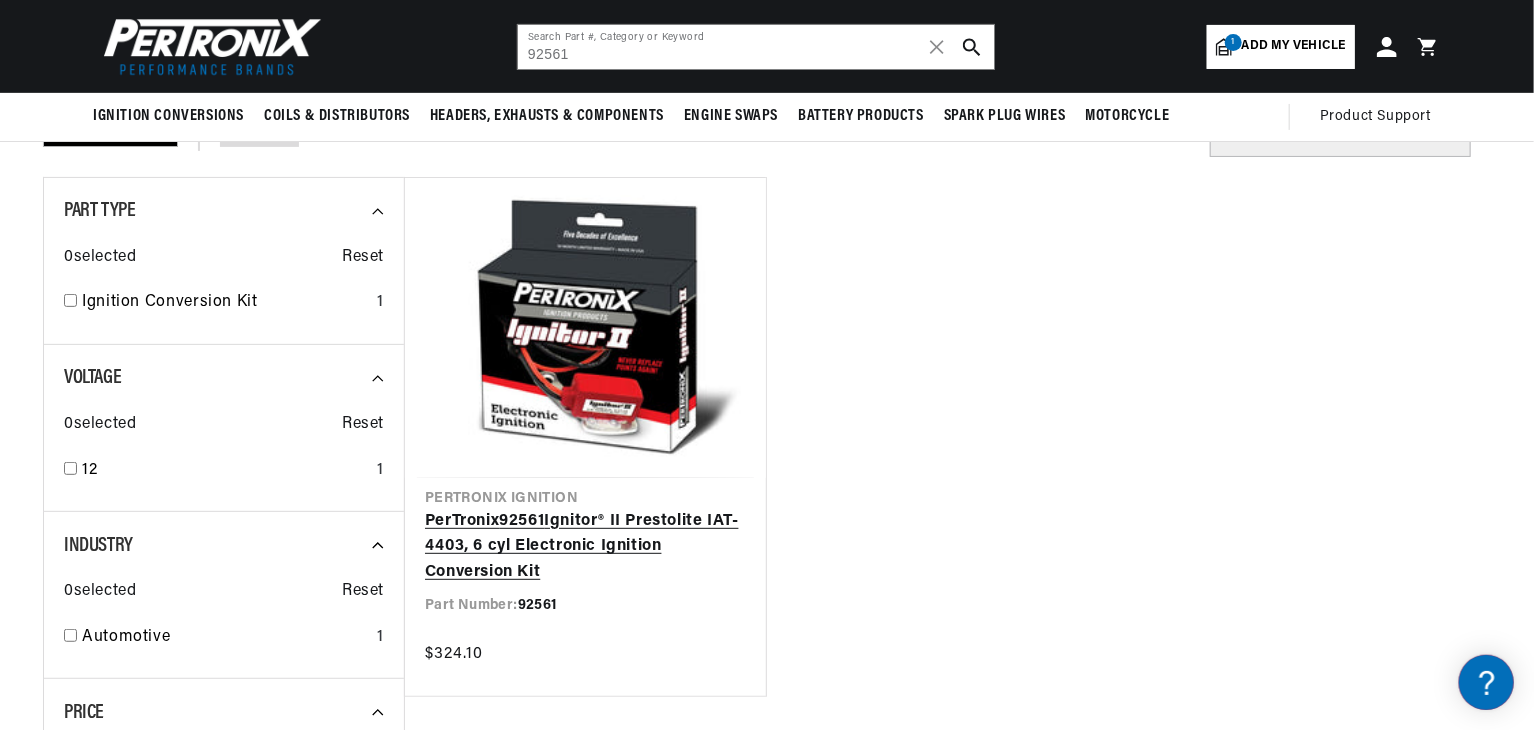 click on "PerTronix  92561  Ignitor® II Prestolite IAT-4403, 6 cyl Electronic Ignition Conversion Kit" at bounding box center [585, 547] 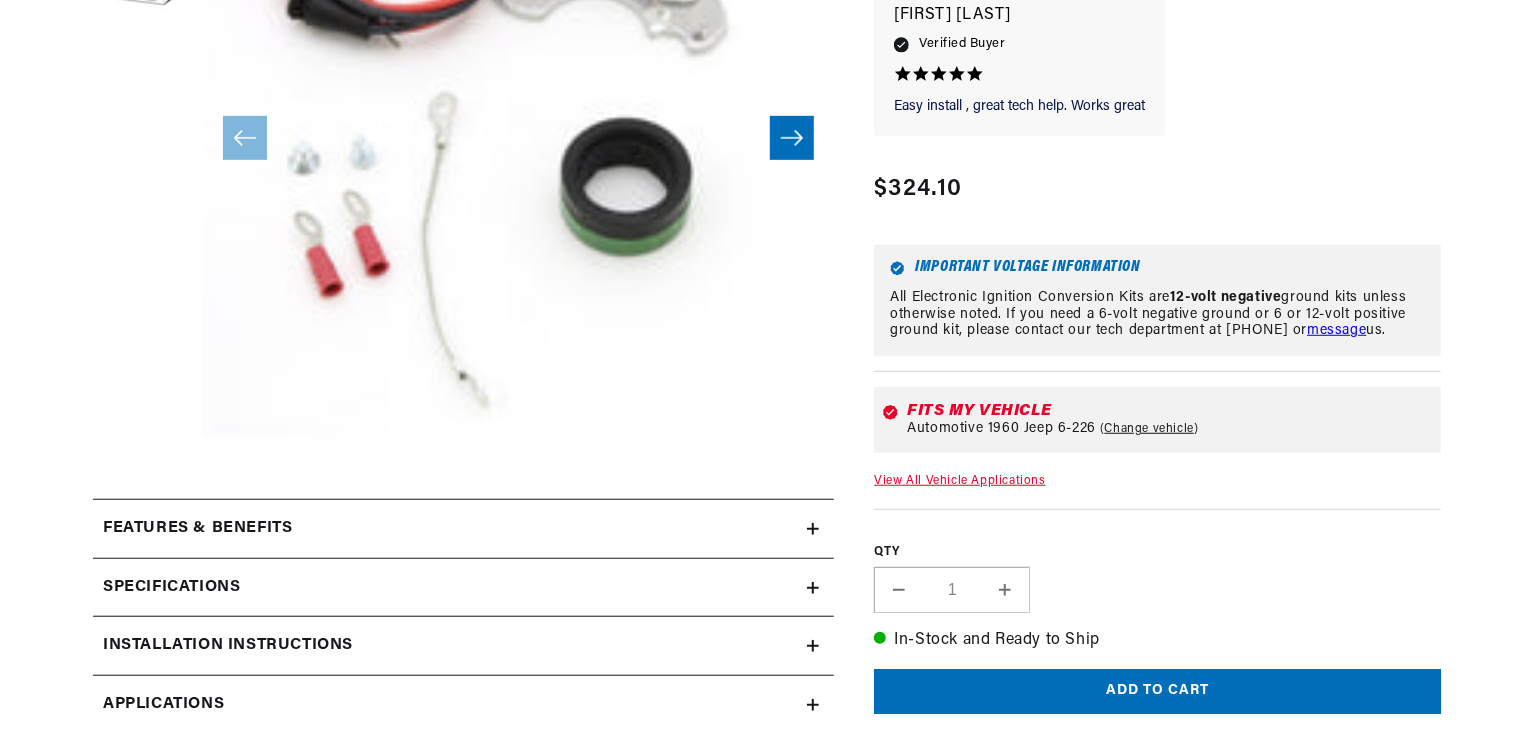 scroll, scrollTop: 800, scrollLeft: 0, axis: vertical 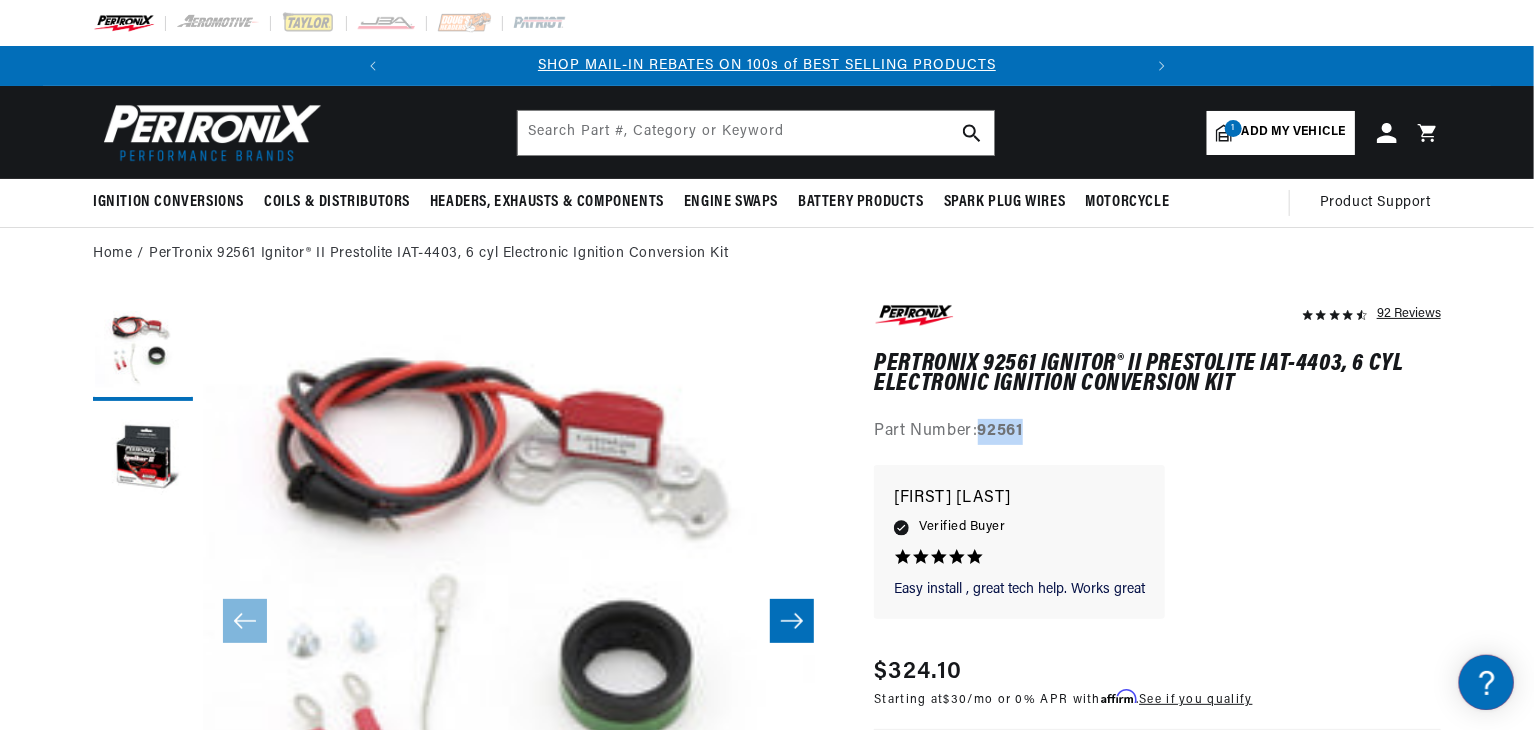 drag, startPoint x: 1056, startPoint y: 429, endPoint x: 984, endPoint y: 425, distance: 72.11102 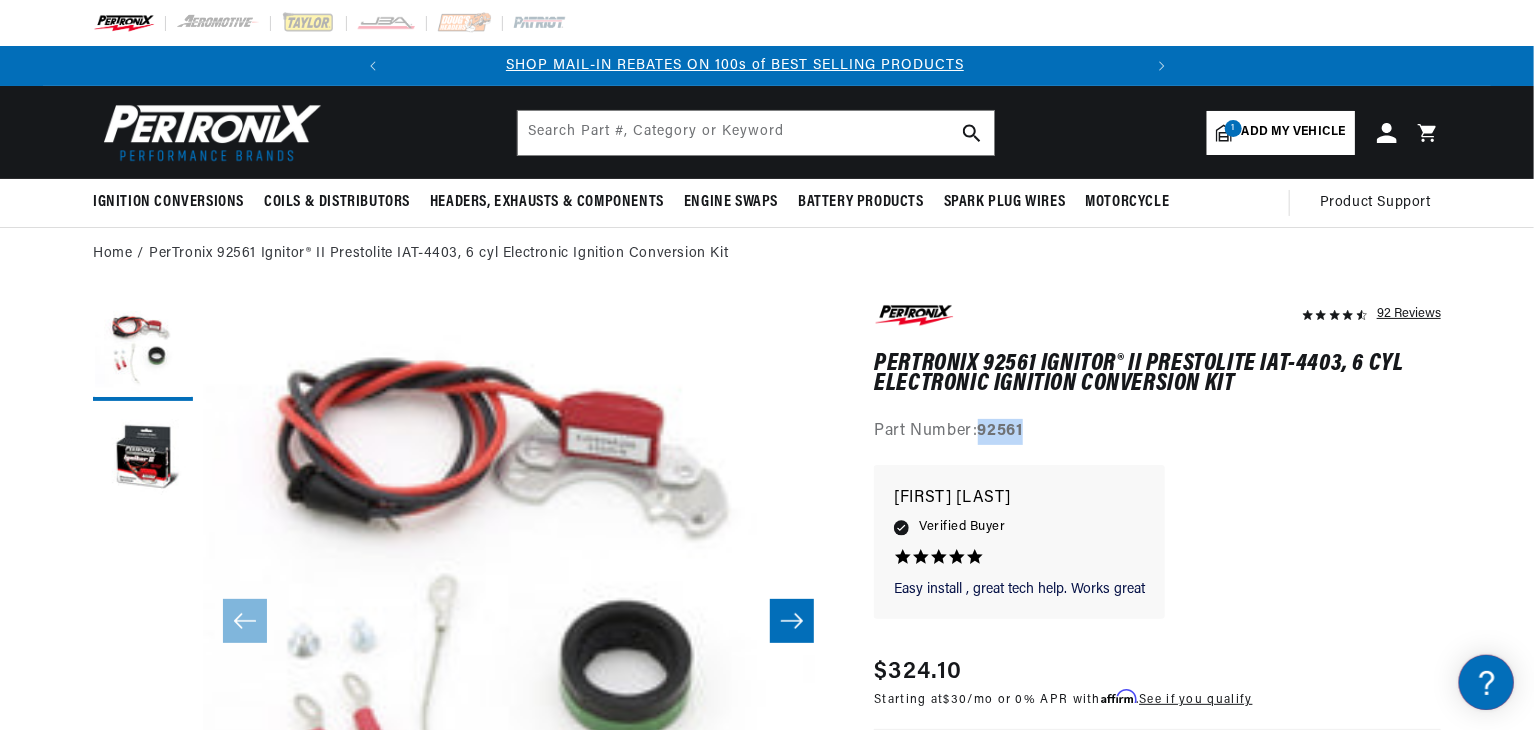scroll, scrollTop: 0, scrollLeft: 0, axis: both 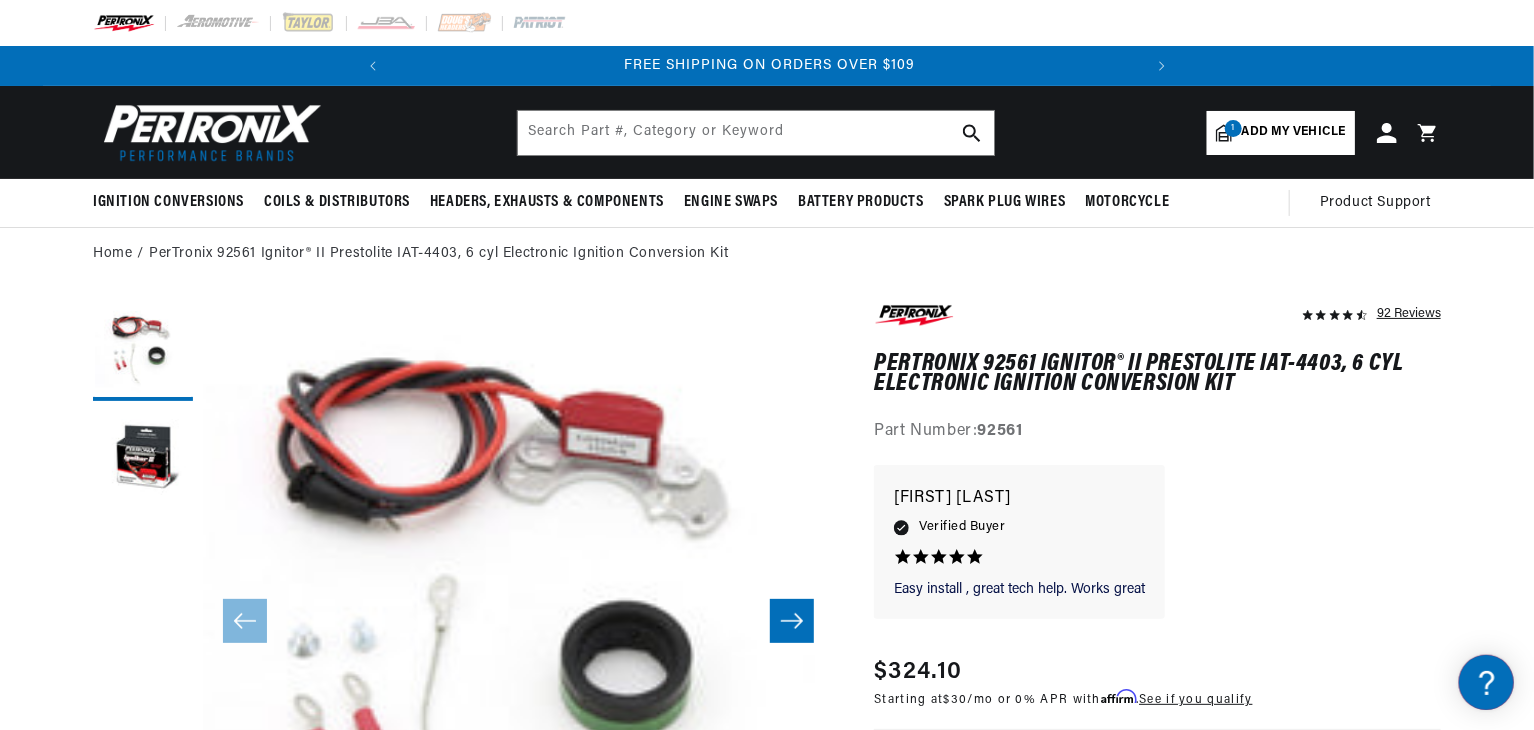 click on "1 Add my vehicle" at bounding box center [1281, 133] 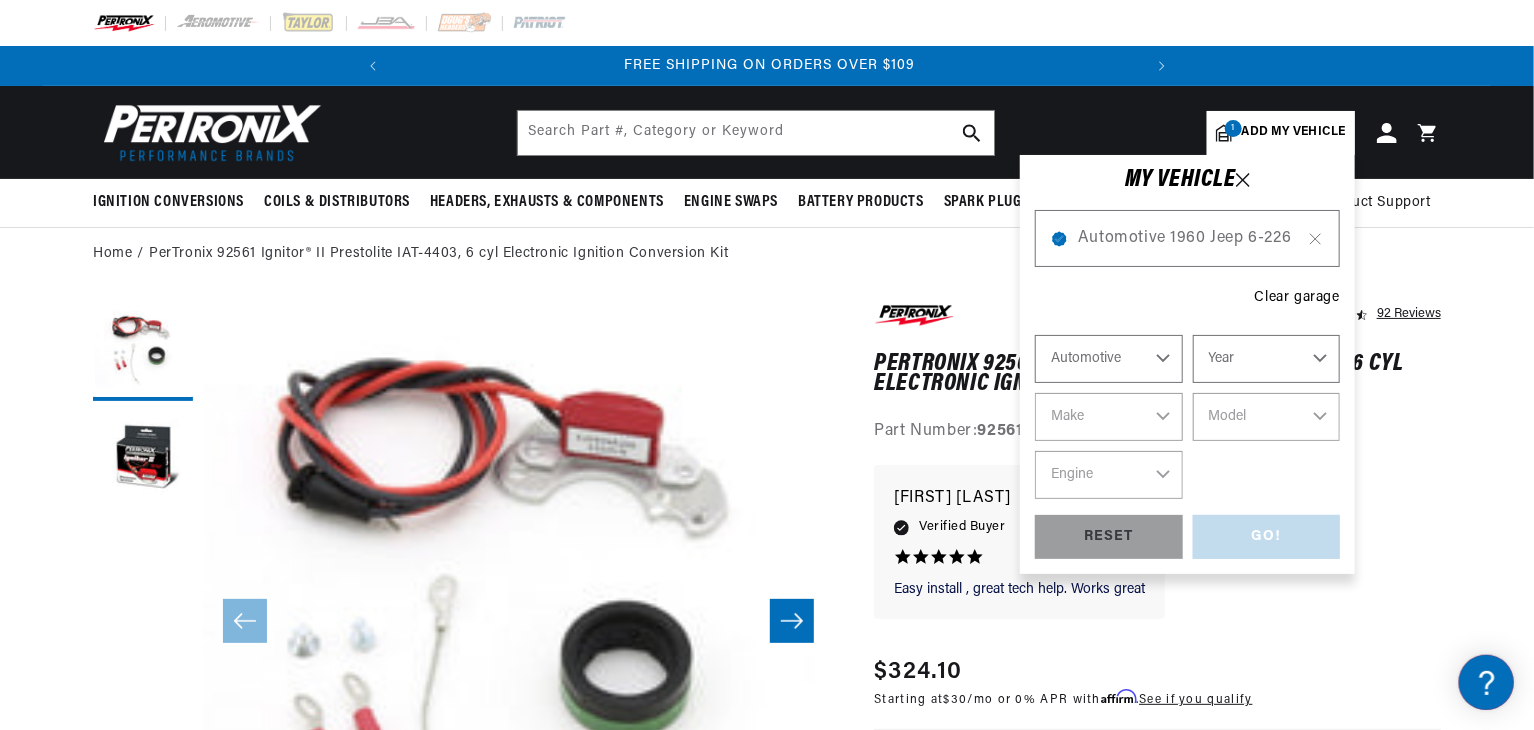 click on "Year
2022
2021
2020
2019
2018
2017
2016
2015
2014
2013
2012
2011
2010
2009
2008
2007
2006
2005
2004
2003
2002
2001
2000
1999
1998
1997
1996
1995
1994
1993
1992
1991
1990
1989
1988
1987
1986 1985" at bounding box center (1267, 359) 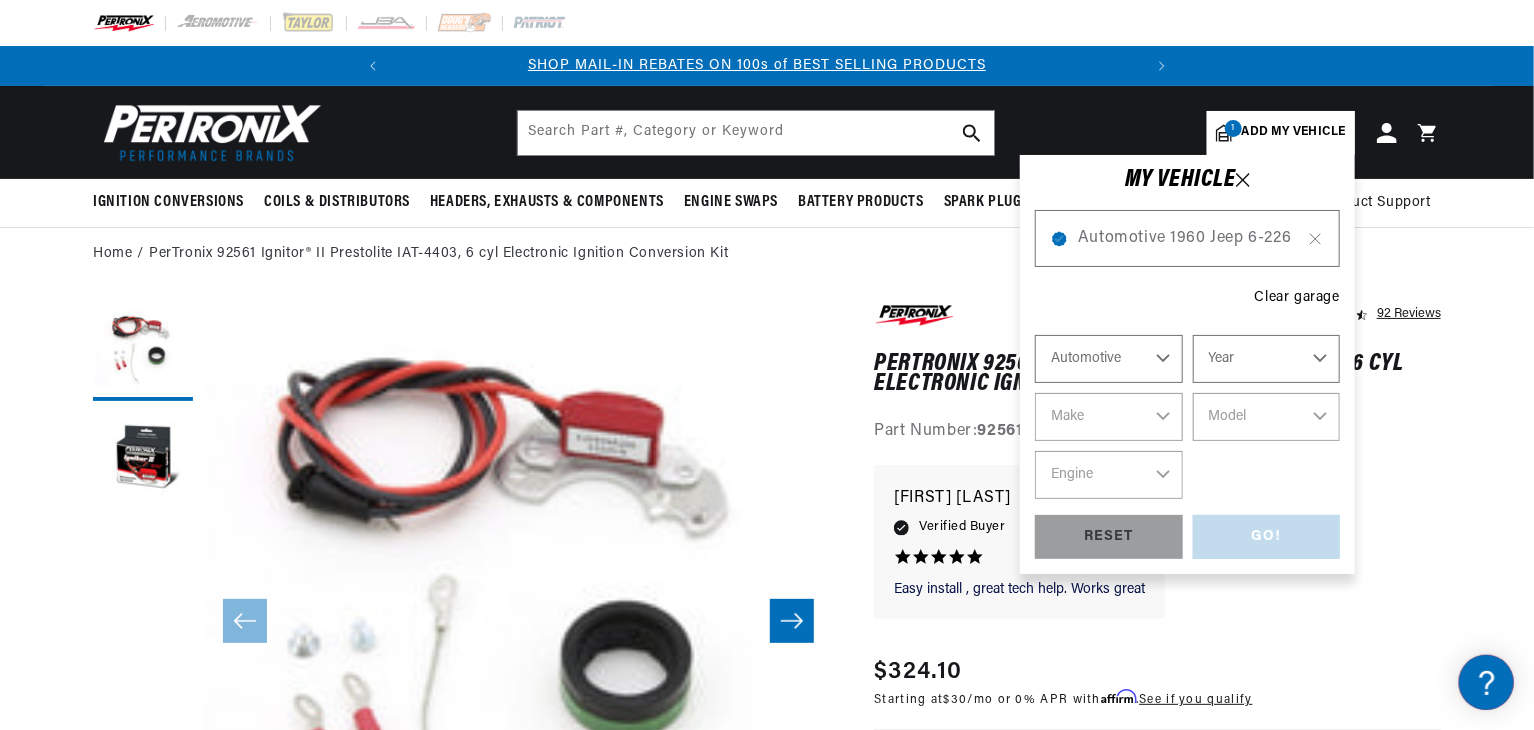 scroll, scrollTop: 0, scrollLeft: 0, axis: both 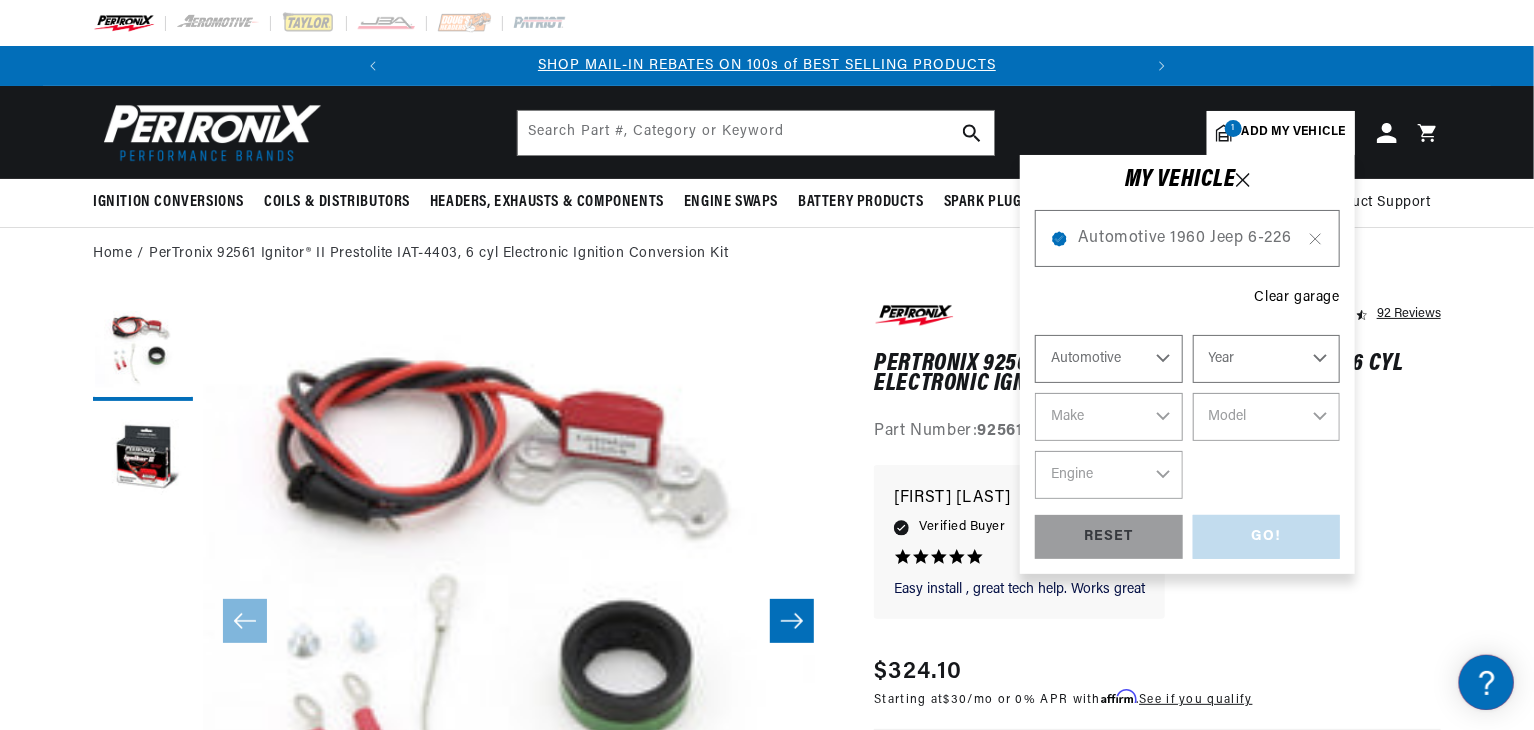 select on "1958" 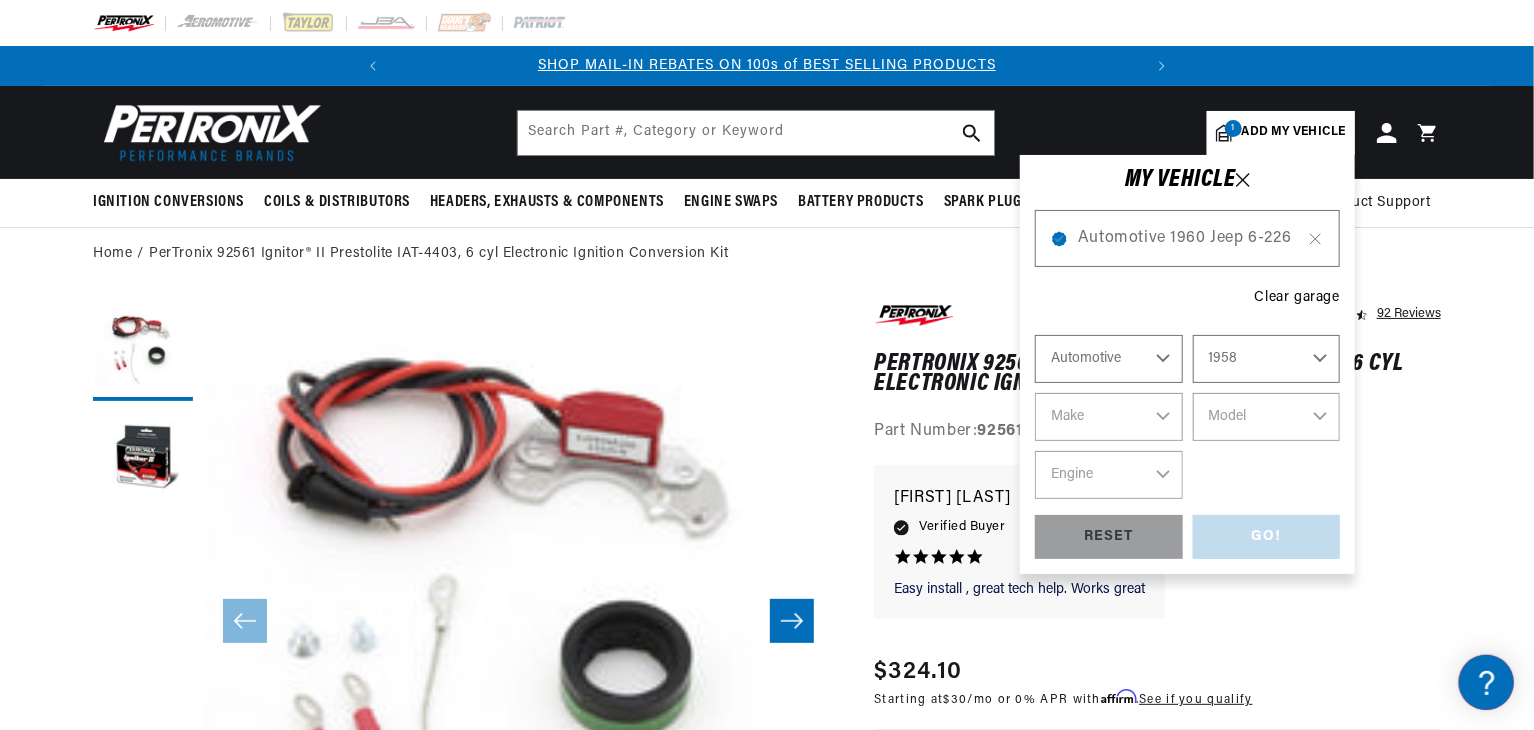 click on "Year
2022
2021
2020
2019
2018
2017
2016
2015
2014
2013
2012
2011
2010
2009
2008
2007
2006
2005
2004
2003
2002
2001
2000
1999
1998
1997
1996
1995
1994
1993
1992
1991
1990
1989
1988
1987
1986 1985" at bounding box center (1267, 359) 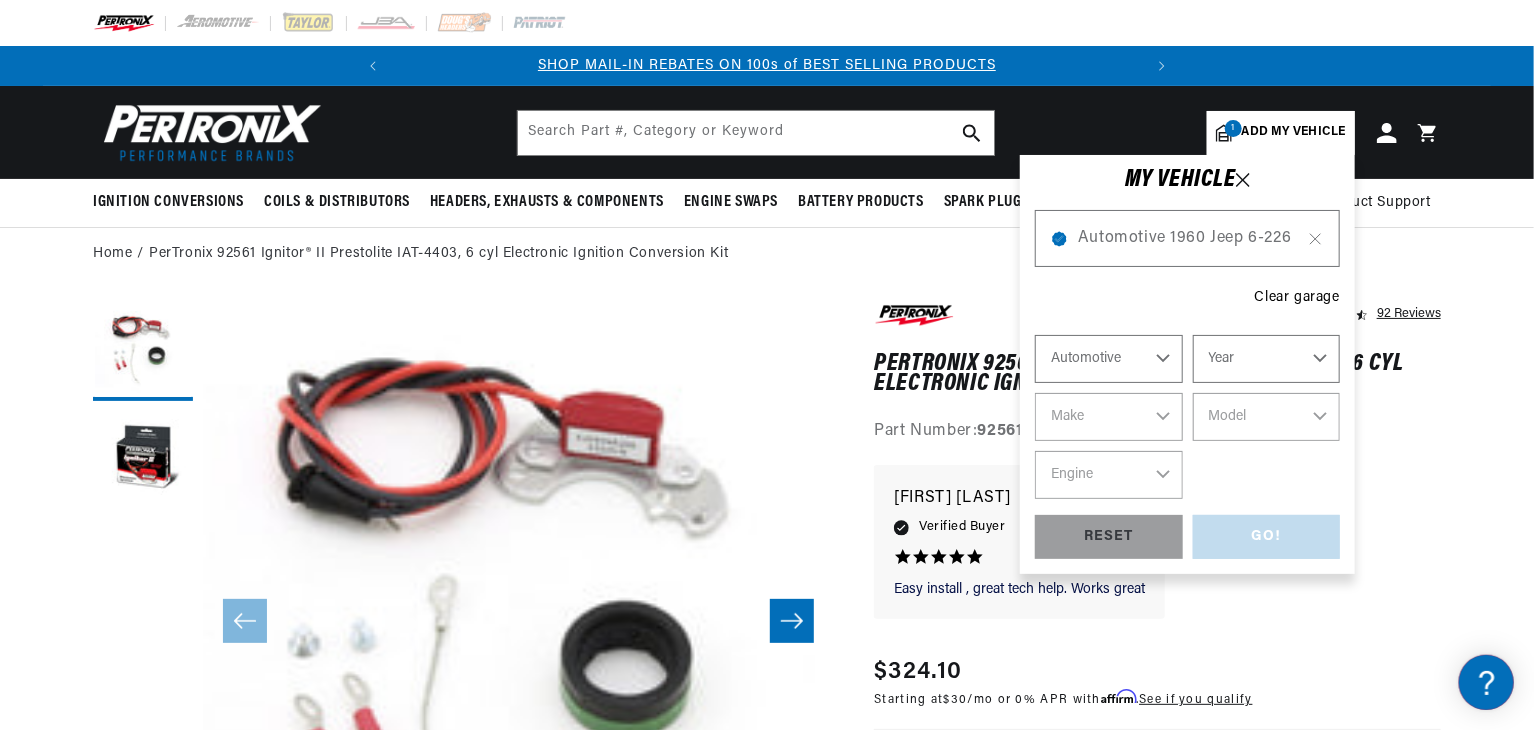 select on "1958" 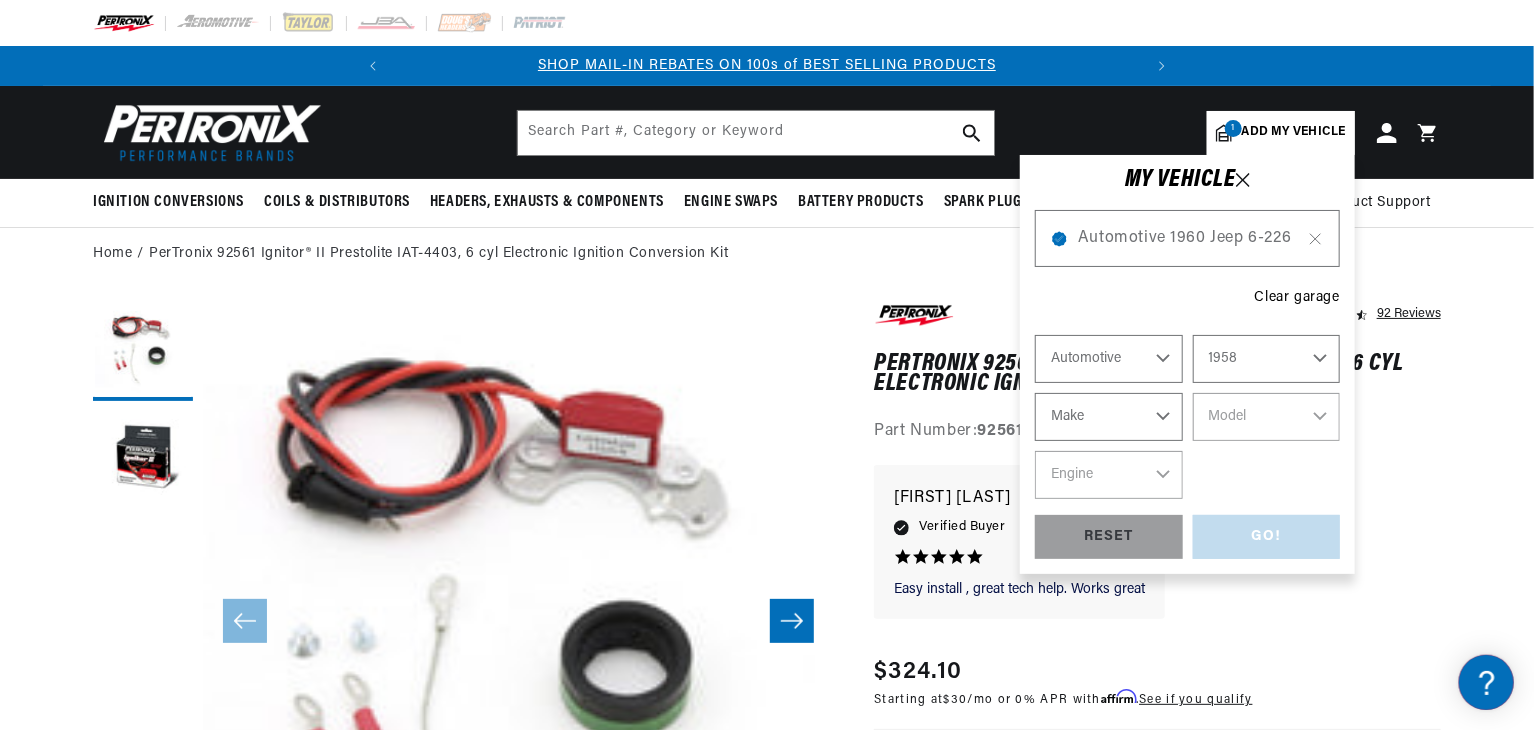 click on "Make
Alfa Romeo
American Motors
Aston Martin
Austin Healey
Buick
Cadillac
Chevrolet
Chrysler
Dodge
Fiat
Ford
GMC
Jaguar
Jeep
Lancia
Lincoln
Maserati
Mercedes-Benz
Mercury
MG
Morgan
Morris
Oldsmobile
Plymouth
Pontiac
Porsche
Rolls-Royce
Simca
Studebaker
Vauxhall
Volkswagen" at bounding box center [1109, 417] 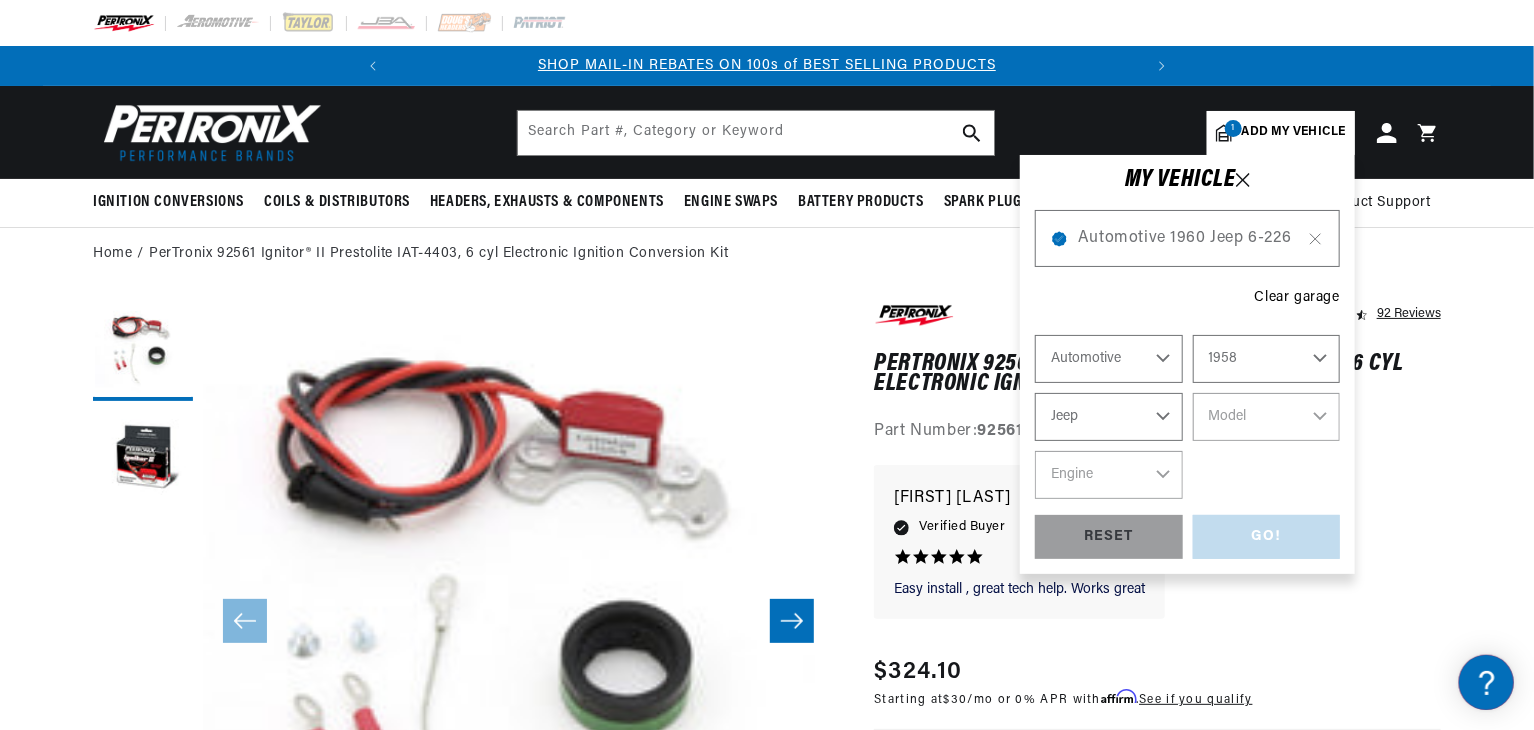 click on "Make
Alfa Romeo
American Motors
Aston Martin
Austin Healey
Buick
Cadillac
Chevrolet
Chrysler
Dodge
Fiat
Ford
GMC
Jaguar
Jeep
Lancia
Lincoln
Maserati
Mercedes-Benz
Mercury
MG
Morgan
Morris
Oldsmobile
Plymouth
Pontiac
Porsche
Rolls-Royce
Simca
Studebaker
Vauxhall
Volkswagen" at bounding box center (1109, 417) 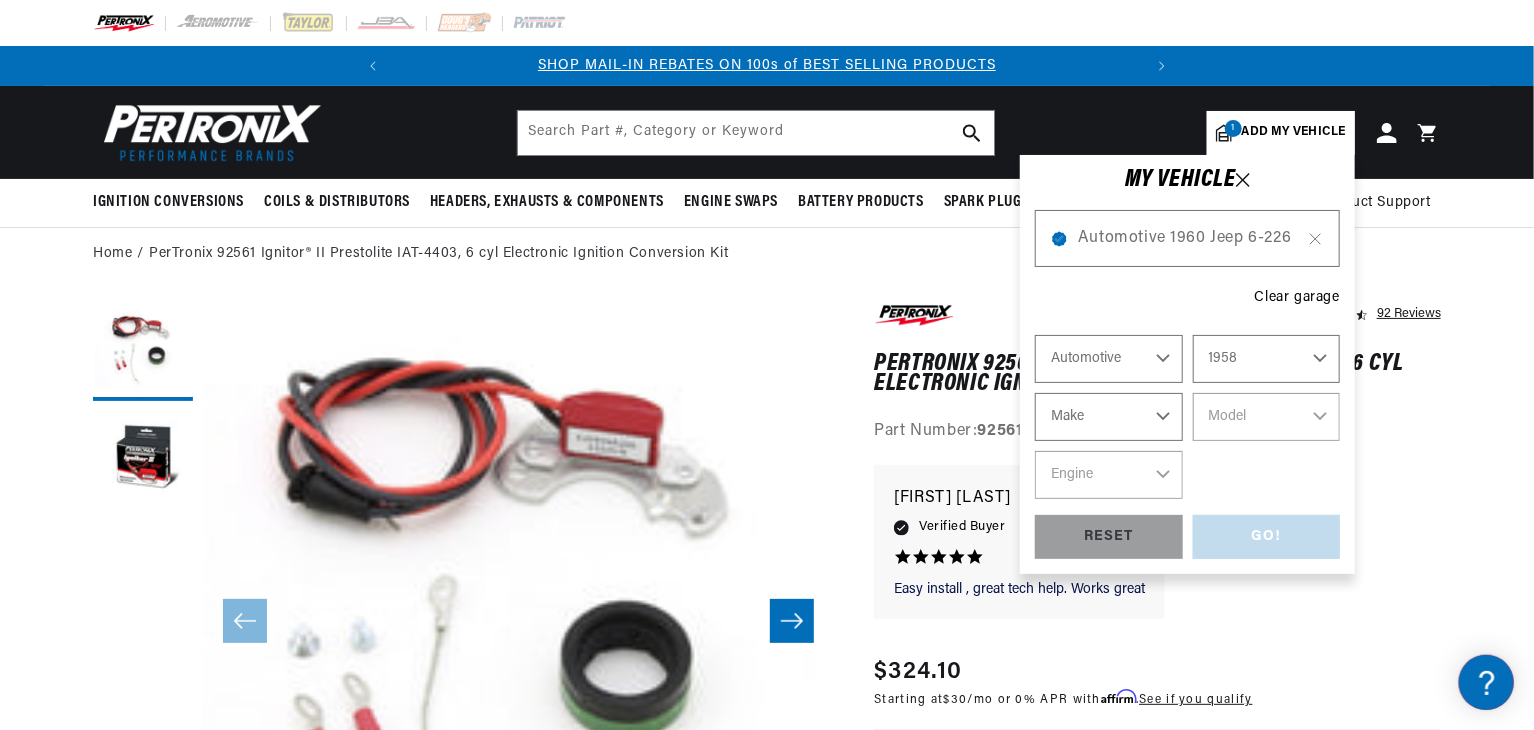 select on "Jeep" 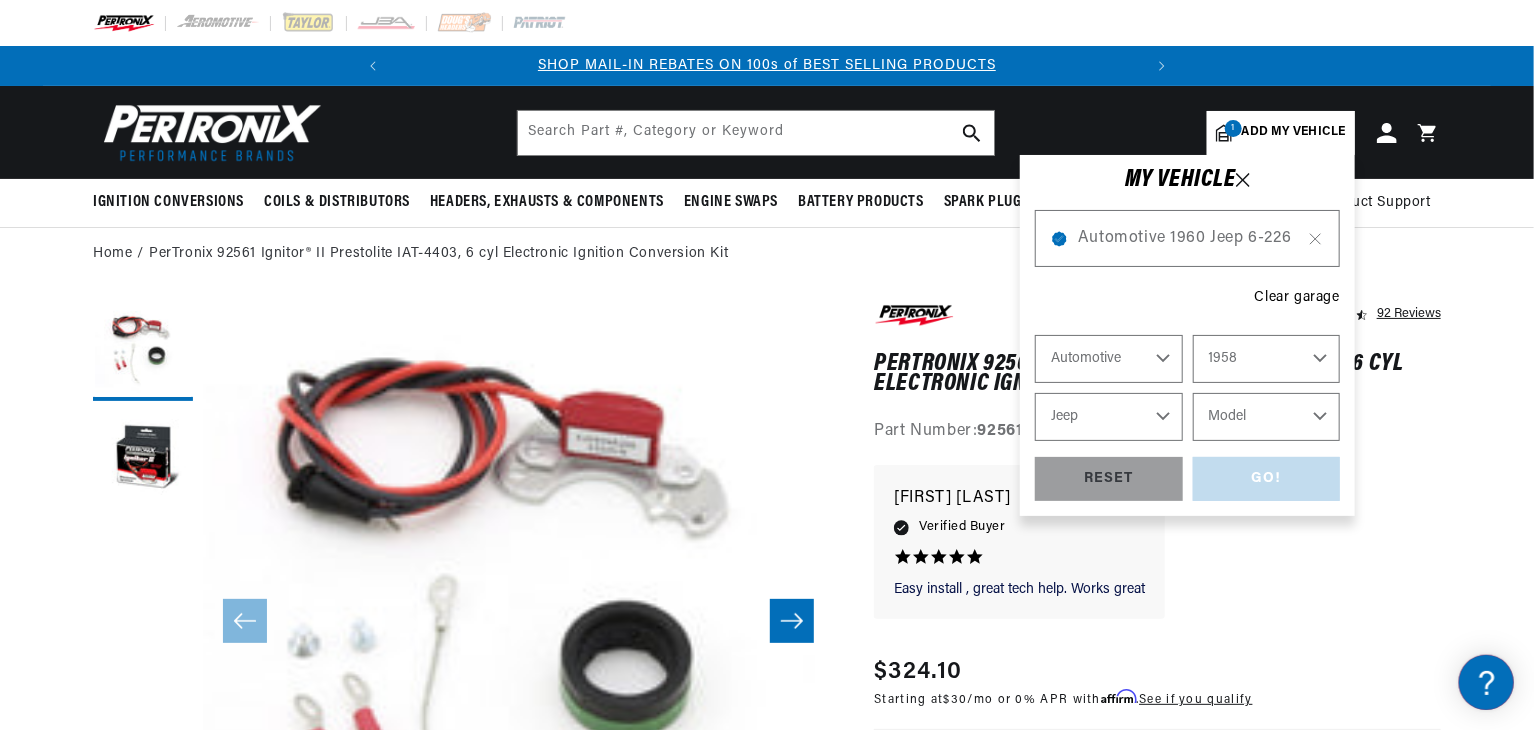 click on "Model
F4
FC150
Willys" at bounding box center (1267, 417) 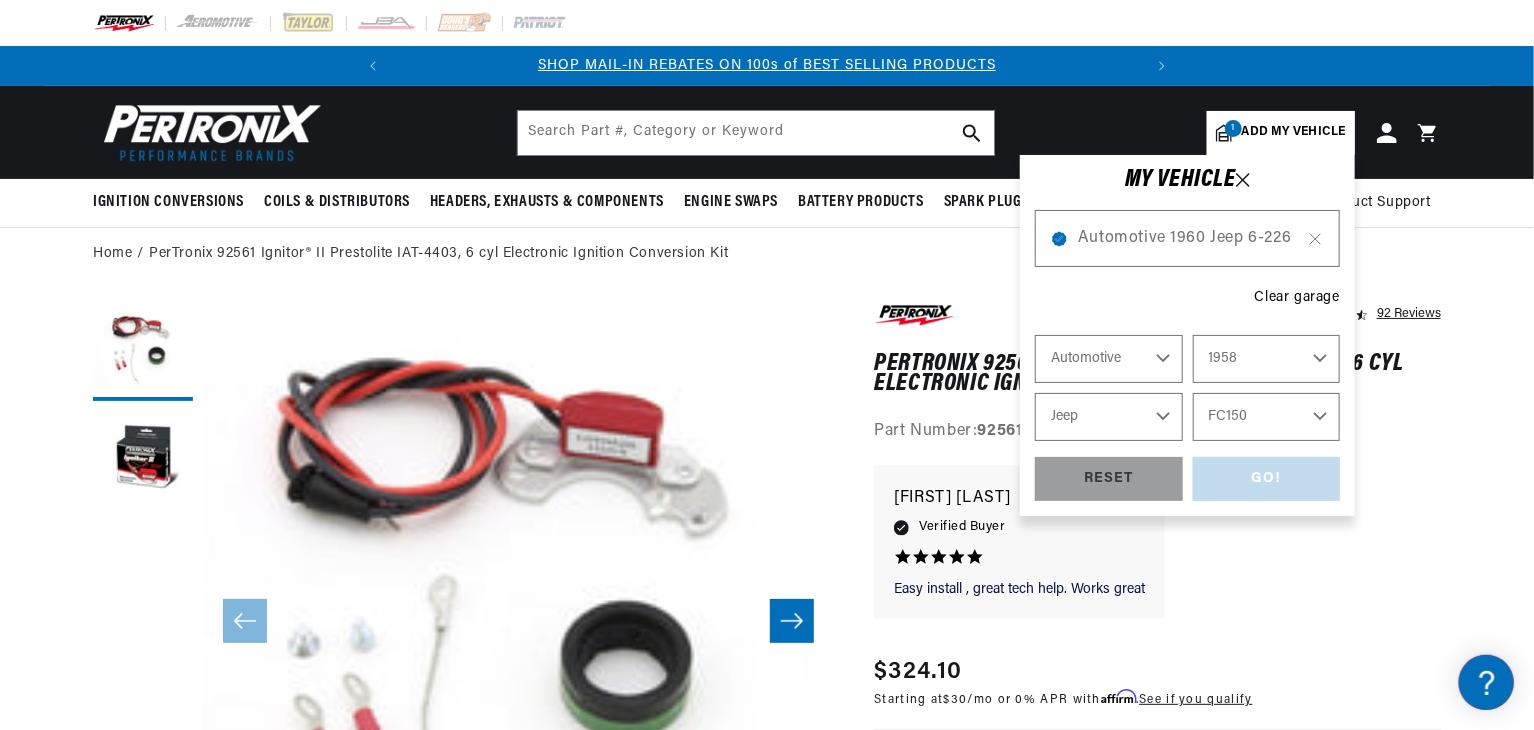 click on "Model
F4
FC150
Willys" at bounding box center (1267, 417) 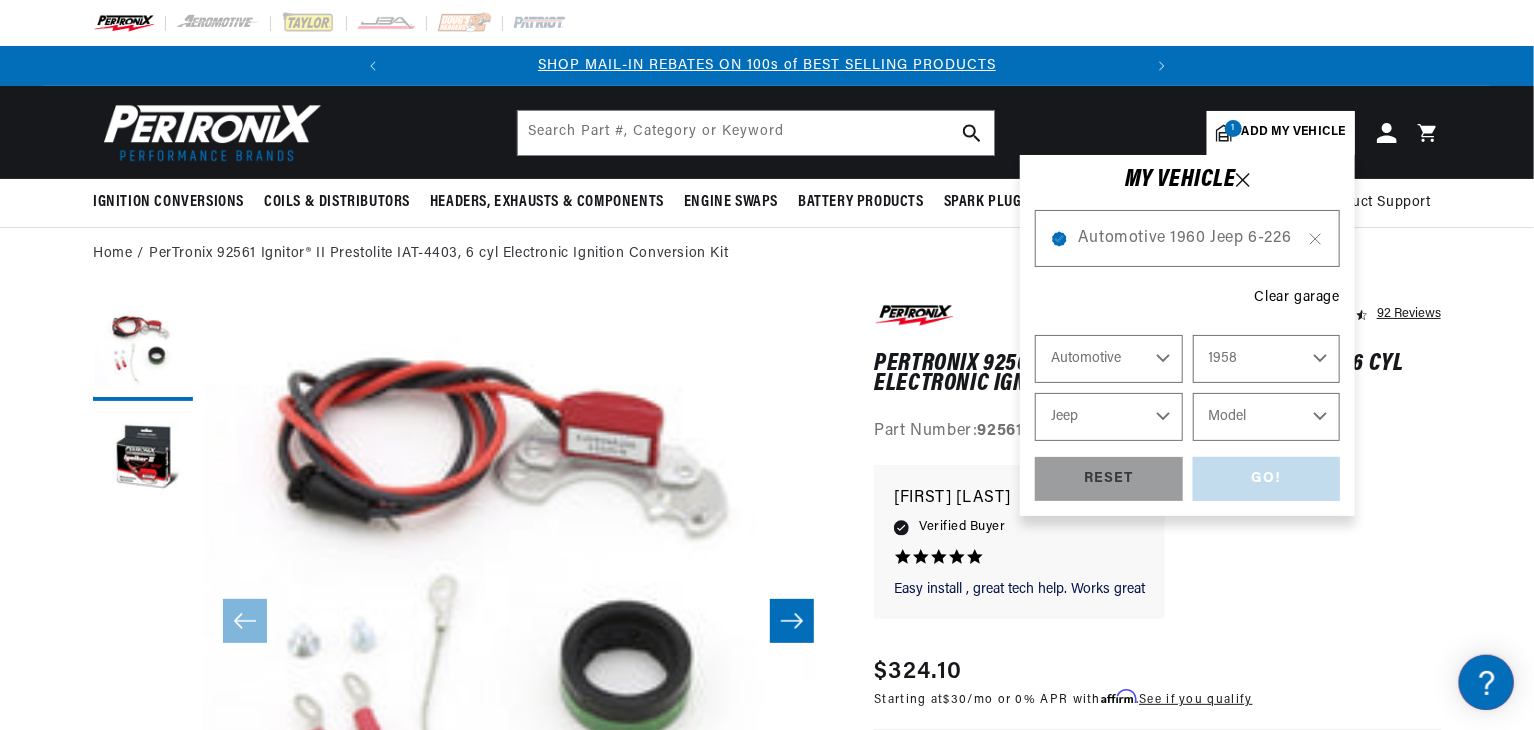 select on "FC150" 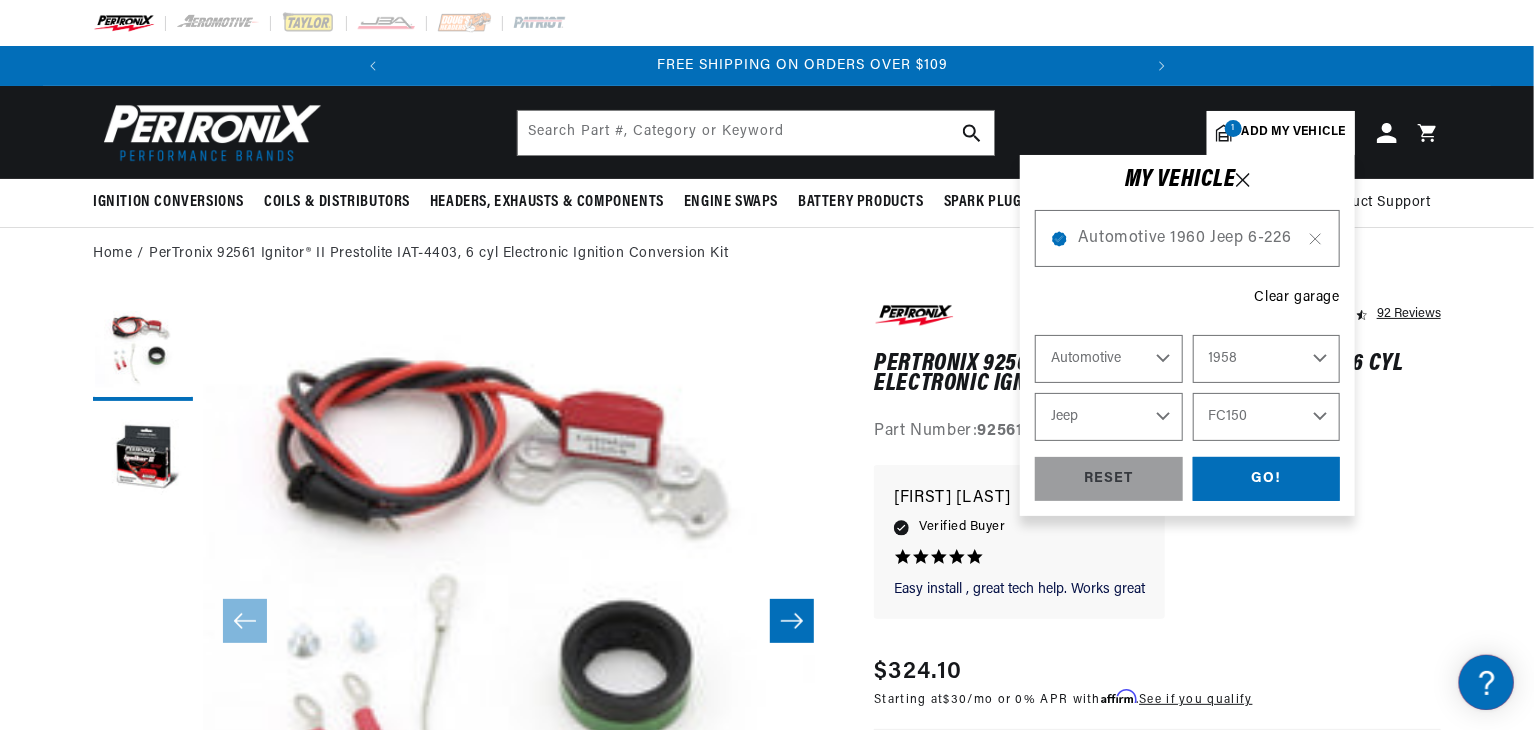 scroll, scrollTop: 0, scrollLeft: 746, axis: horizontal 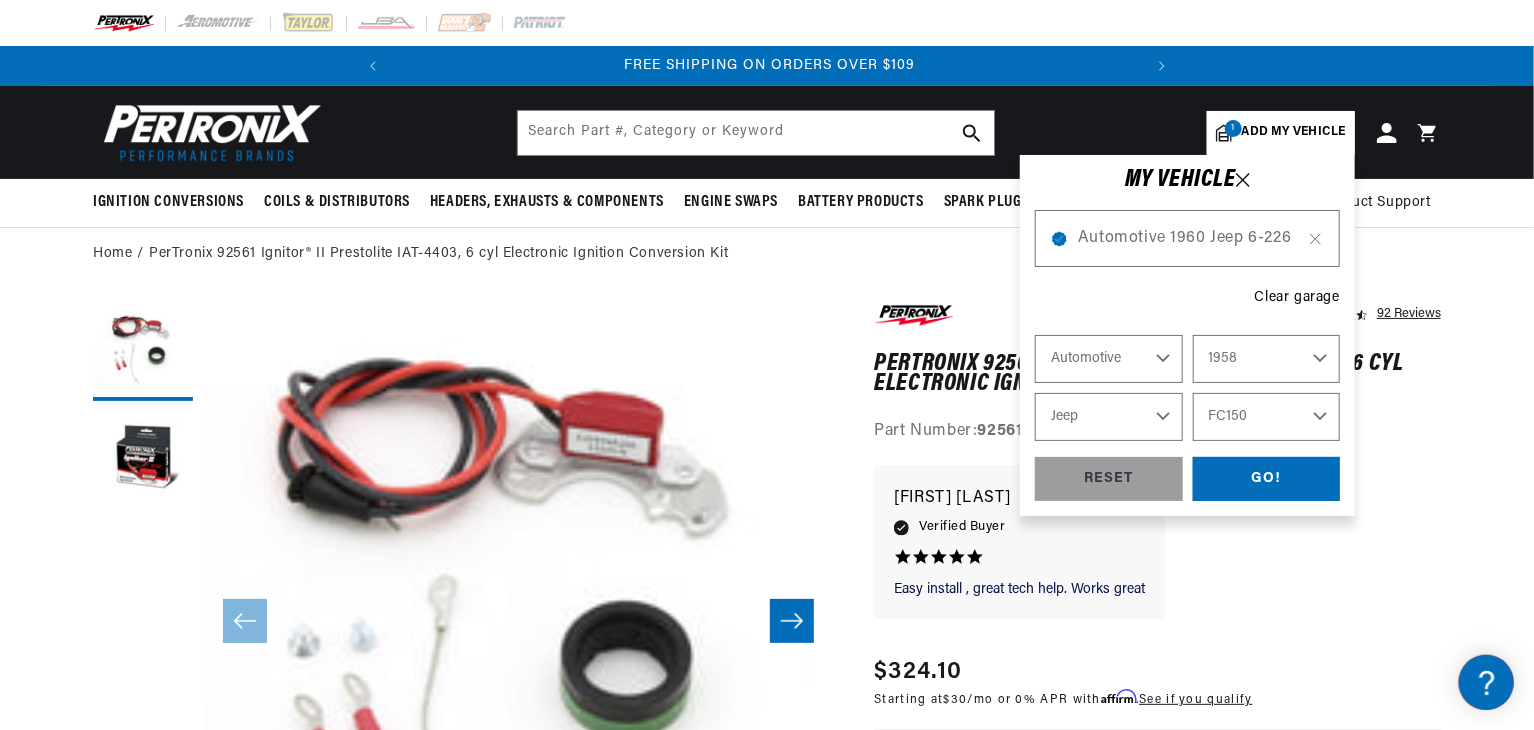 click on "F4
FC150
Willys" at bounding box center [1267, 417] 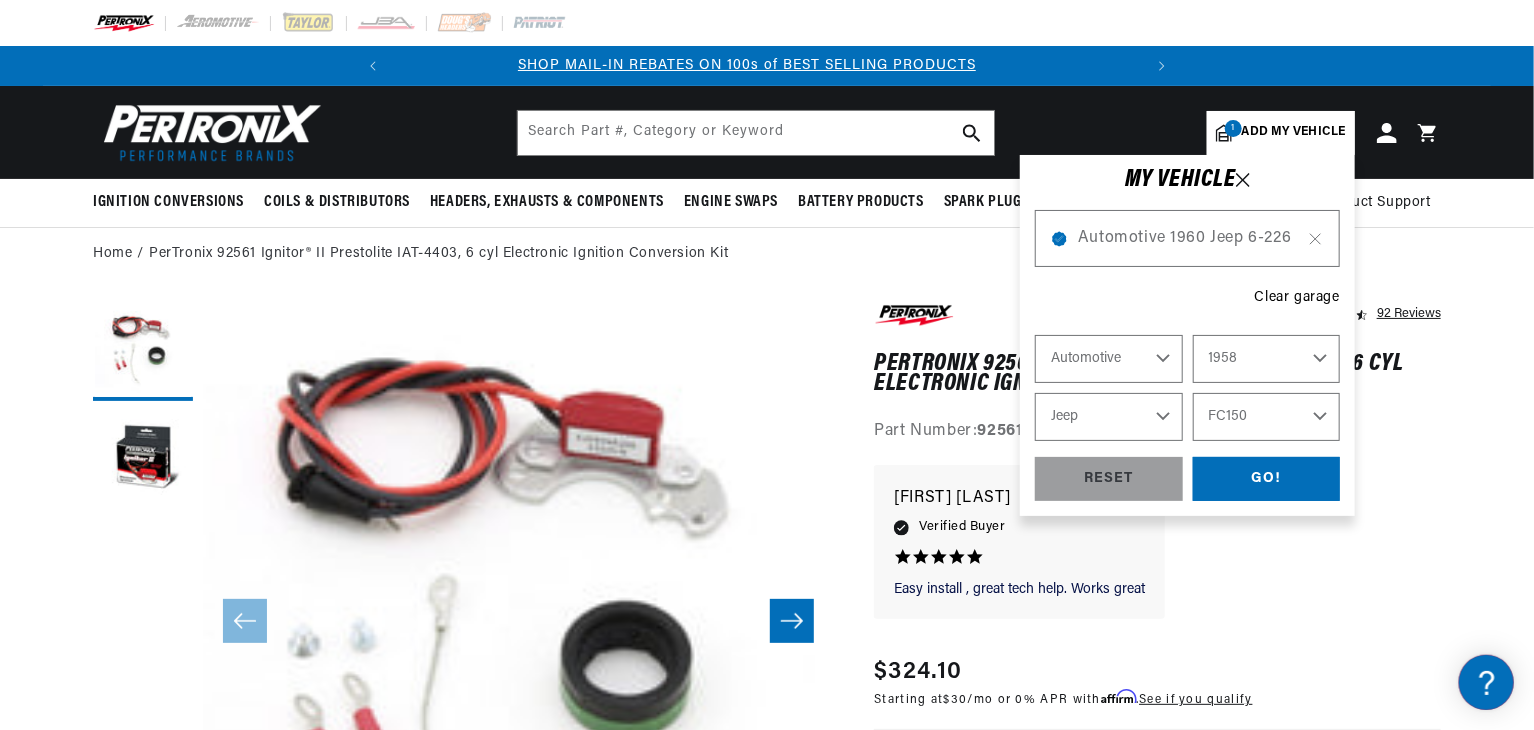 scroll, scrollTop: 0, scrollLeft: 0, axis: both 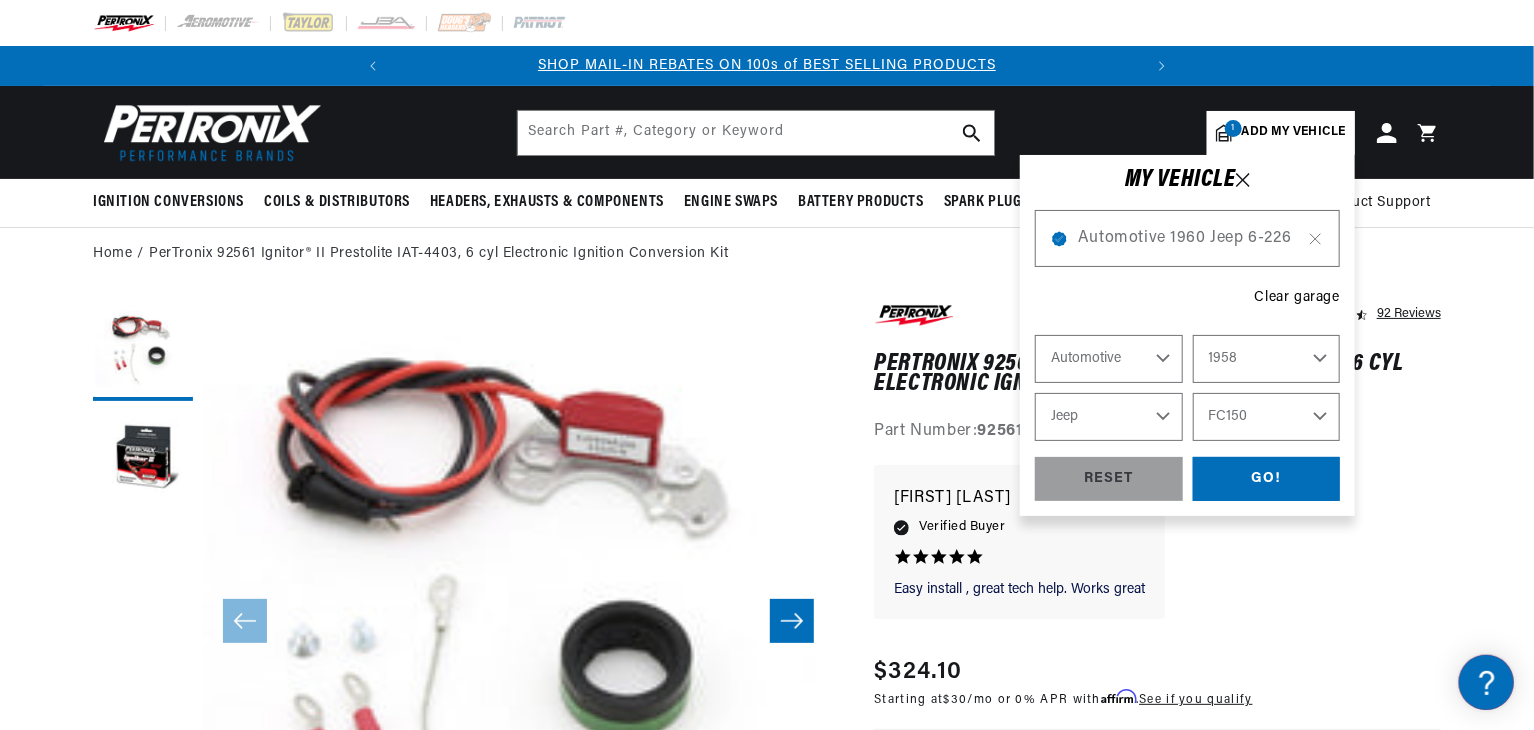 click on "2022
2021
2020
2019
2018
2017
2016
2015
2014
2013
2012
2011
2010
2009
2008
2007
2006
2005
2004
2003
2002
2001
2000
1999
1998
1997
1996
1995
1994
1993
1992
1991
1990
1989
1988
1987
1986
1985 1984" at bounding box center [1267, 359] 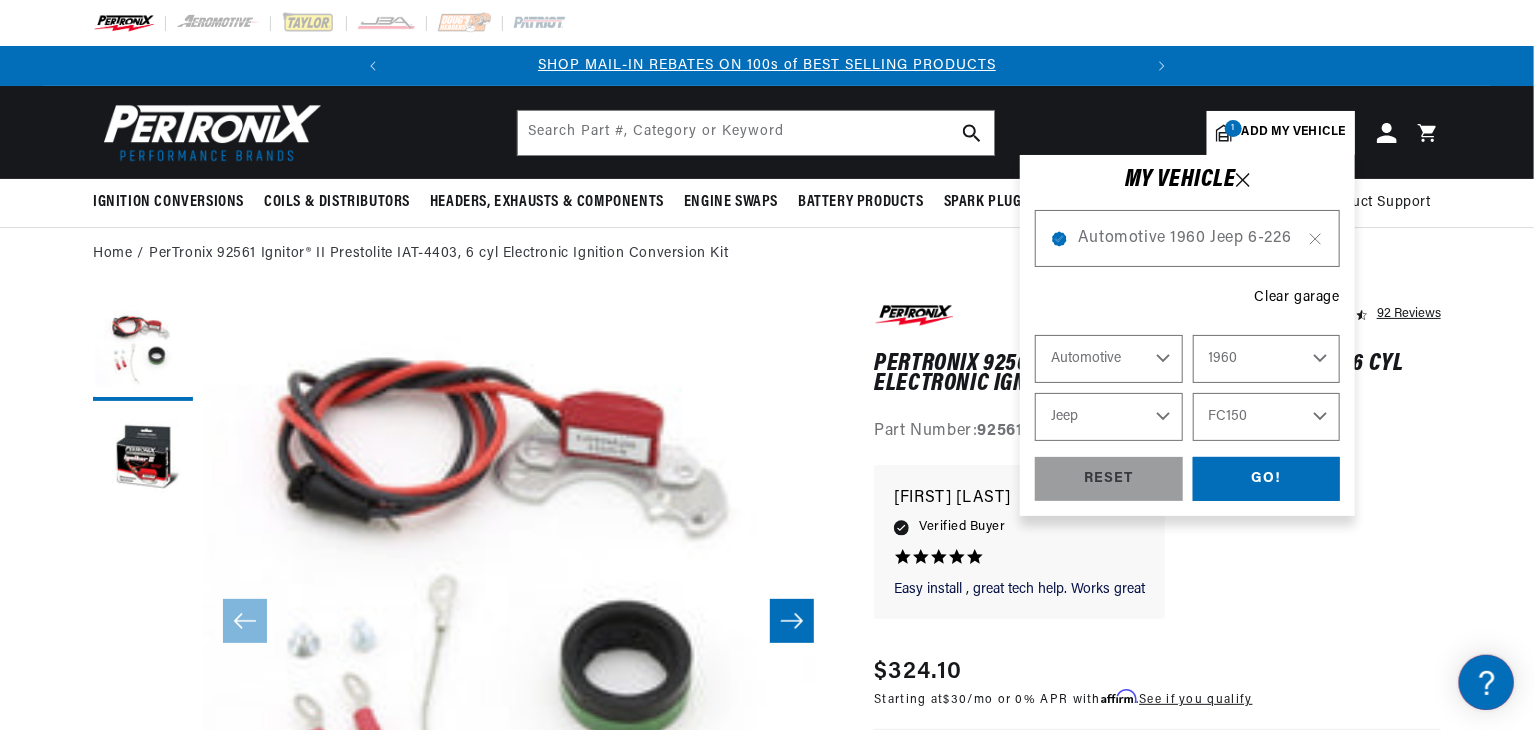 click on "2022
2021
2020
2019
2018
2017
2016
2015
2014
2013
2012
2011
2010
2009
2008
2007
2006
2005
2004
2003
2002
2001
2000
1999
1998
1997
1996
1995
1994
1993
1992
1991
1990
1989
1988
1987
1986
1985 1984" at bounding box center [1267, 359] 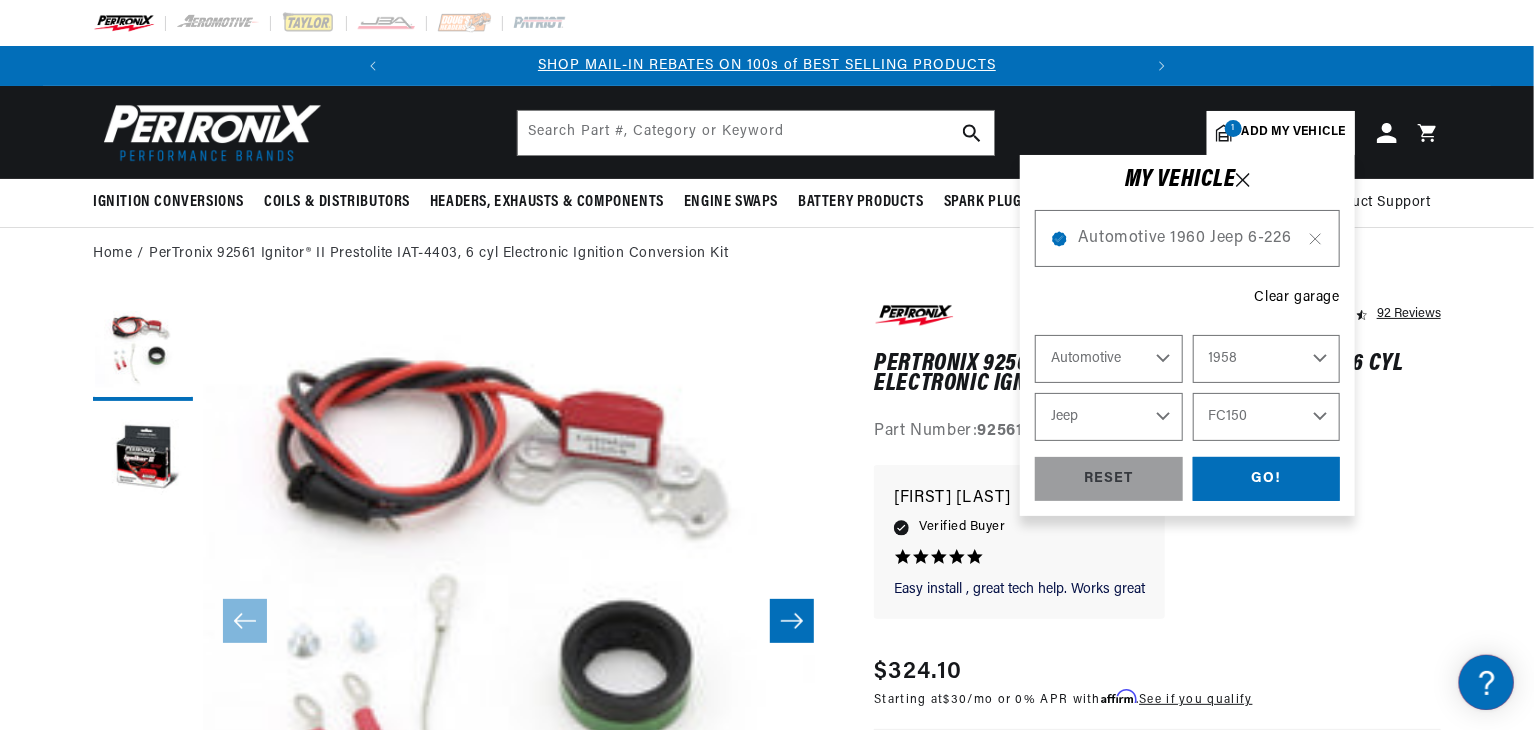 select on "1960" 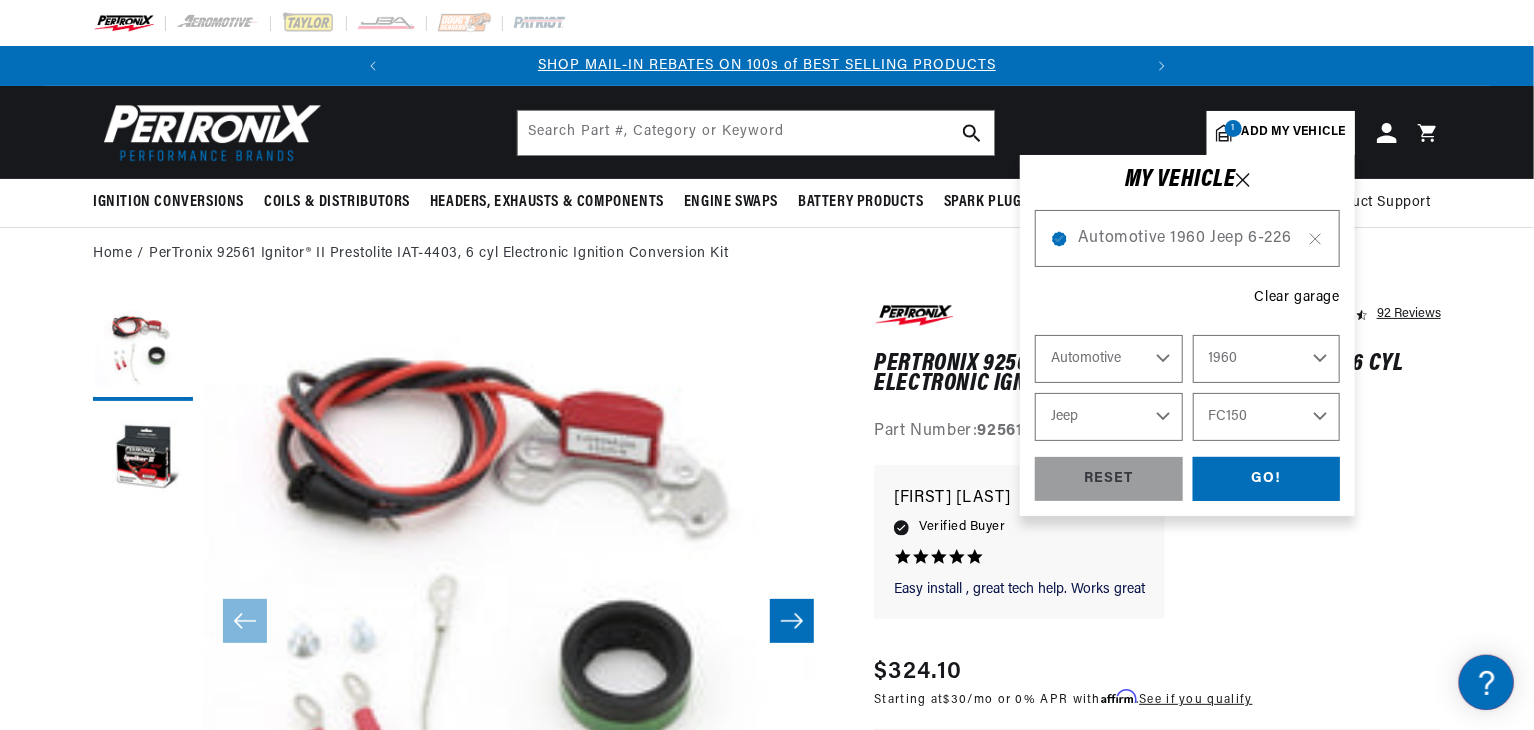 click on "6-226
CJ3
CJ5
CJ6
DJ3
FC150
Truck" at bounding box center [1267, 417] 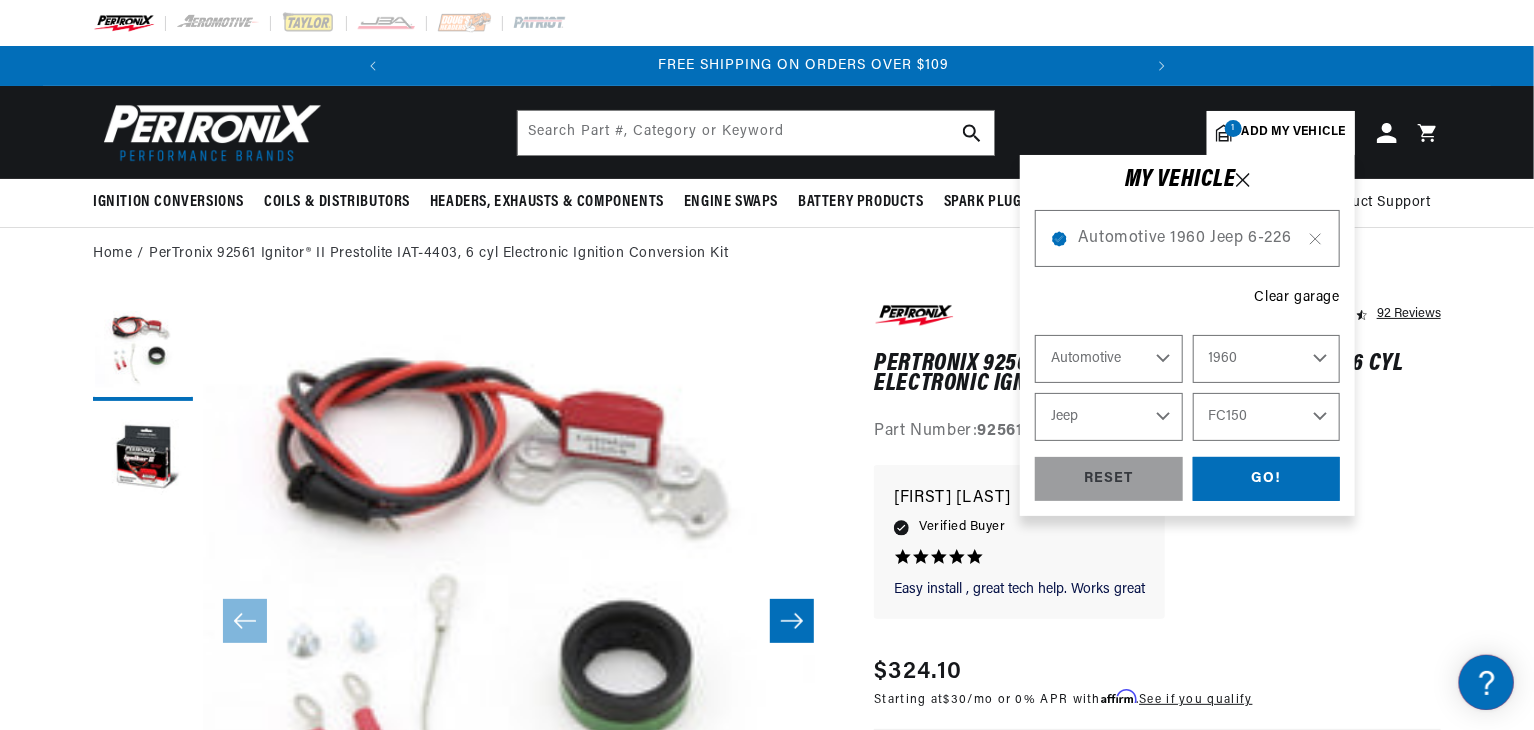 scroll, scrollTop: 0, scrollLeft: 746, axis: horizontal 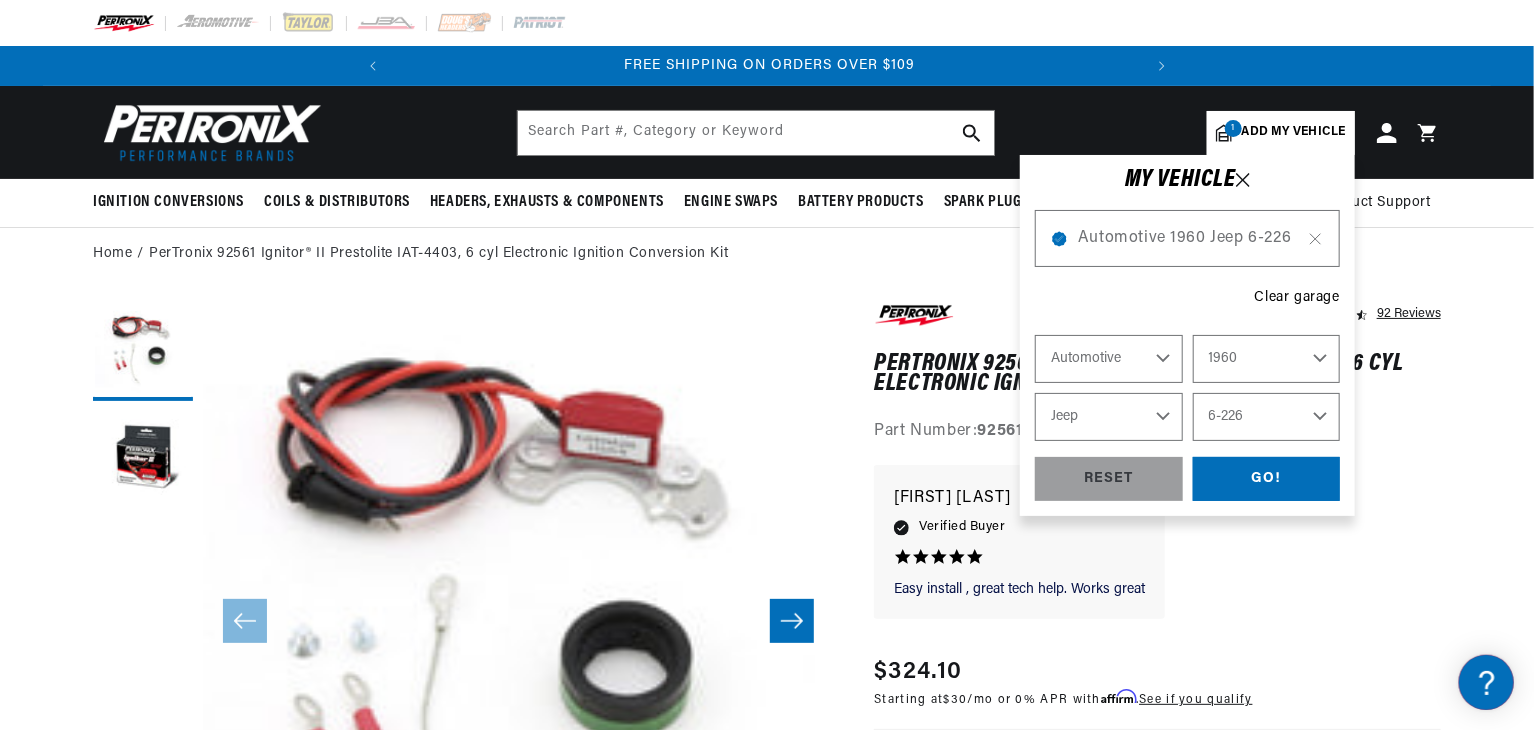click on "6-226
CJ3
CJ5
CJ6
DJ3
FC150
Truck" at bounding box center [1267, 417] 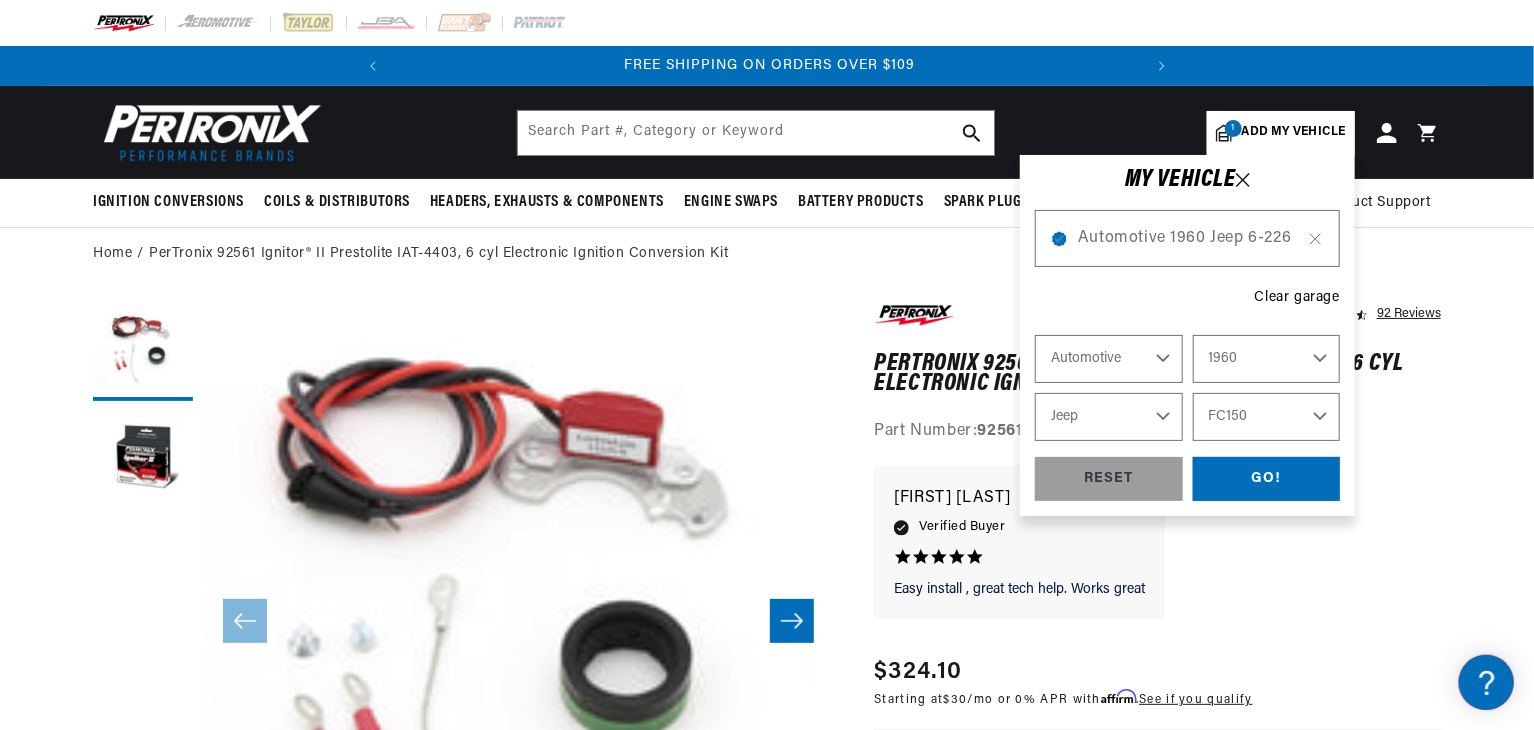 select on "6-226" 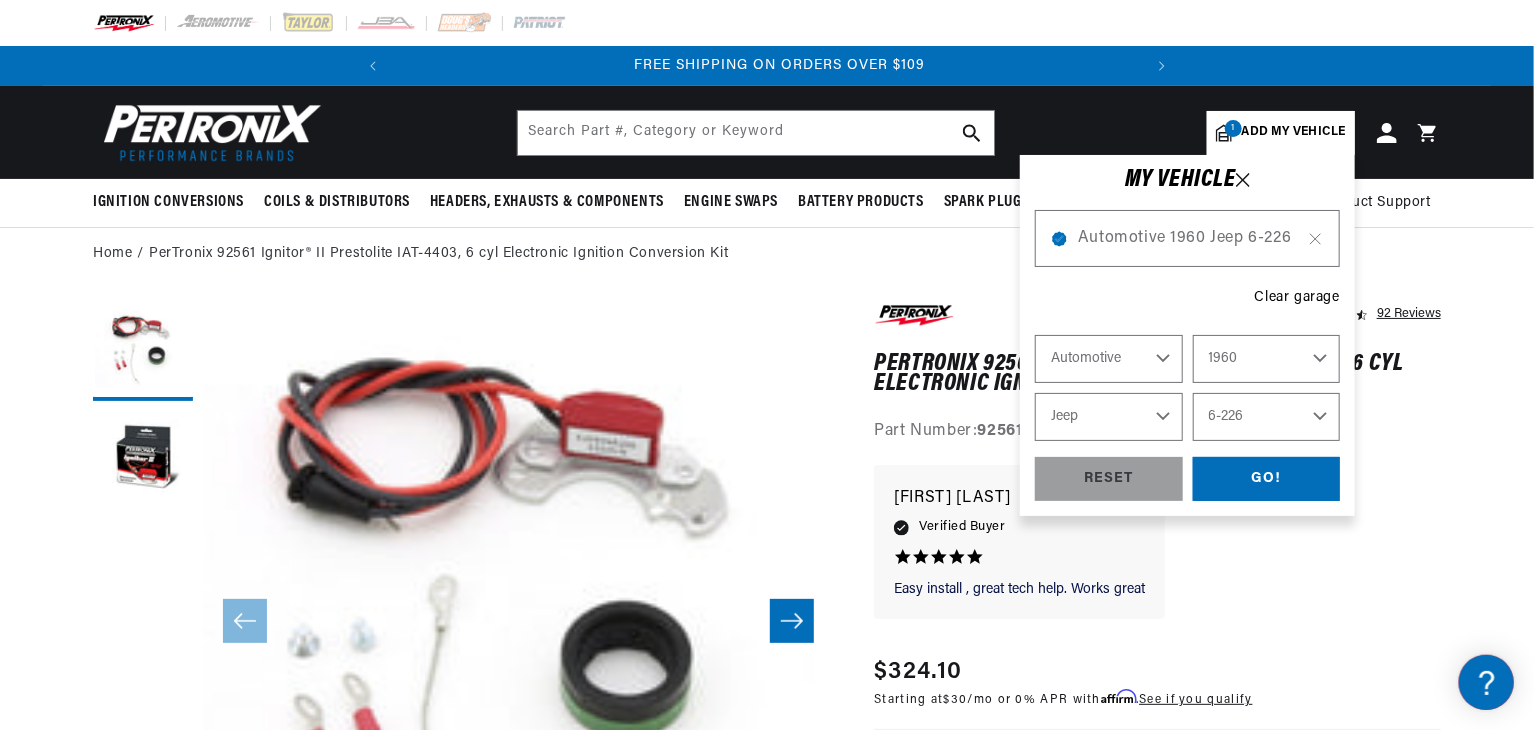 scroll, scrollTop: 0, scrollLeft: 746, axis: horizontal 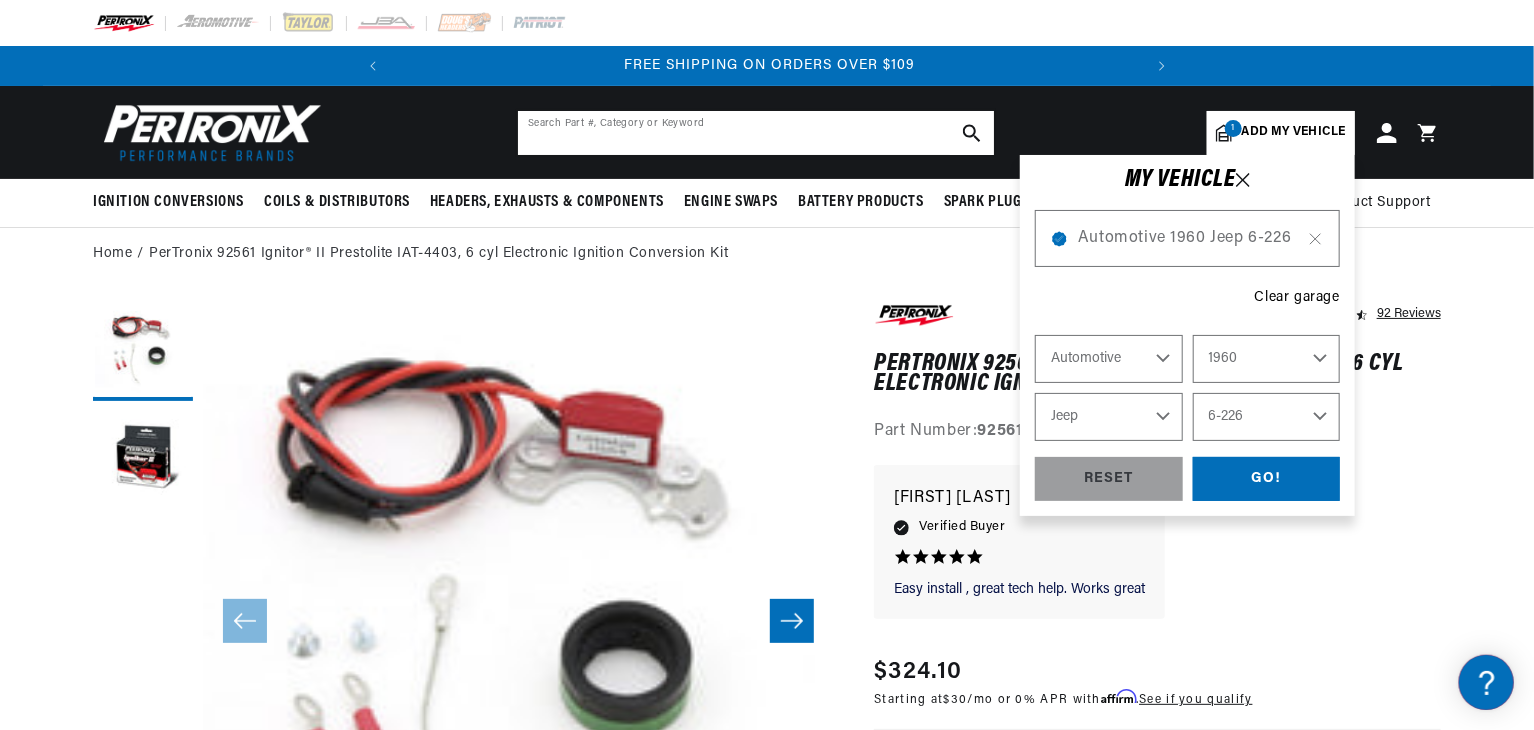 click at bounding box center [756, 133] 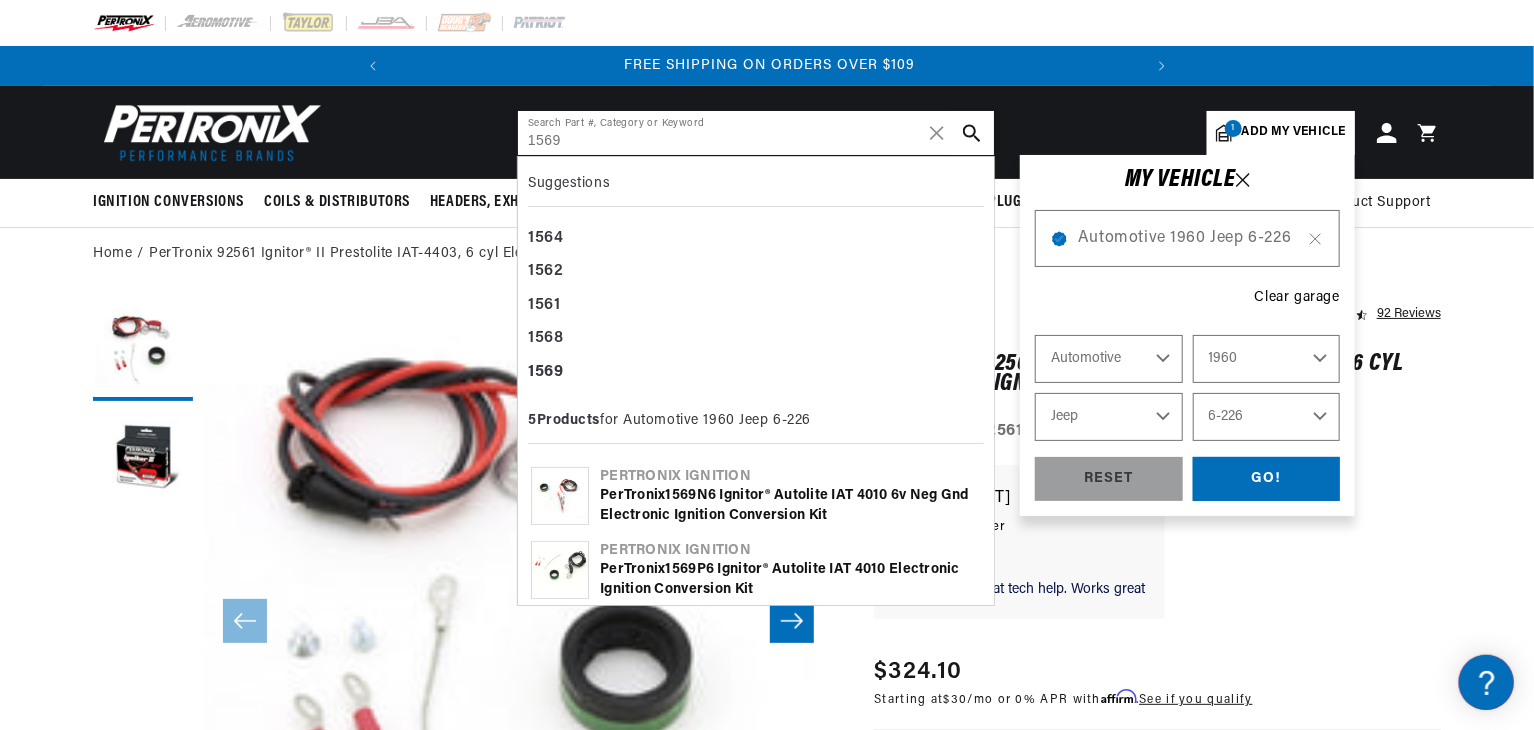 type on "1569" 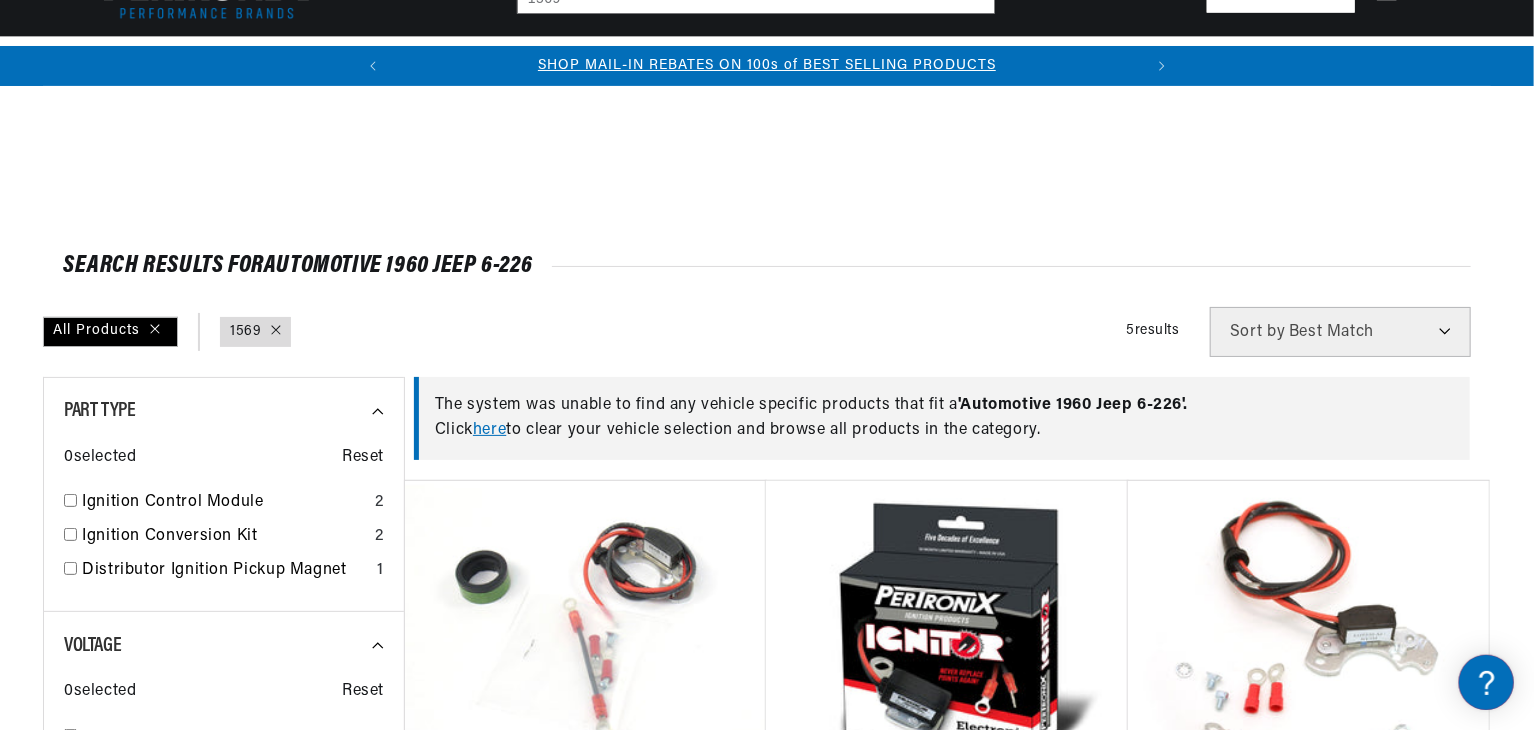 scroll, scrollTop: 300, scrollLeft: 0, axis: vertical 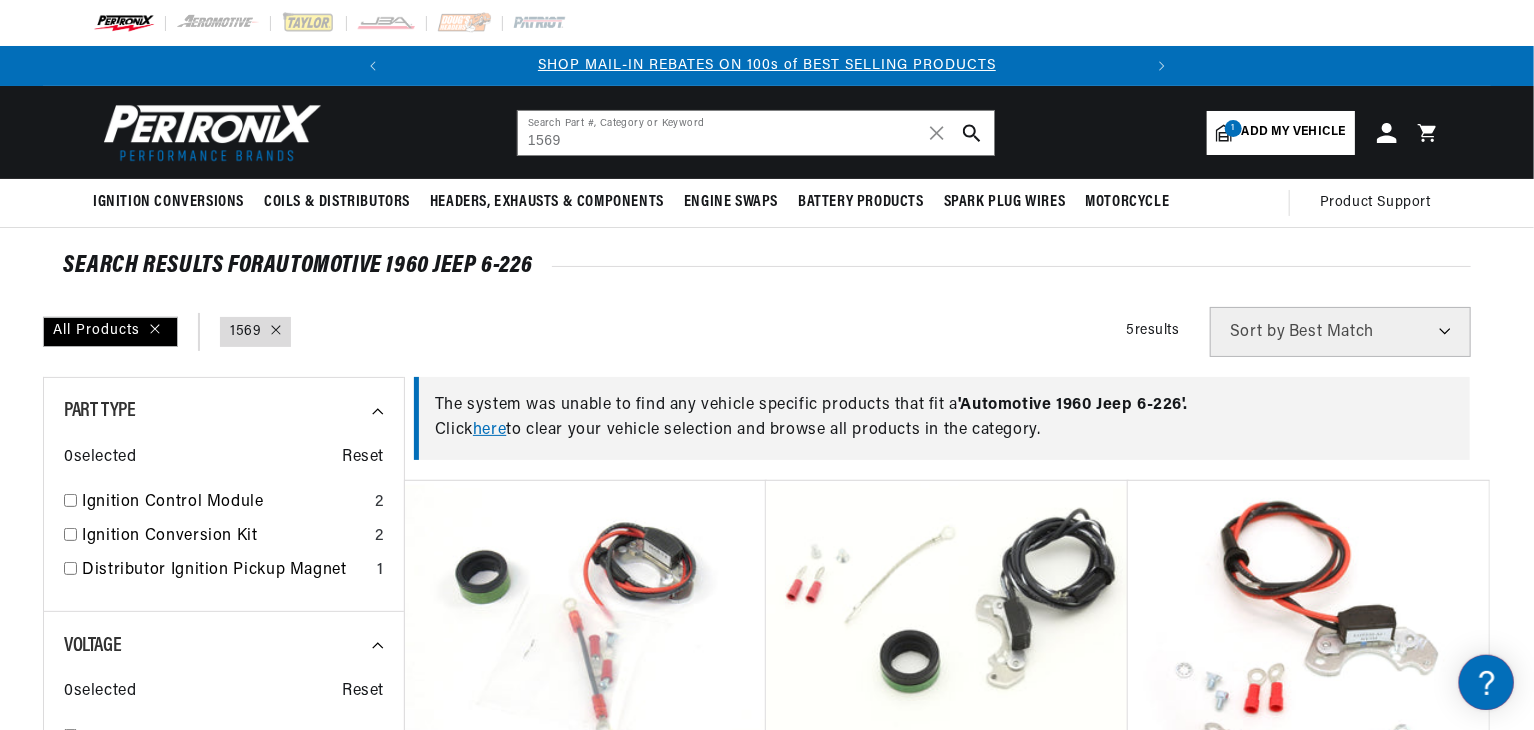 click on "Add my vehicle" at bounding box center [1294, 132] 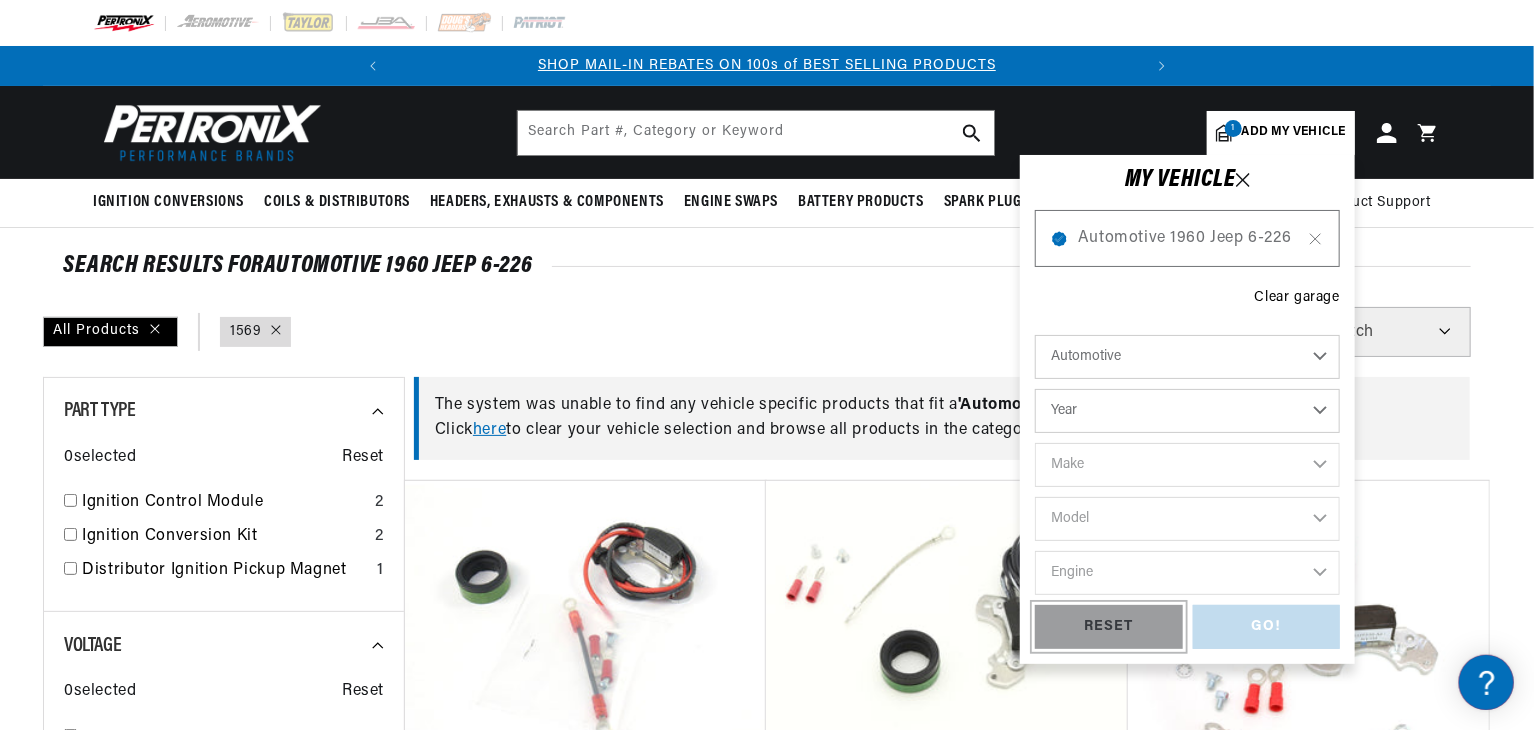 drag, startPoint x: 1129, startPoint y: 627, endPoint x: 845, endPoint y: 305, distance: 429.34836 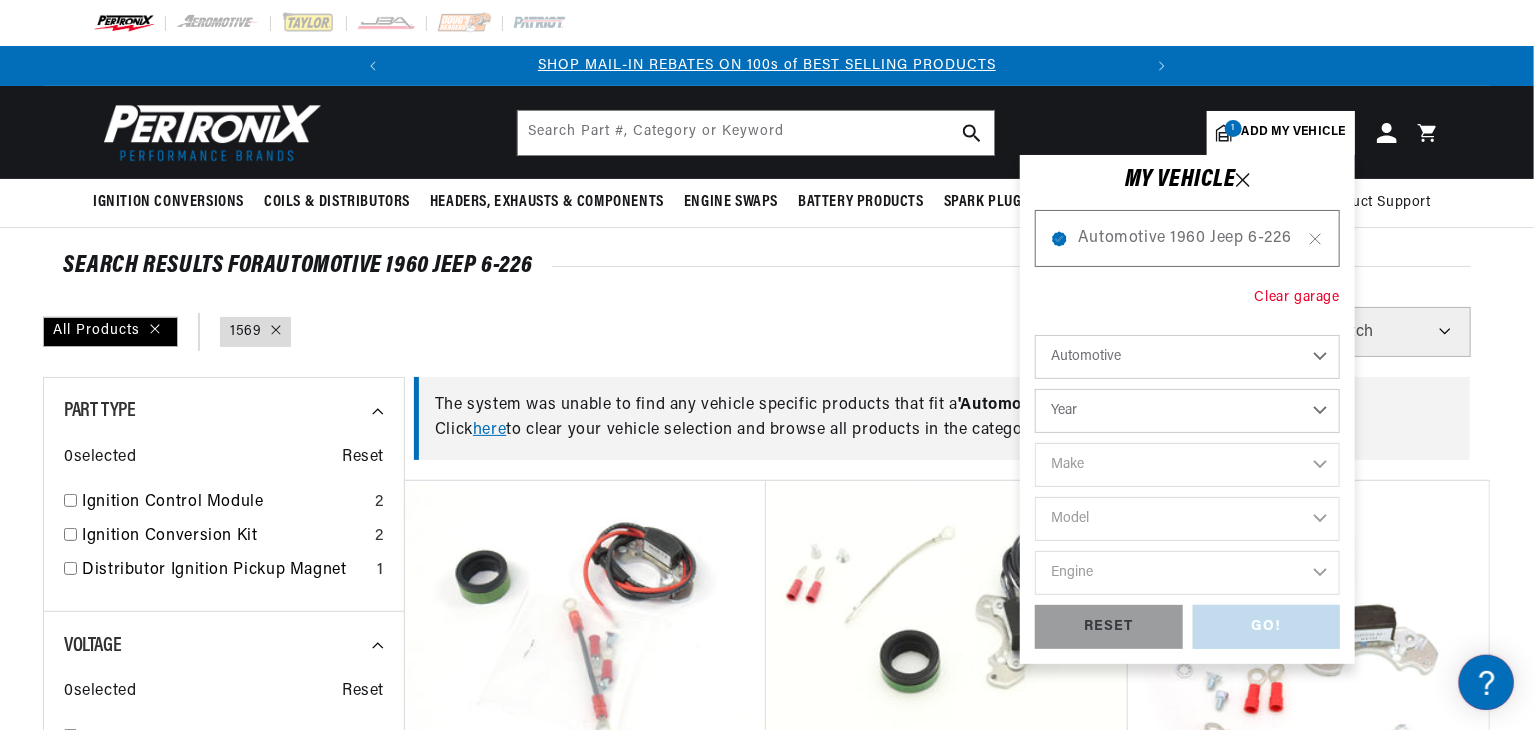 click on "Clear garage" at bounding box center [1297, 298] 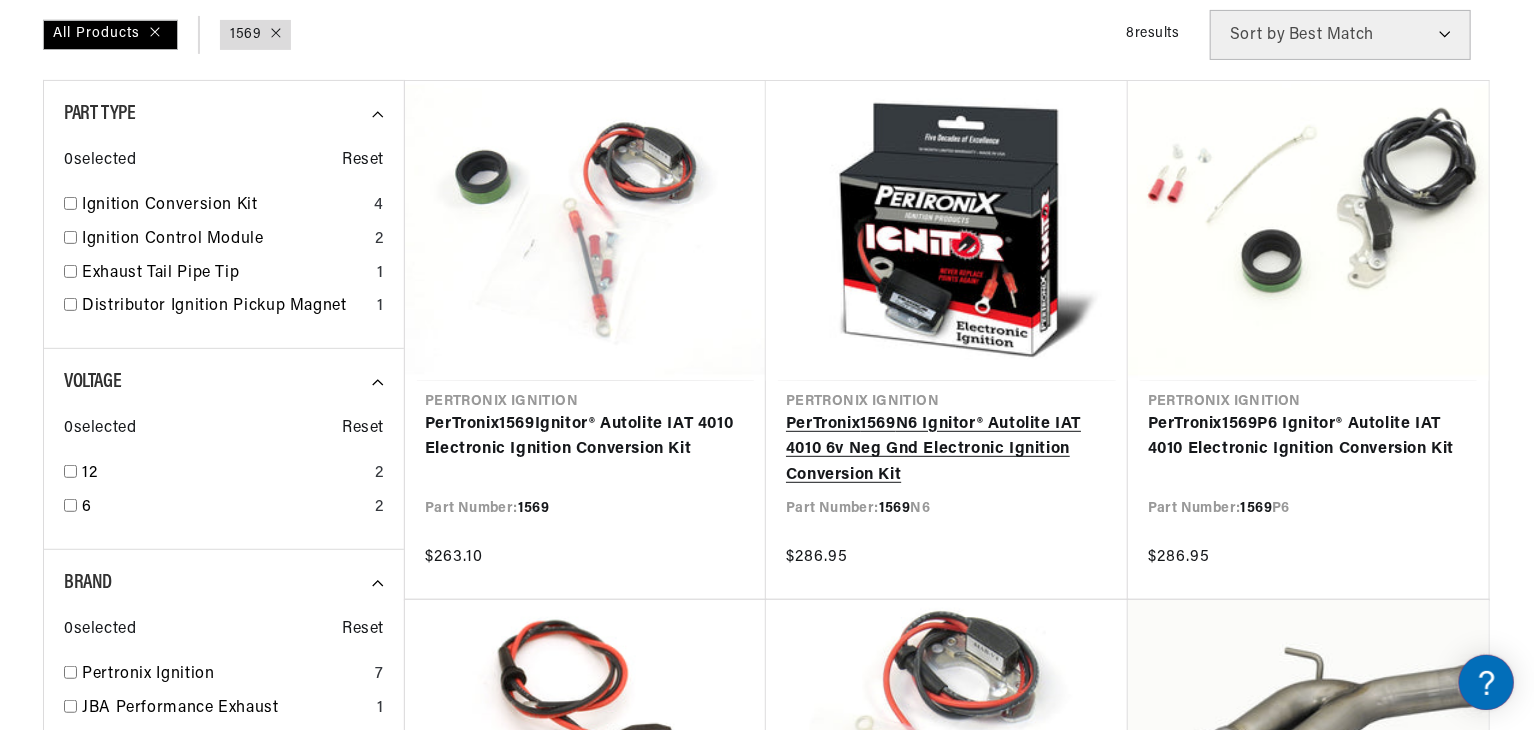 scroll, scrollTop: 300, scrollLeft: 0, axis: vertical 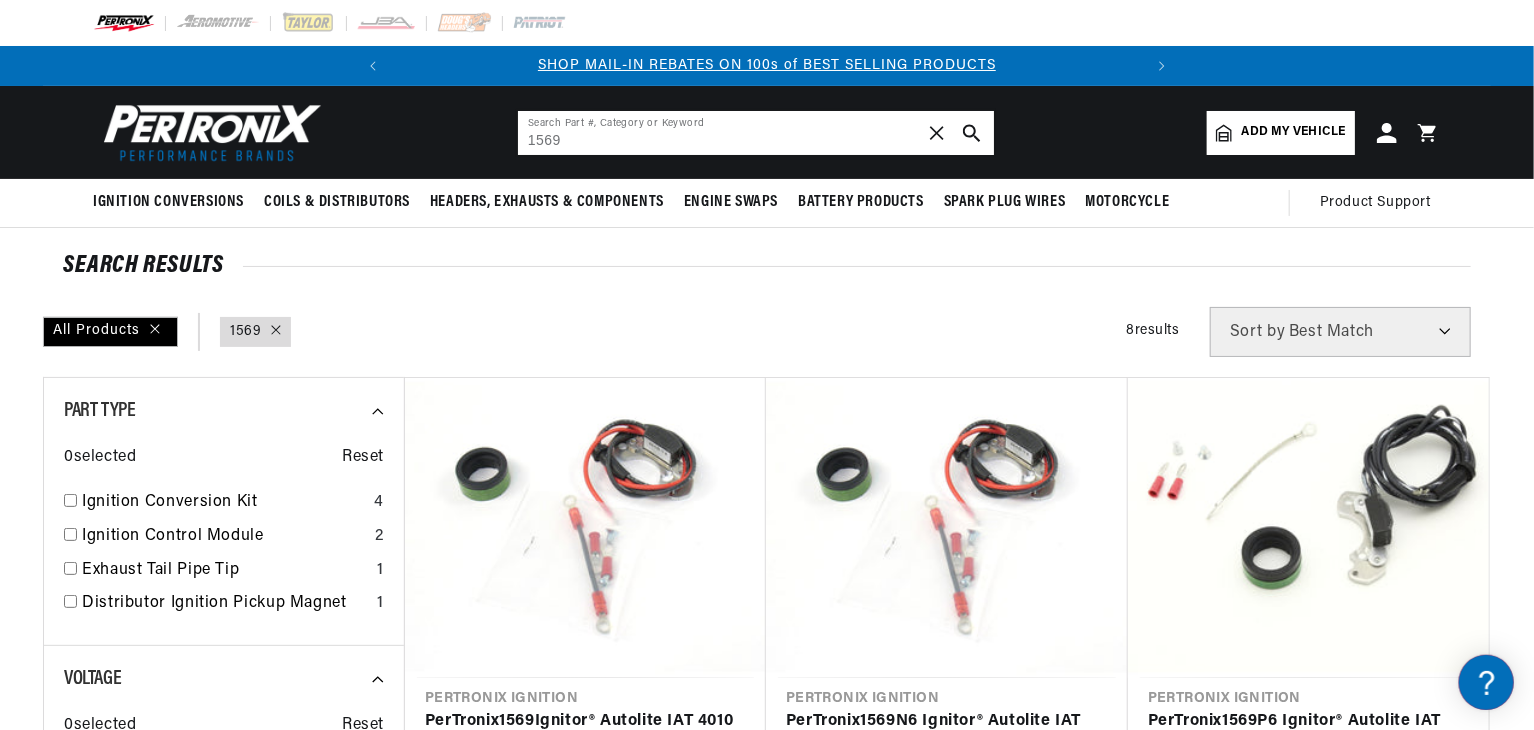 click on "✕" at bounding box center (937, 133) 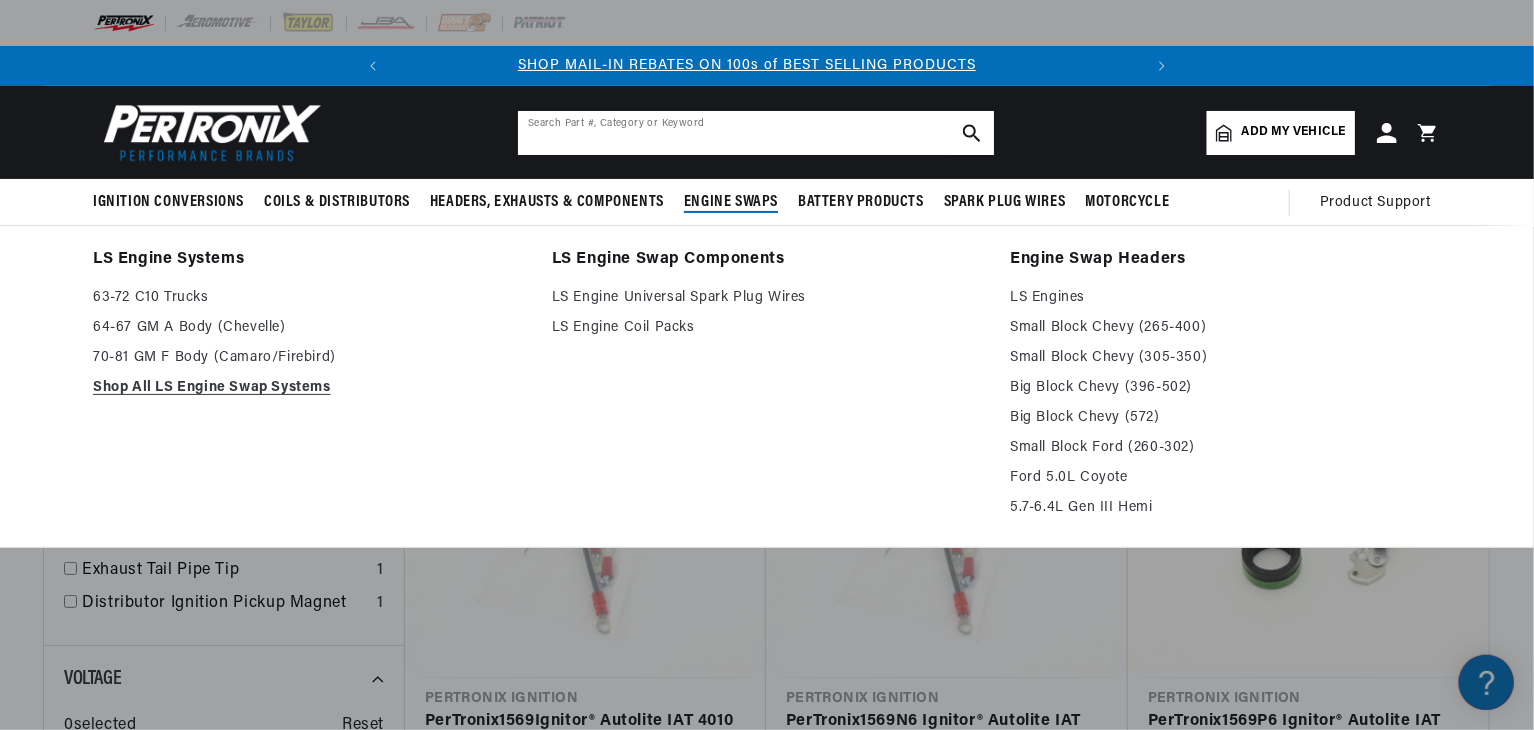 scroll, scrollTop: 0, scrollLeft: 0, axis: both 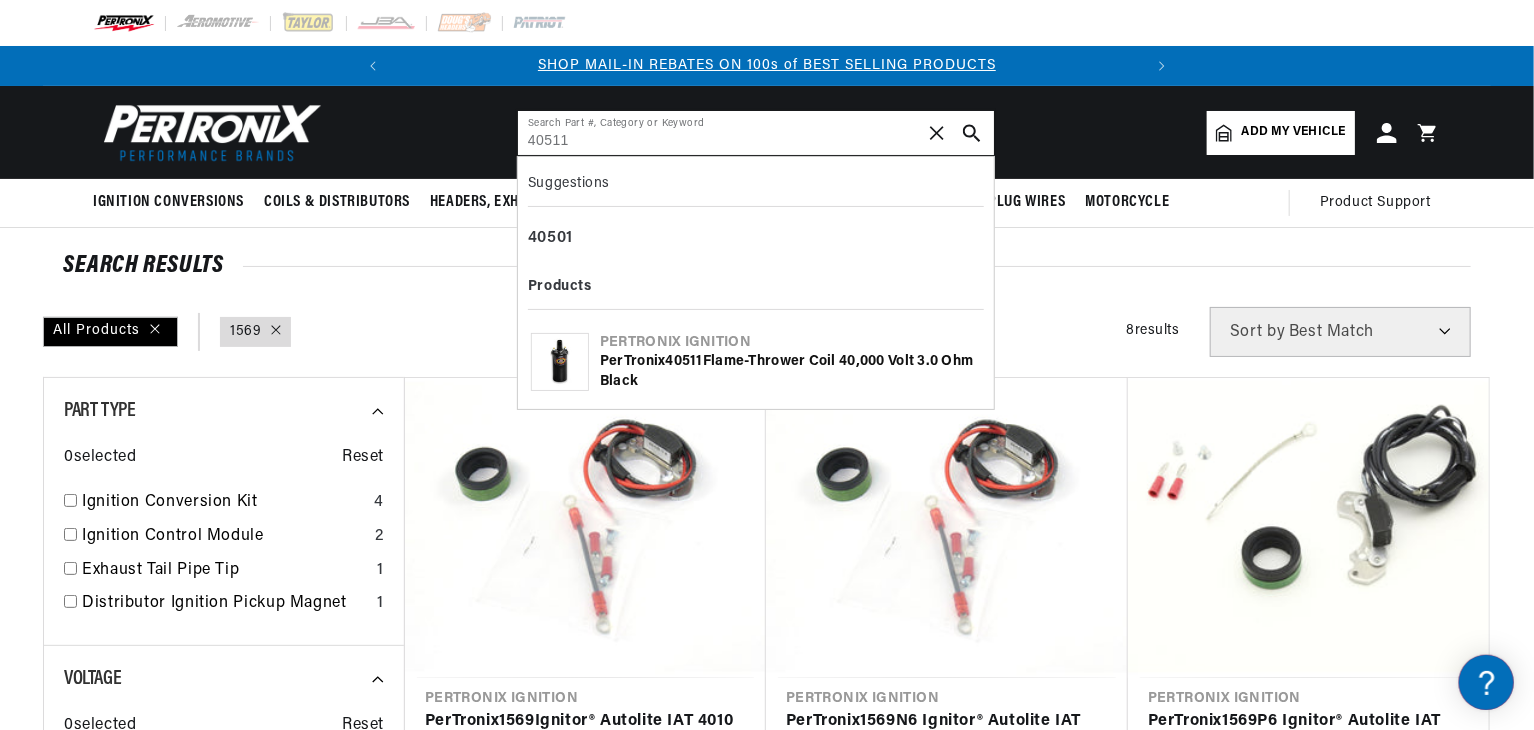 type on "40511" 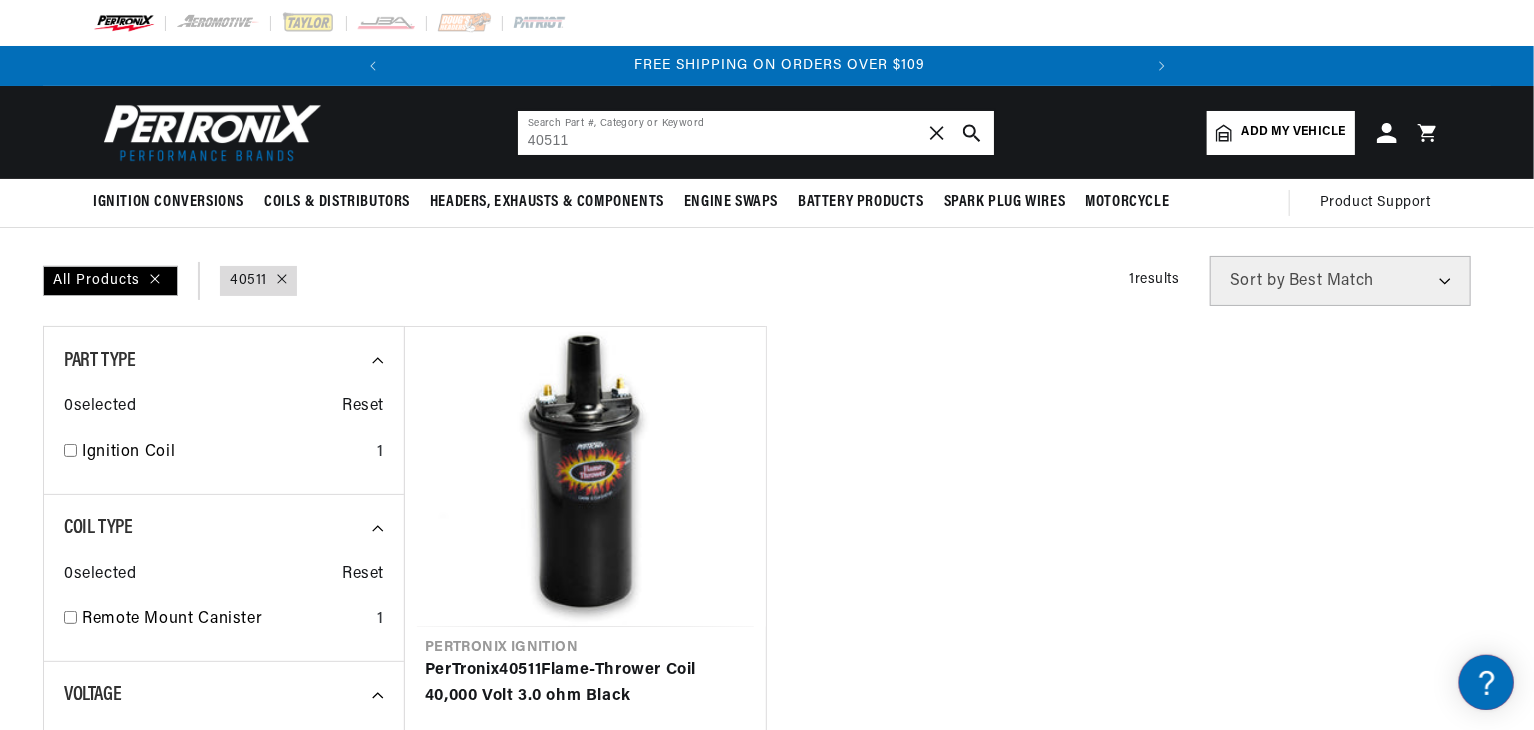 scroll, scrollTop: 0, scrollLeft: 746, axis: horizontal 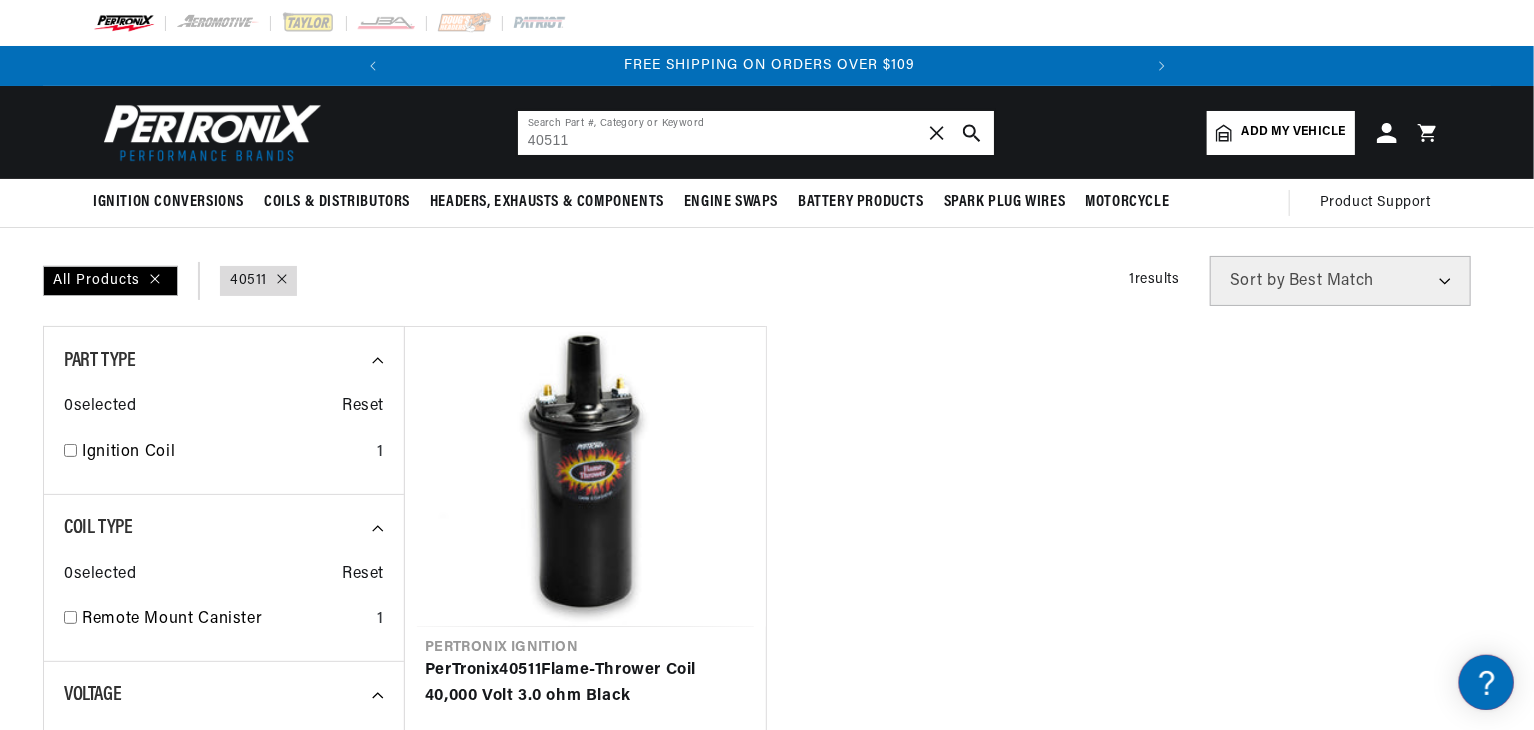 click on "40511" at bounding box center (756, 133) 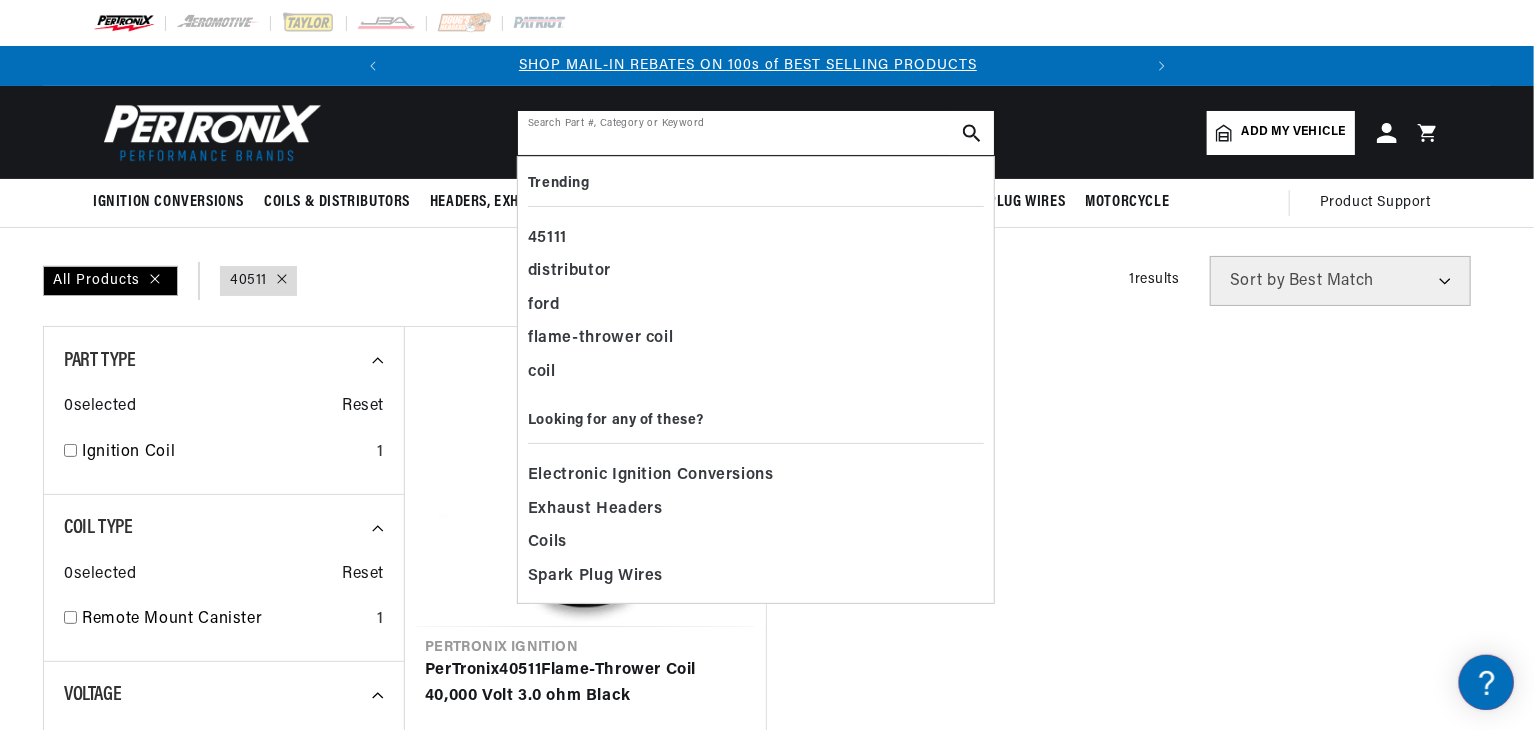 scroll, scrollTop: 0, scrollLeft: 0, axis: both 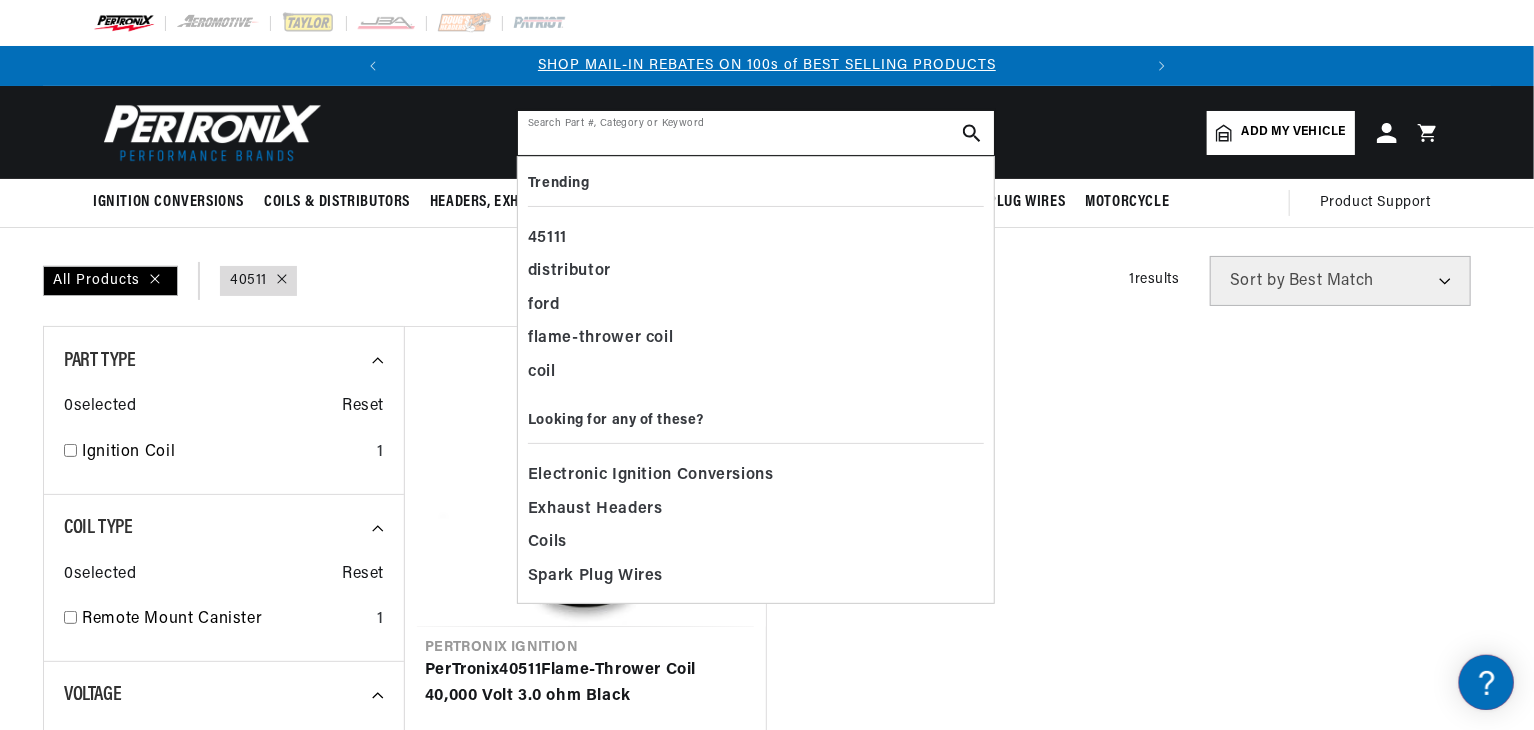type 